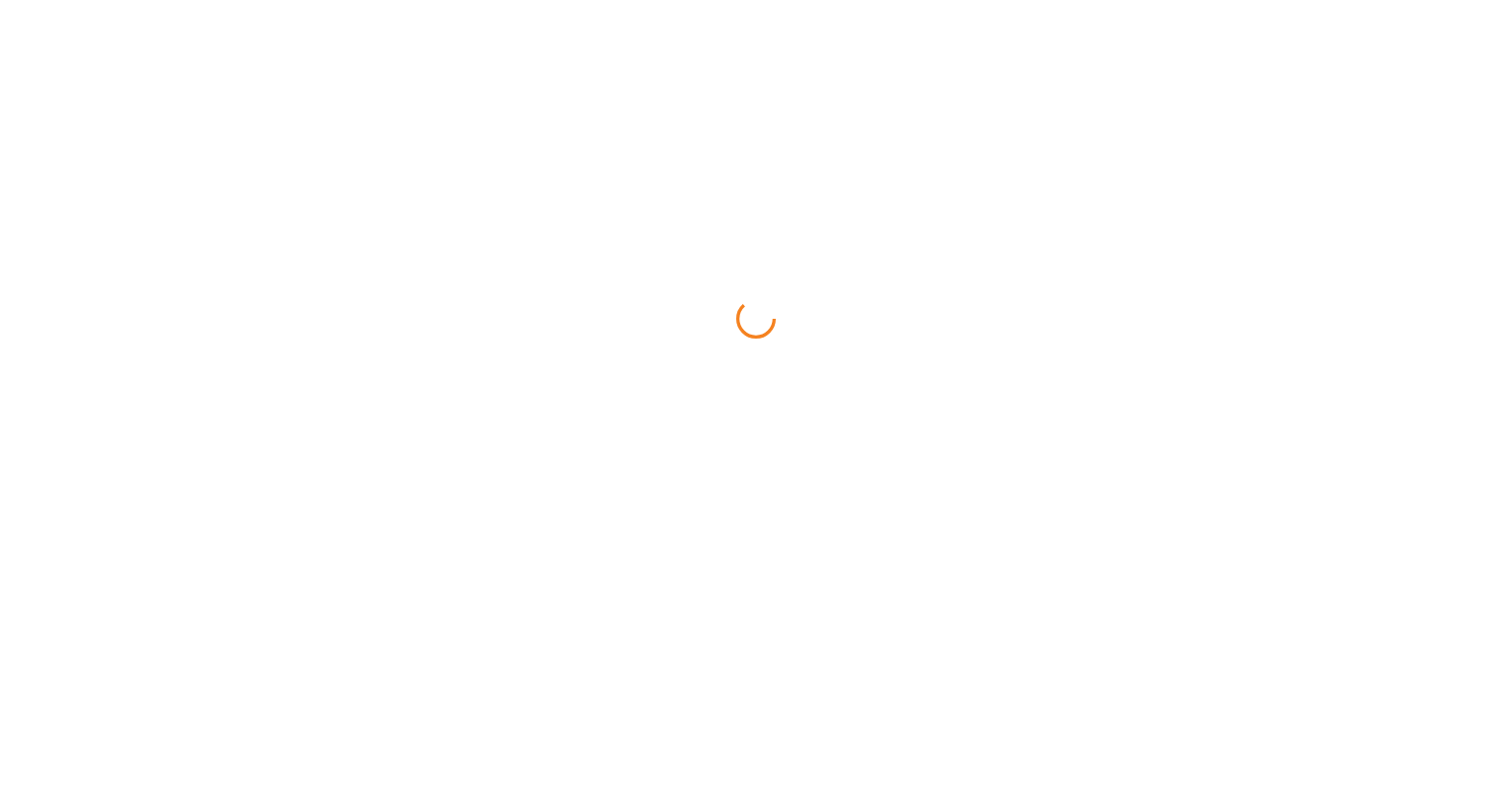 scroll, scrollTop: 0, scrollLeft: 0, axis: both 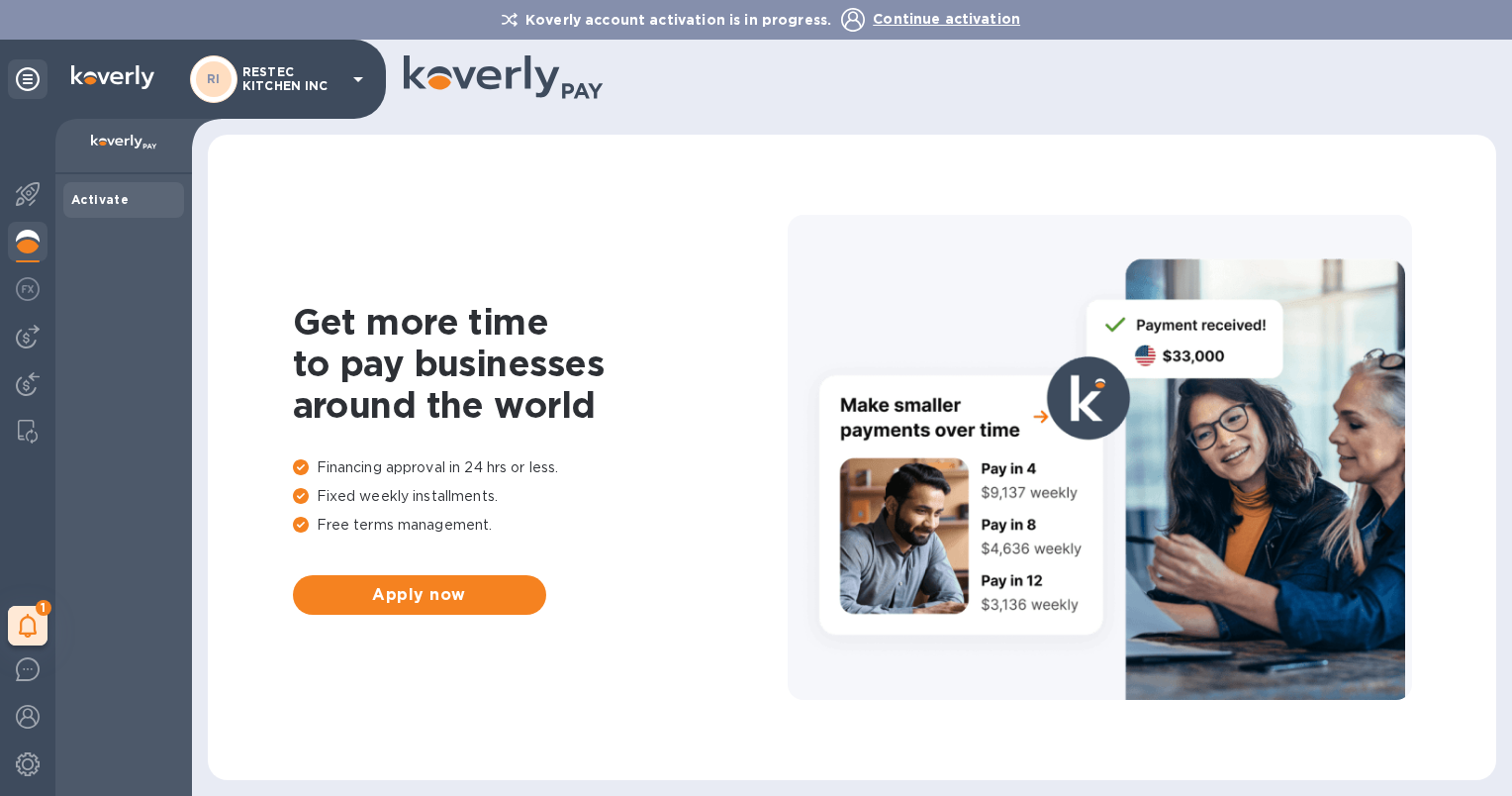 click 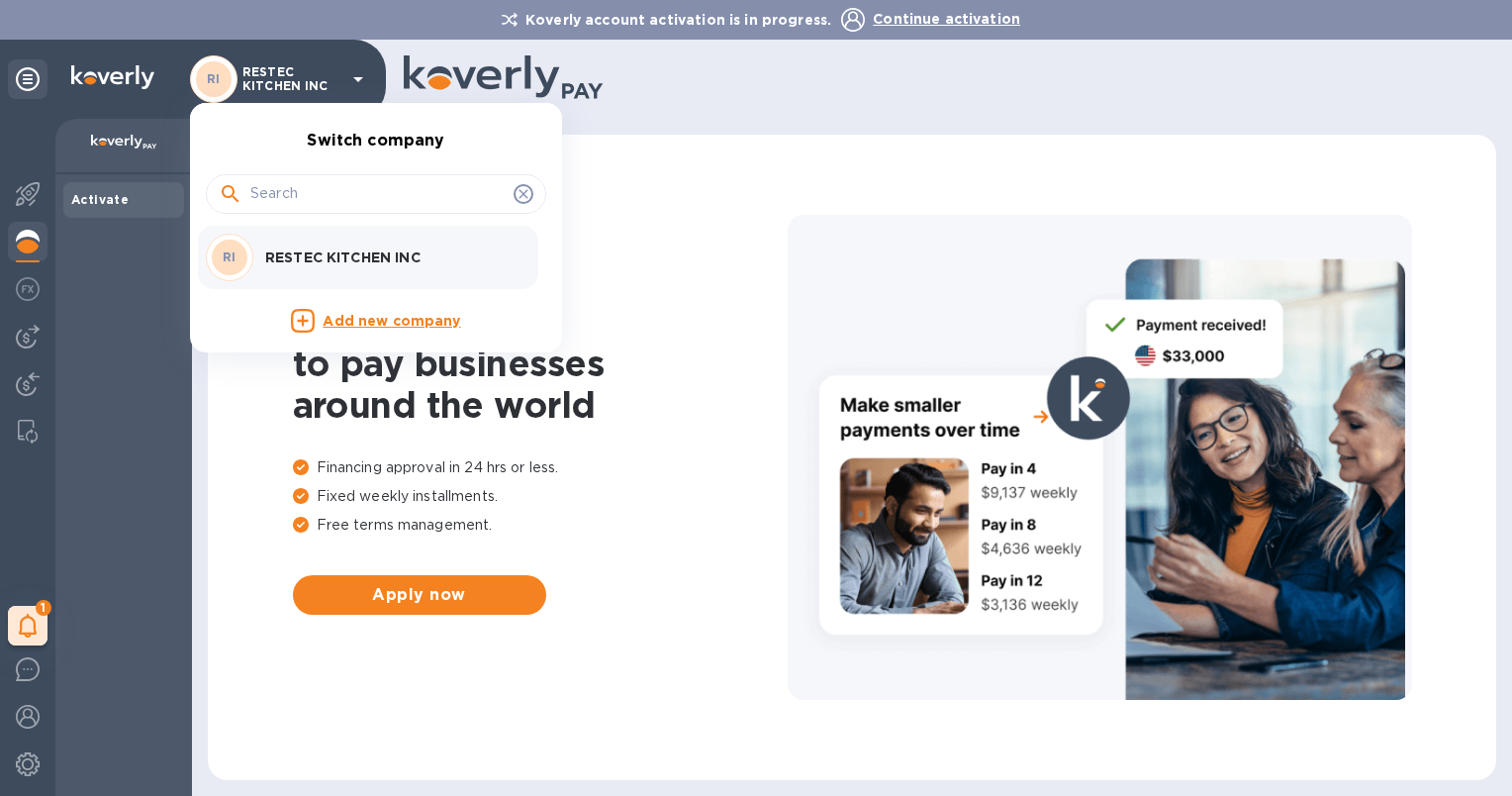 click at bounding box center [756, 398] 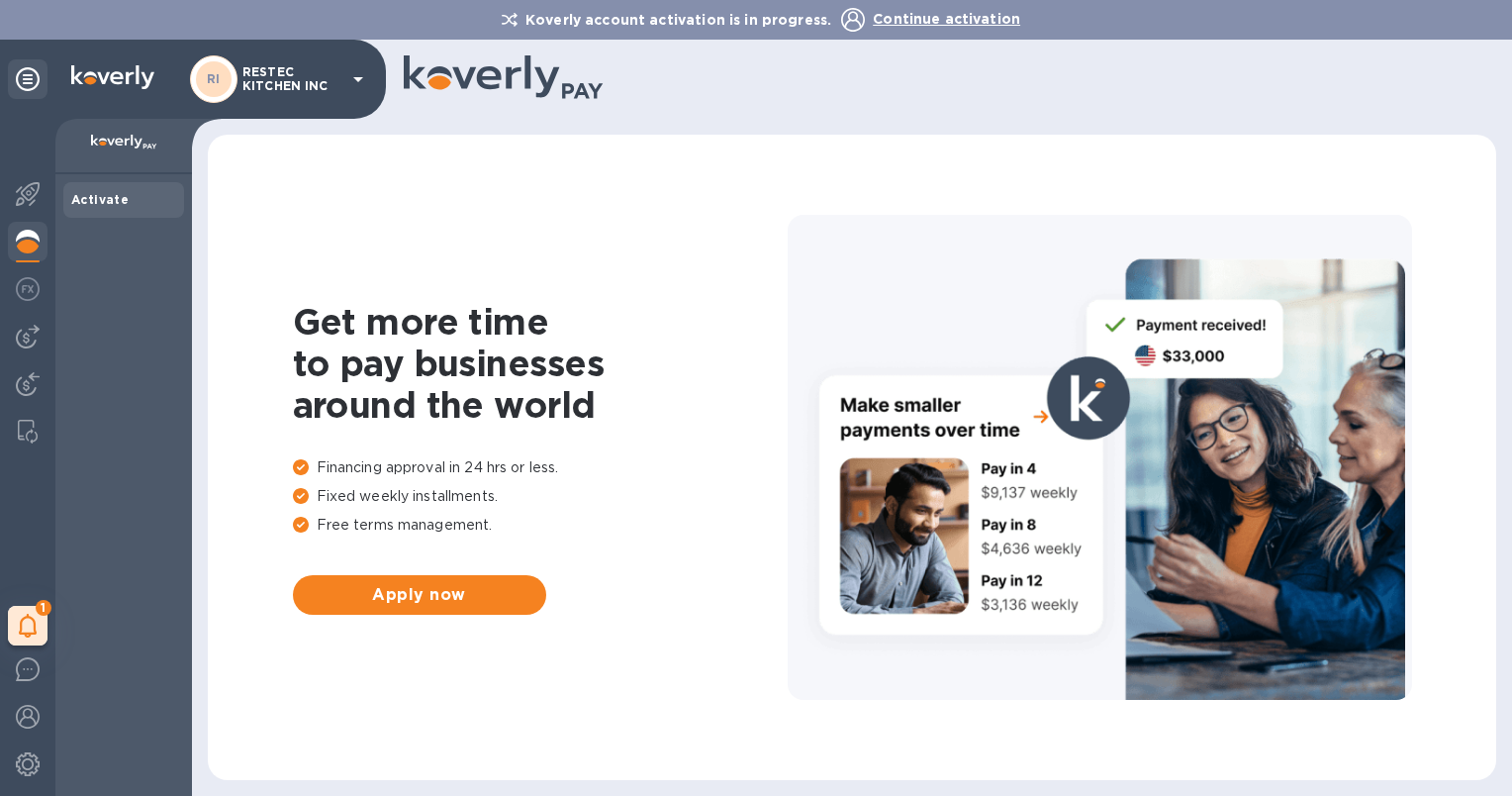 click on "Continue activation" at bounding box center (946, 19) 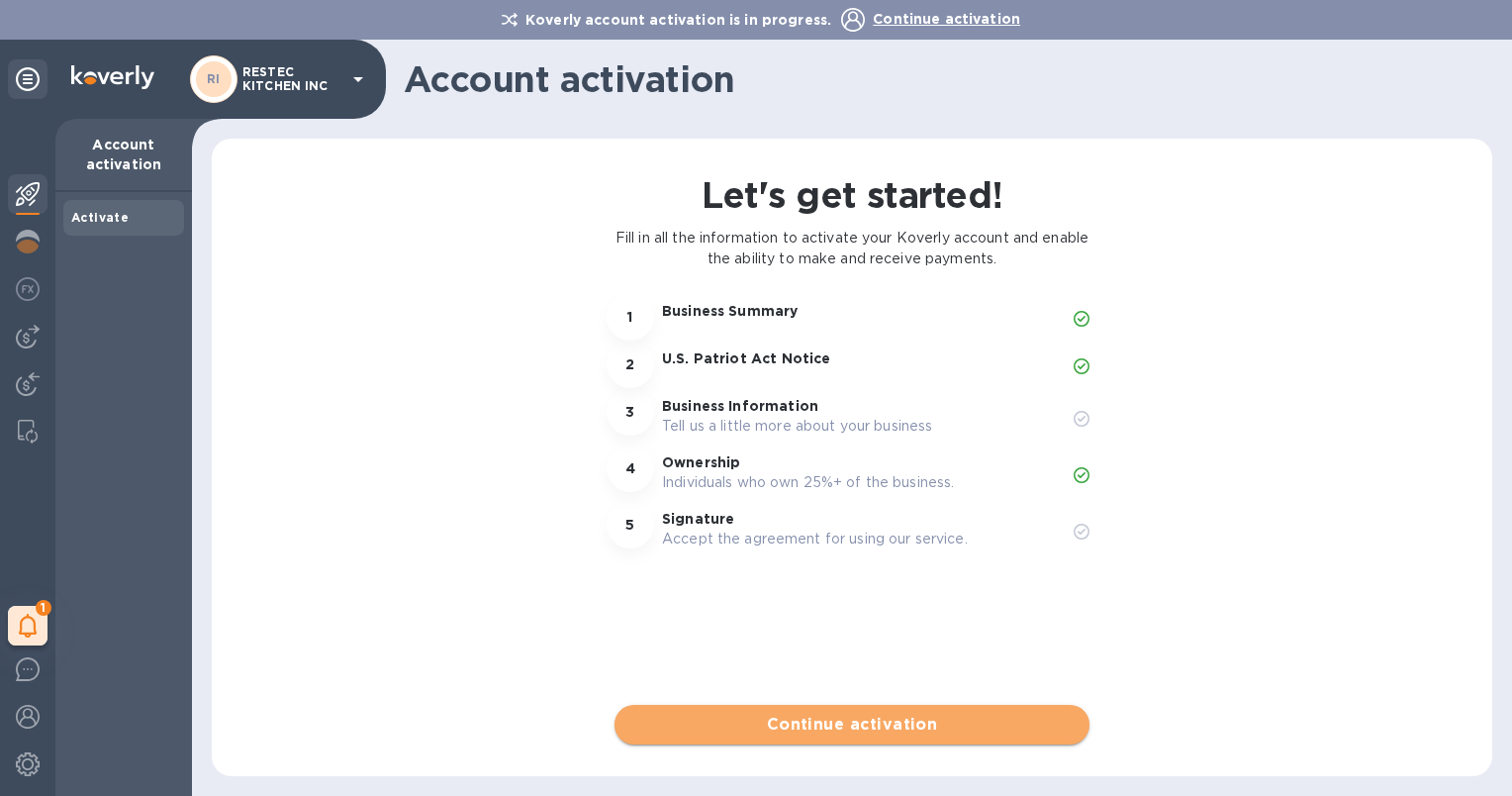 click on "Continue activation" at bounding box center [852, 725] 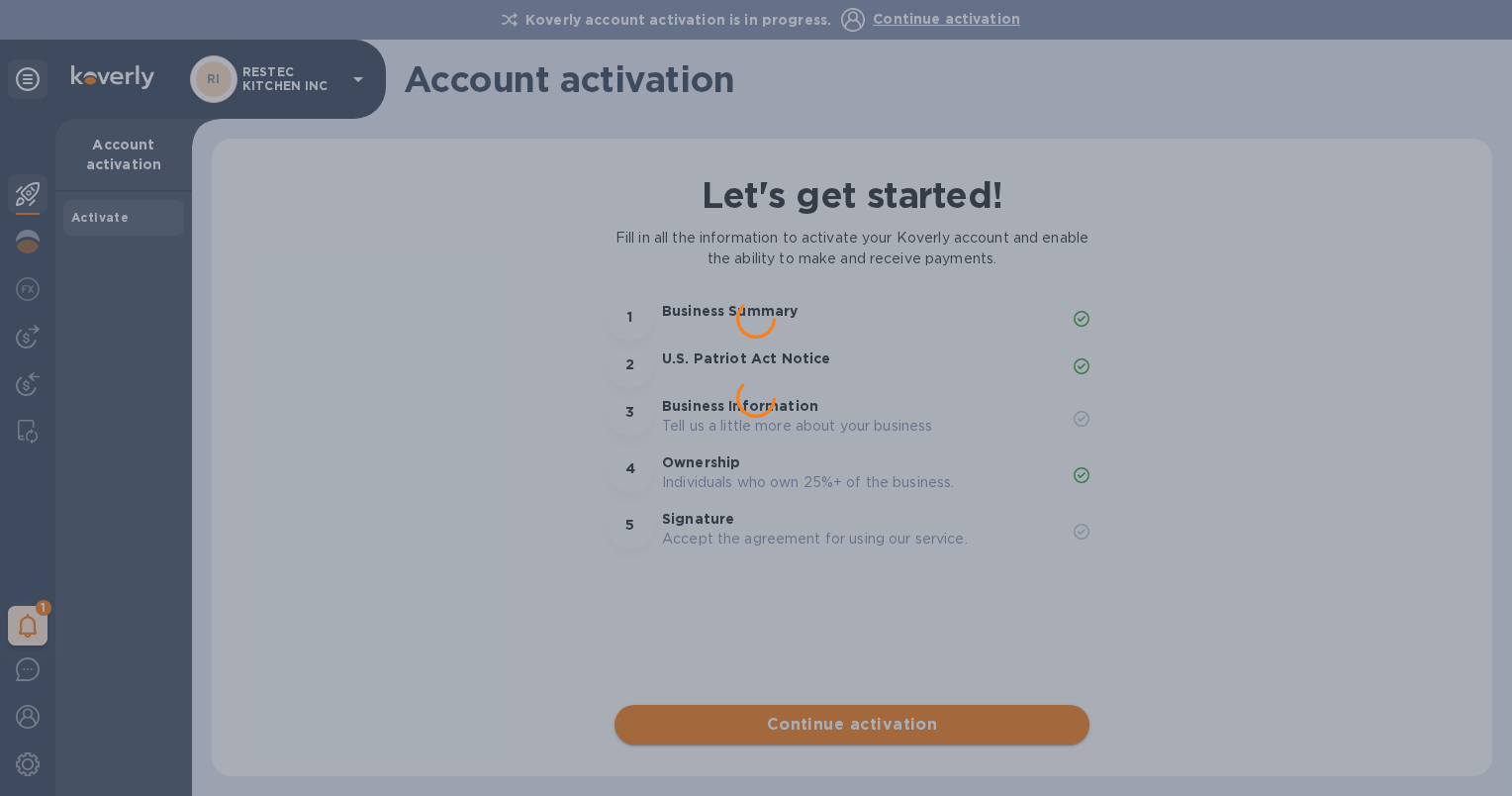 scroll, scrollTop: 0, scrollLeft: 0, axis: both 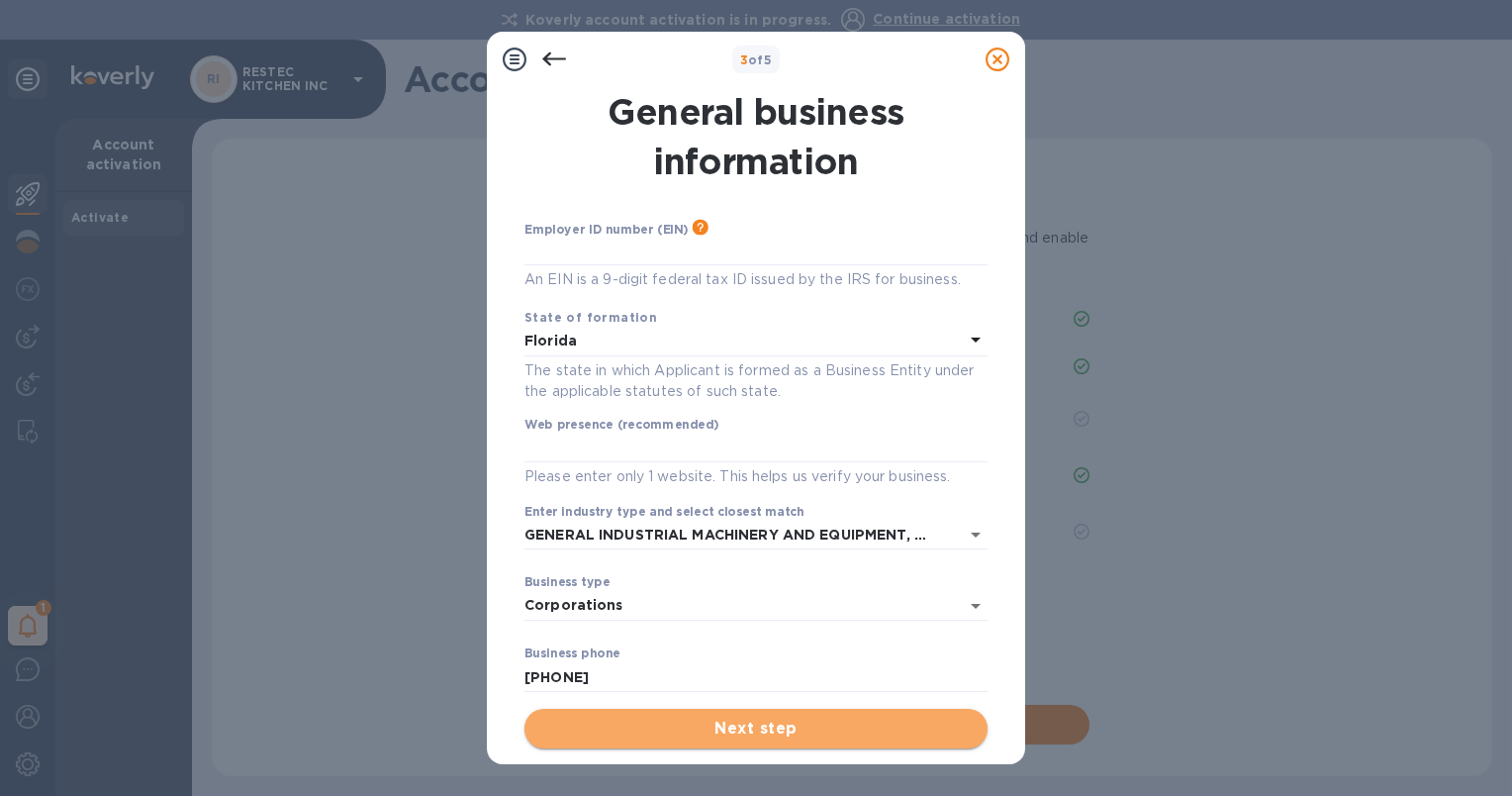 click on "Next step" at bounding box center [756, 729] 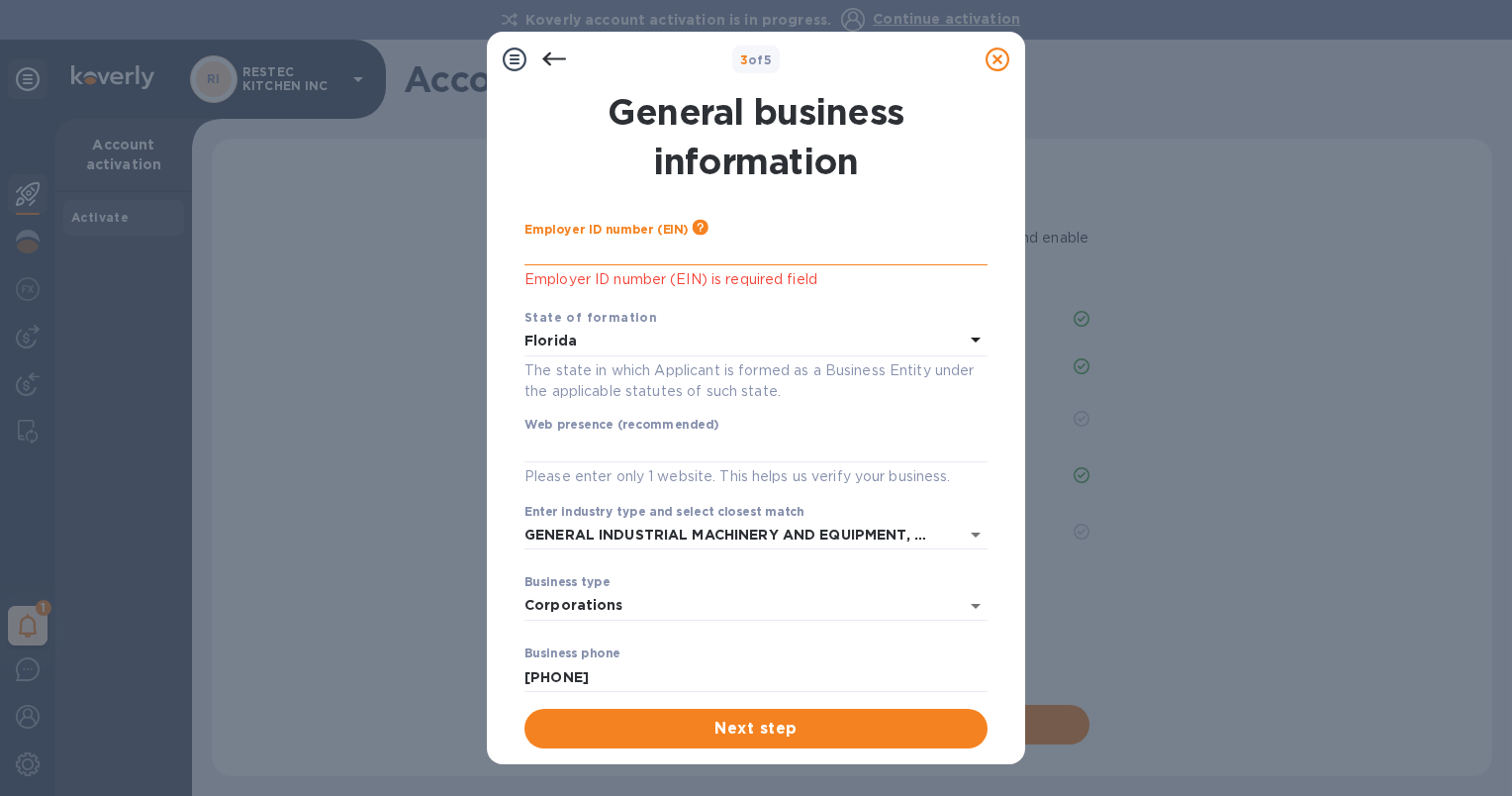click at bounding box center [756, 250] 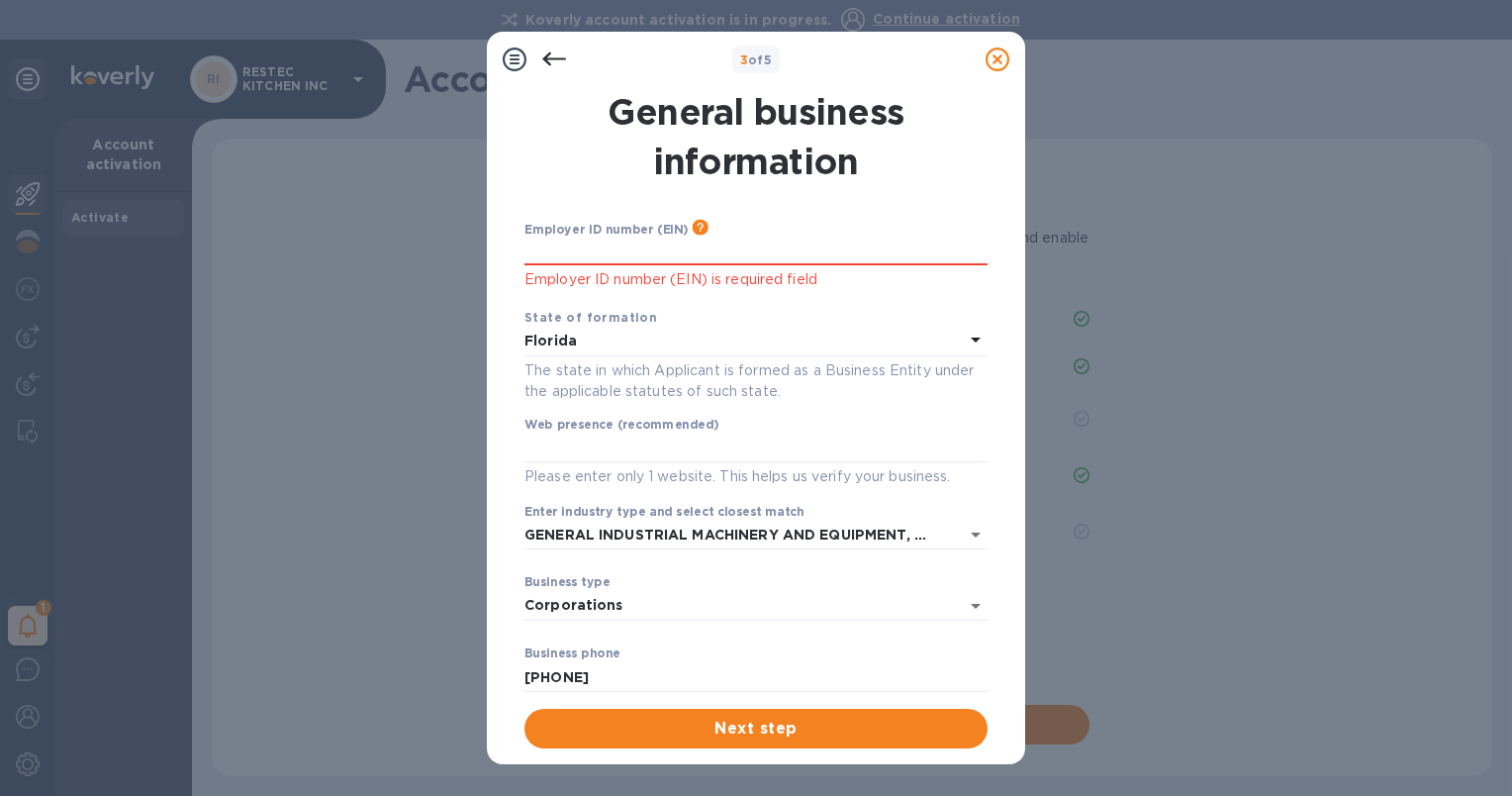 click on "3  of  5 General business information Employer ID number (EIN) Please make sure it matches the information on your SS-4 form issued by the IRS when the company was formed. Employer ID number (EIN) is required field State of formation Florida The state in which Applicant is formed as a Business Entity under the applicable statutes of such state. Web presence (recommended) Please enter only 1 website. This helps us verify your business. Enter industry type and select closest match GENERAL INDUSTRIAL MACHINERY AND EQUIPMENT, NOT ELSEWHERE CLASSIF ​ Business type Corporations Corporations ​ Business phone 5618390757 This helps us verify your business. Business email daisy@cerestaurants.com ​ Next step" at bounding box center (756, 398) 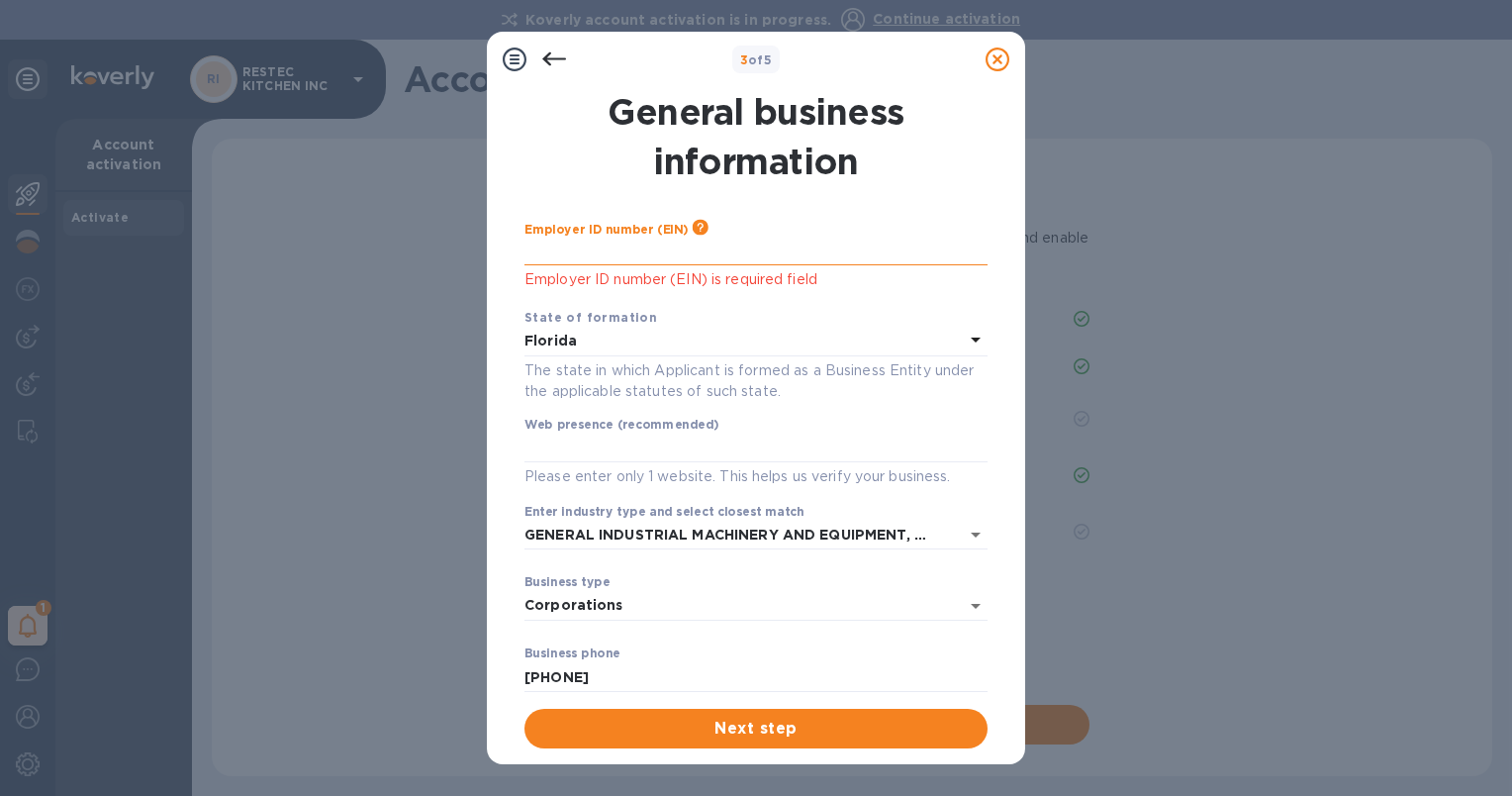 click at bounding box center (756, 250) 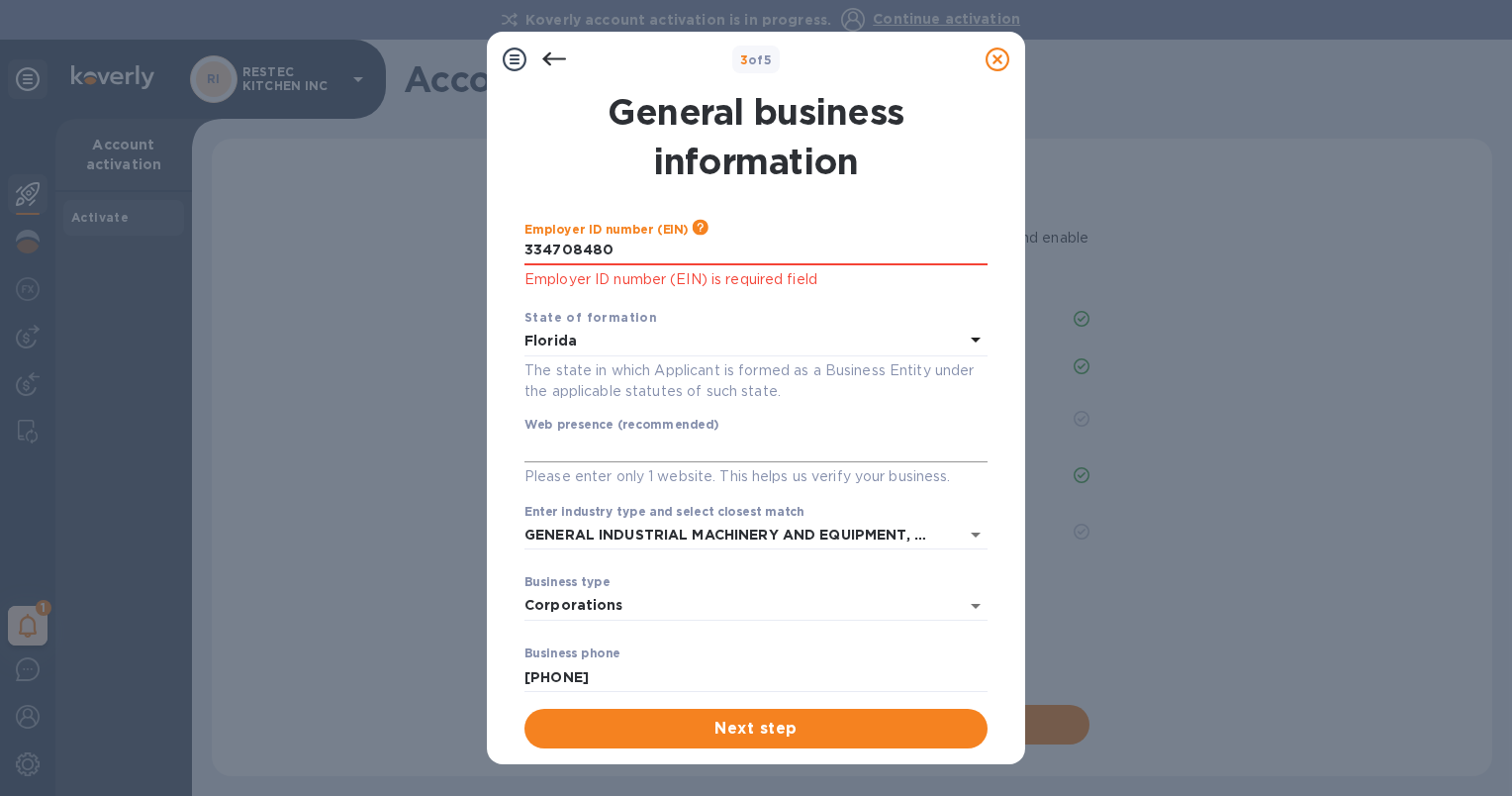 scroll, scrollTop: 112, scrollLeft: 0, axis: vertical 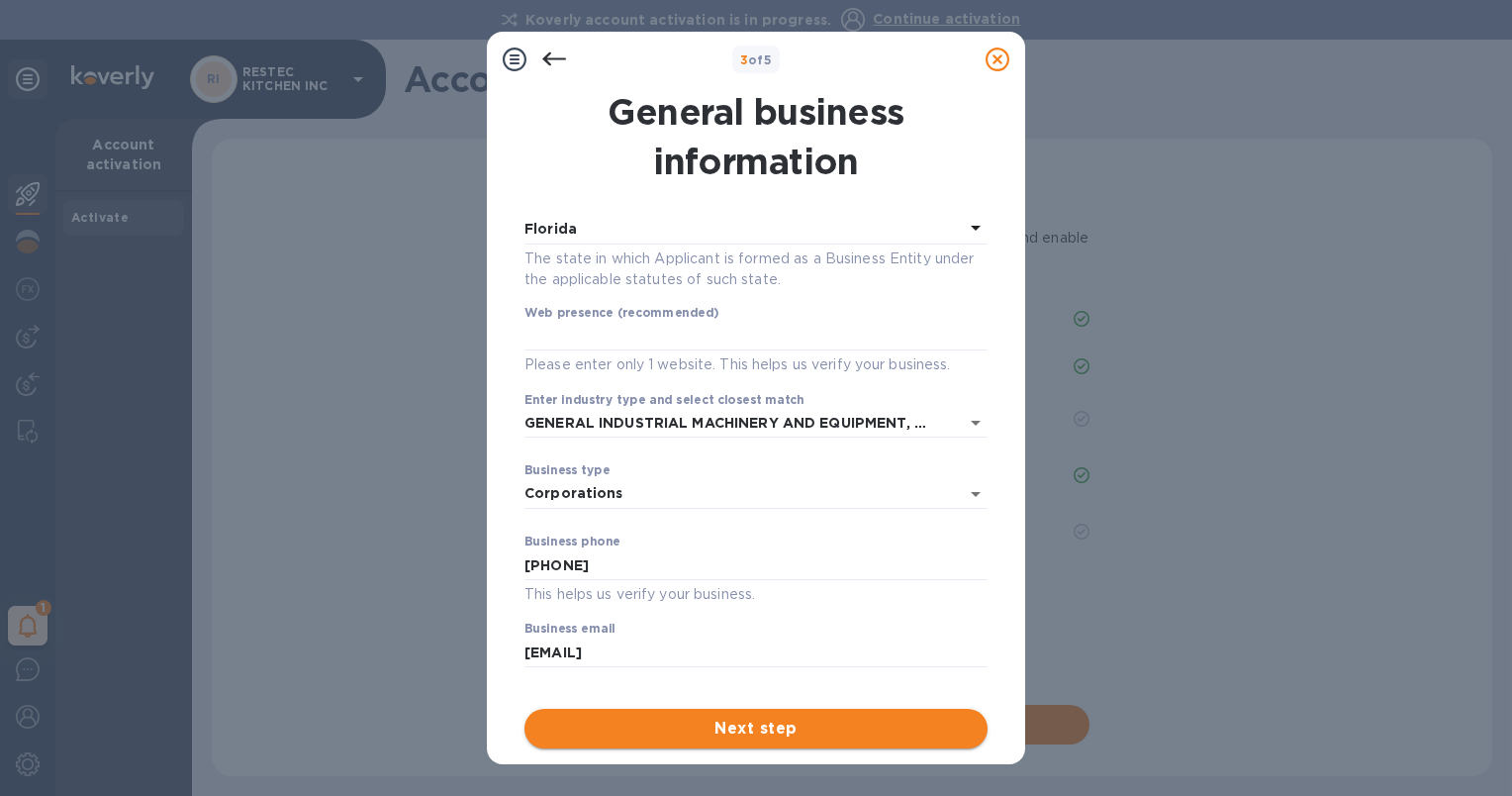 type on "***80" 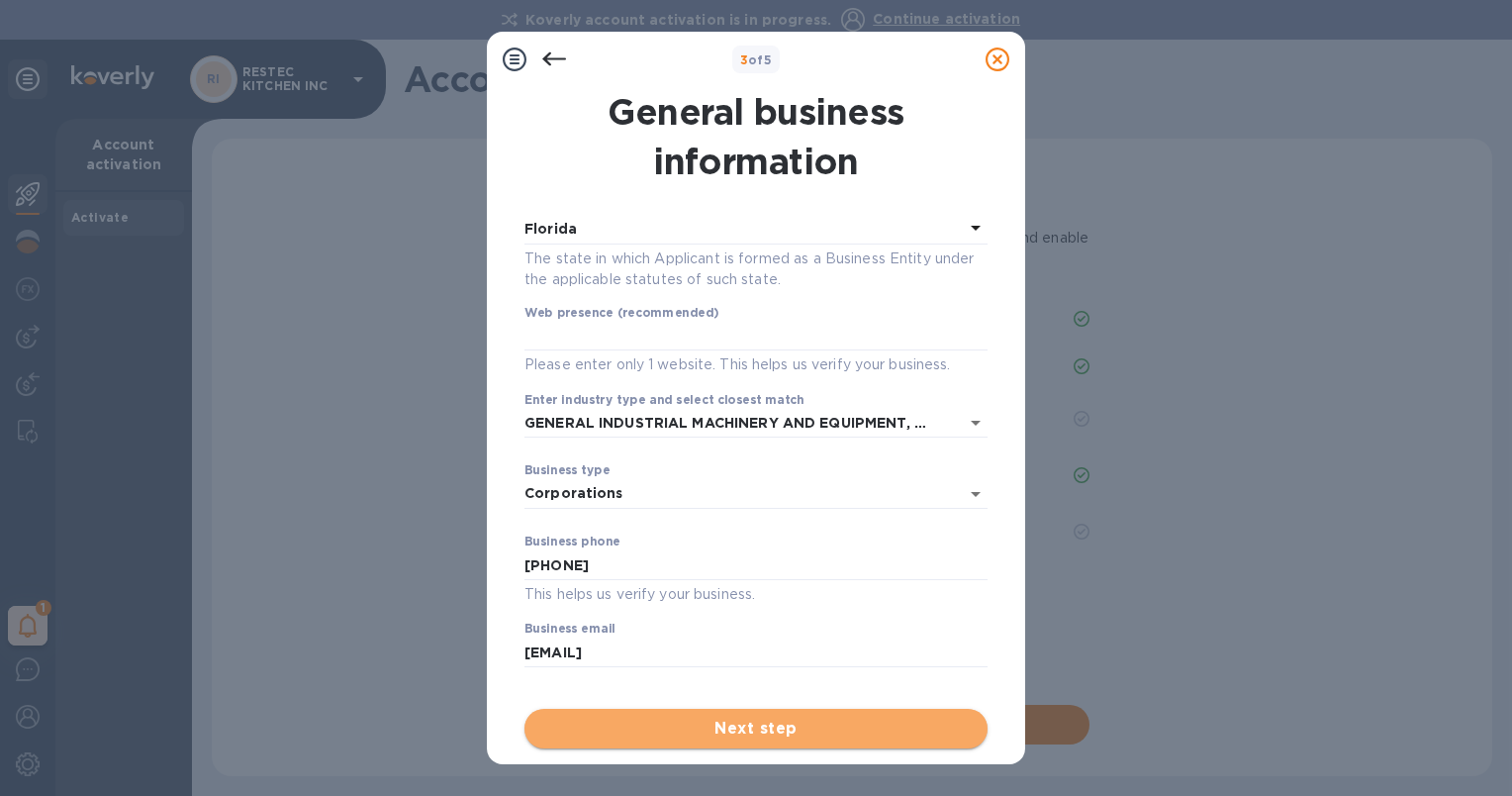 click on "Next step" at bounding box center (756, 729) 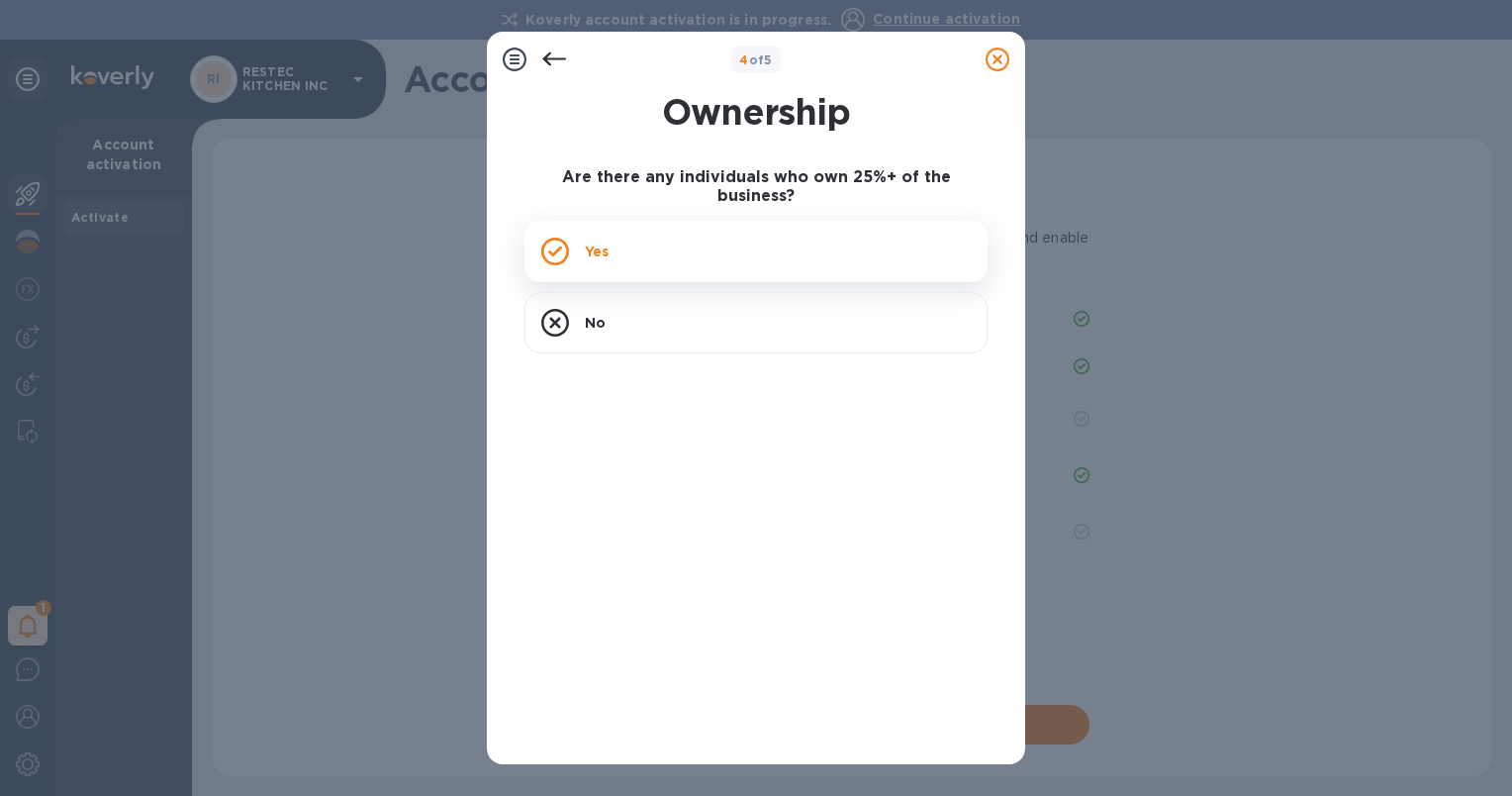 click on "Yes" at bounding box center (756, 251) 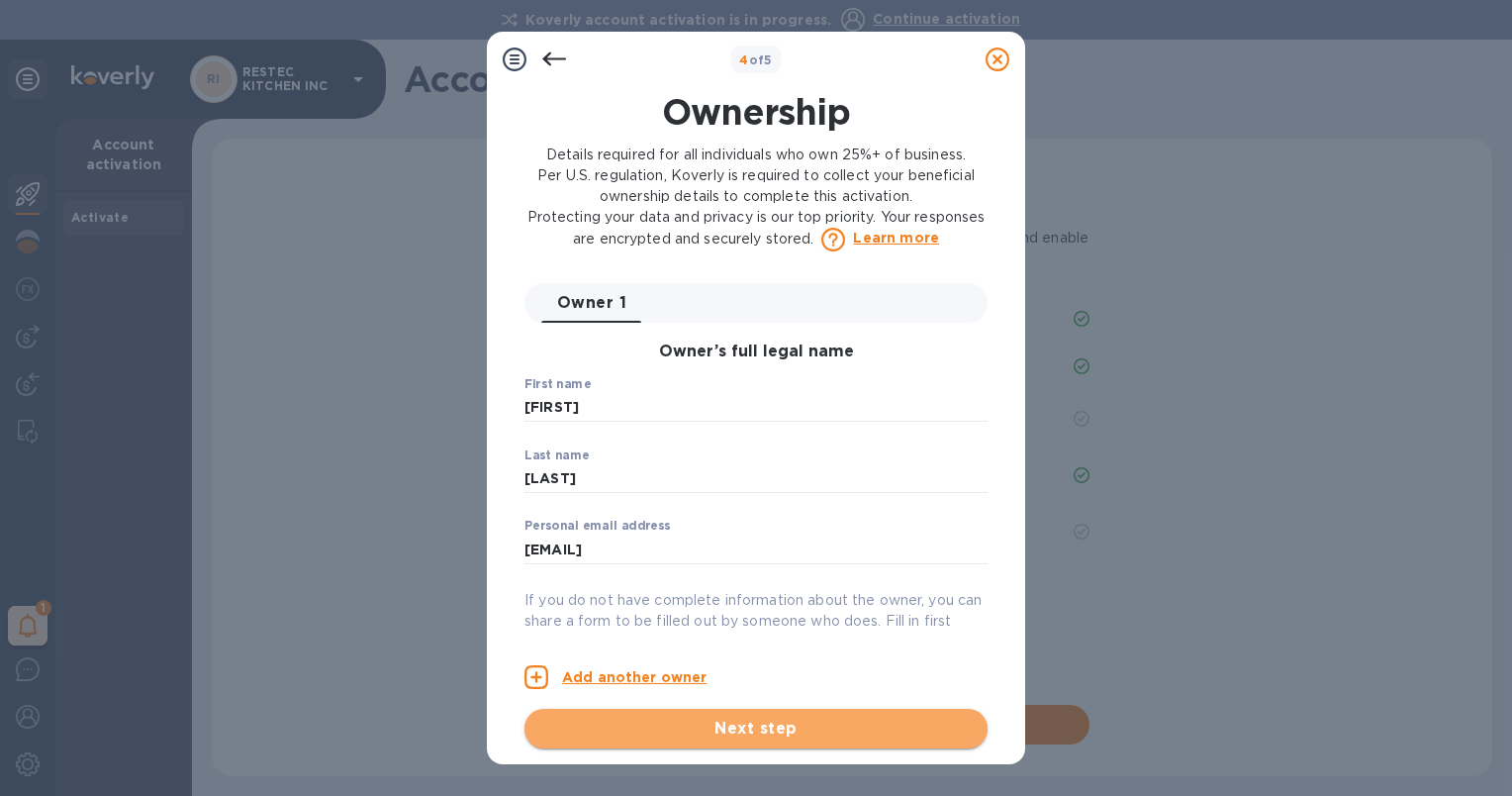 click on "Next step" at bounding box center (756, 729) 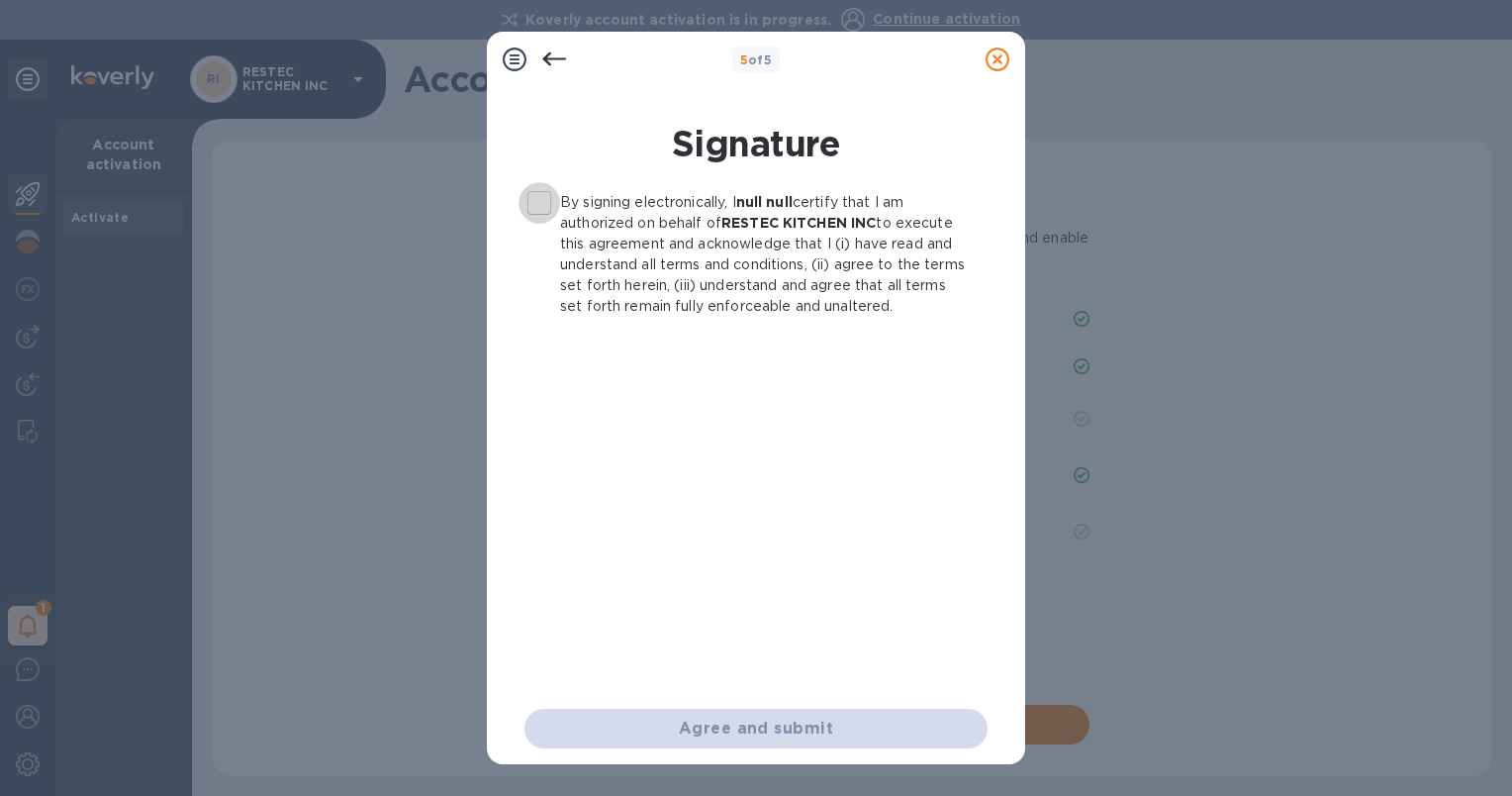 click on "By signing electronically, I  null null  certify that I am authorized on behalf of  RESTEC KITCHEN INC  to execute this agreement and acknowledge that I (i) have read and understand all terms and conditions, (ii) agree to the terms set forth herein, (iii) understand and agree that all terms set forth remain fully enforceable and unaltered." at bounding box center [539, 203] 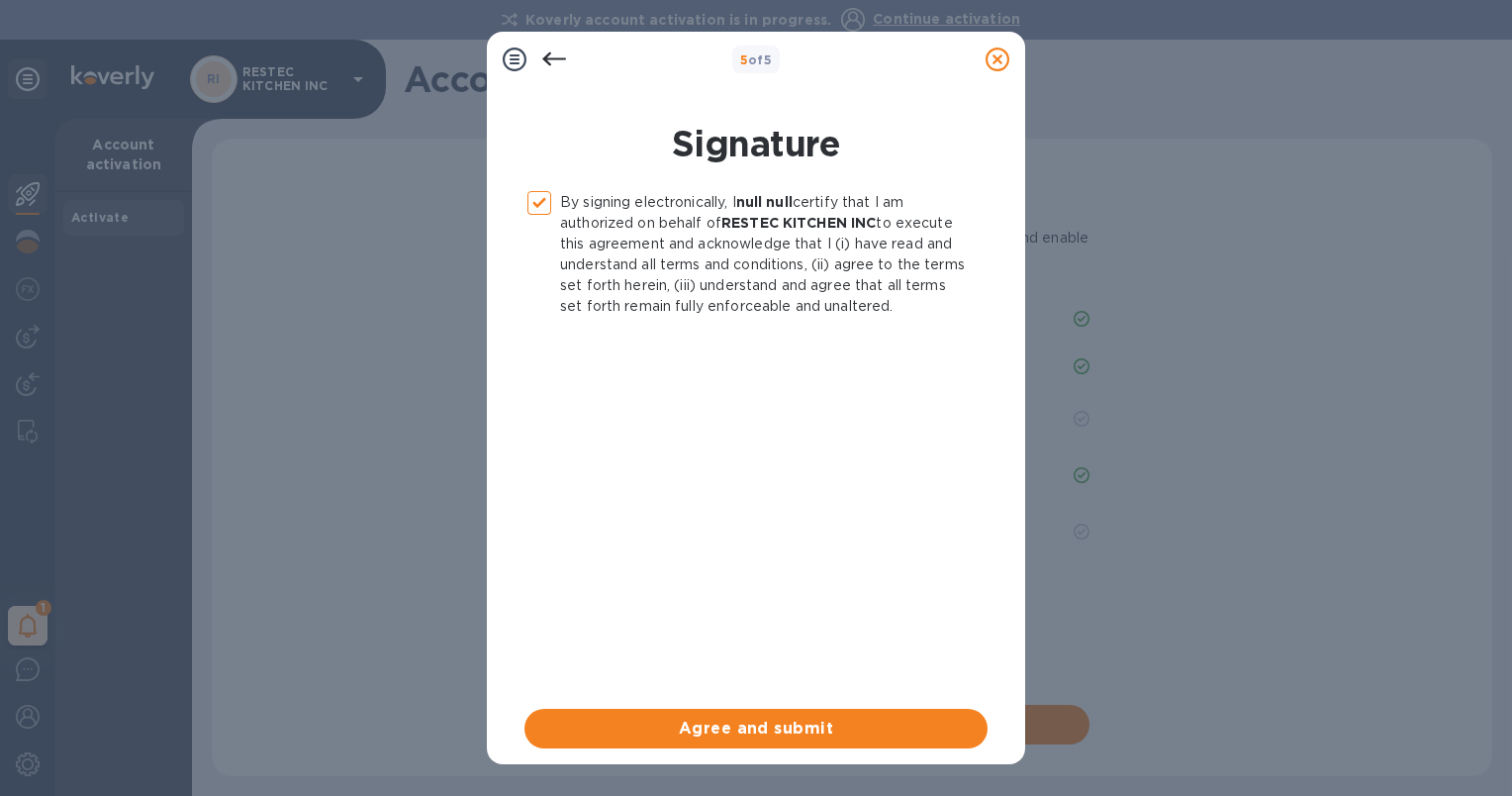 click on "Signature By signing electronically, I  null null  certify that I am authorized on behalf of  RESTEC KITCHEN INC  to execute this agreement and acknowledge that I (i) have read and understand all terms and conditions, (ii) agree to the terms set forth herein, (iii) understand and agree that all terms set forth remain fully enforceable and unaltered. Agree and submit" at bounding box center [756, 418] 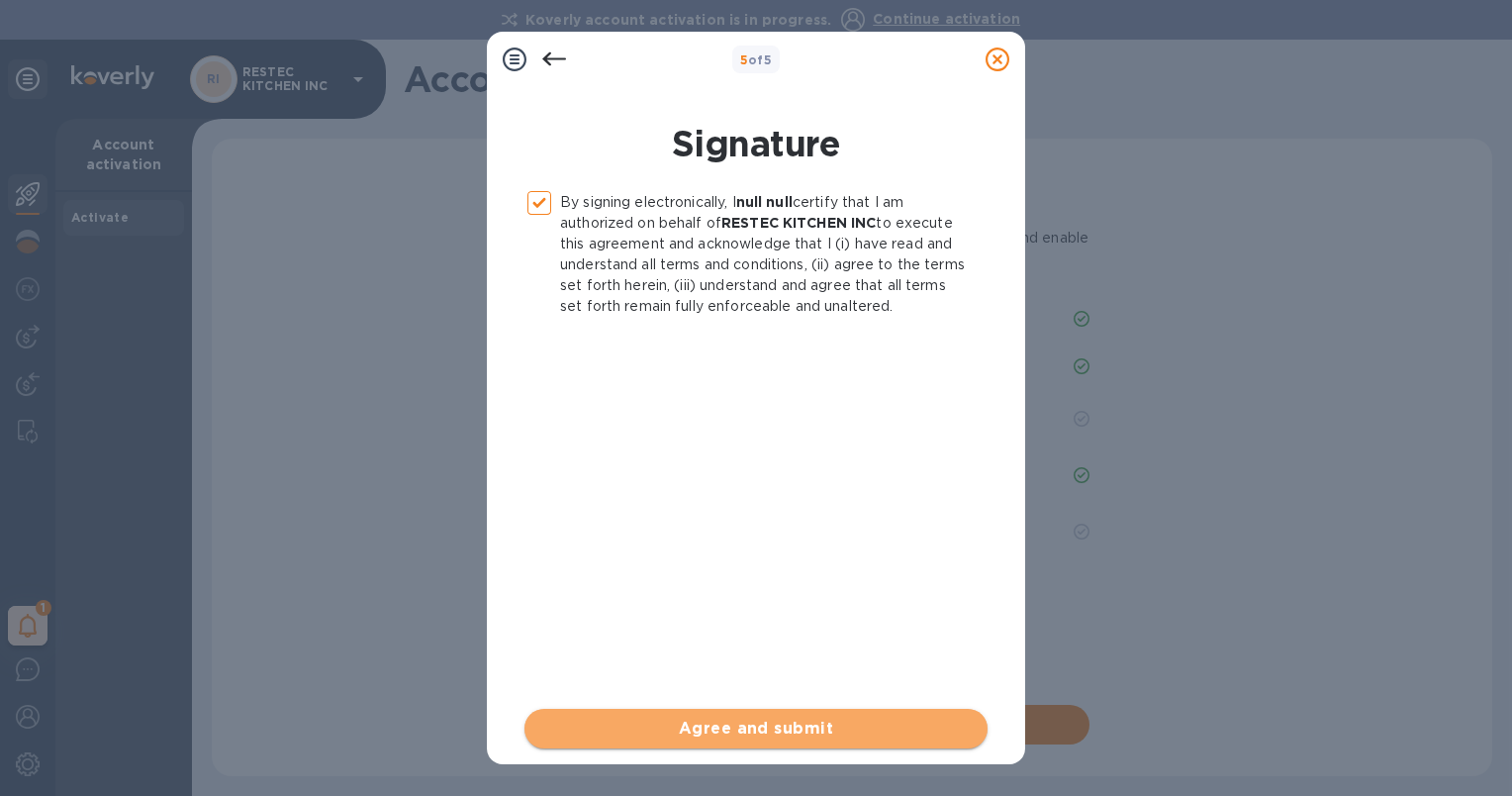 click on "Agree and submit" at bounding box center (756, 729) 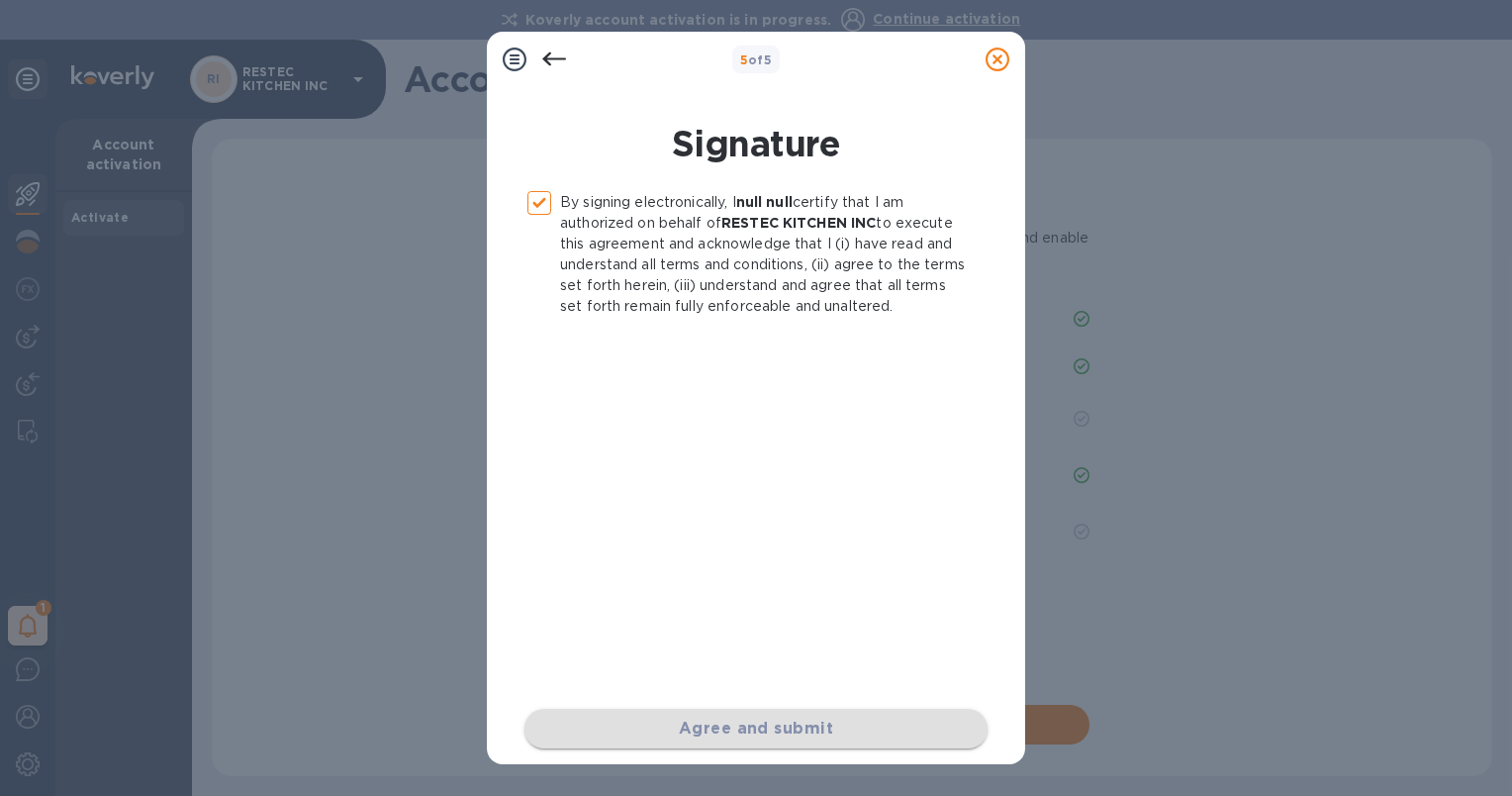 checkbox on "false" 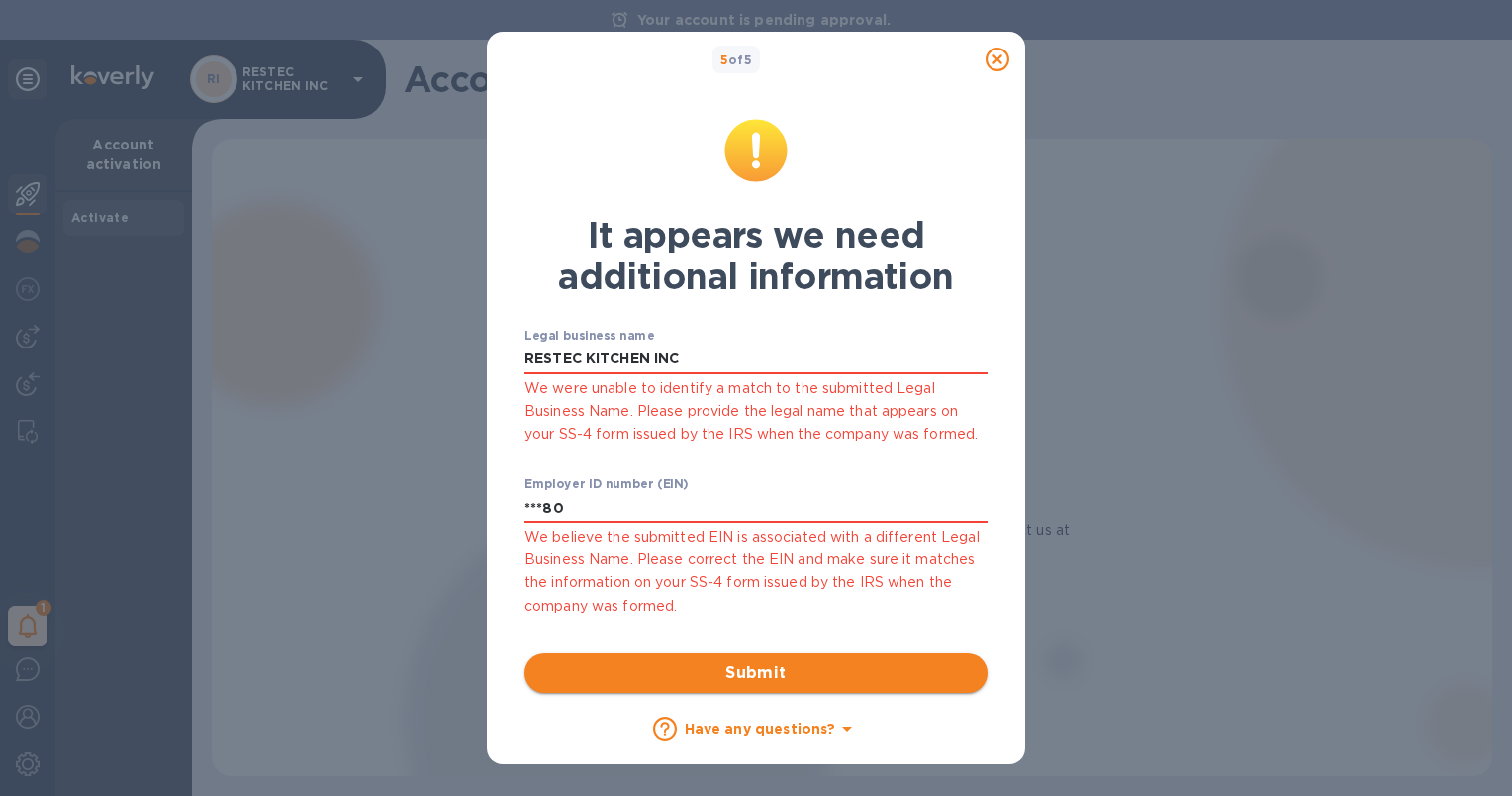 click on "Submit" at bounding box center (756, 673) 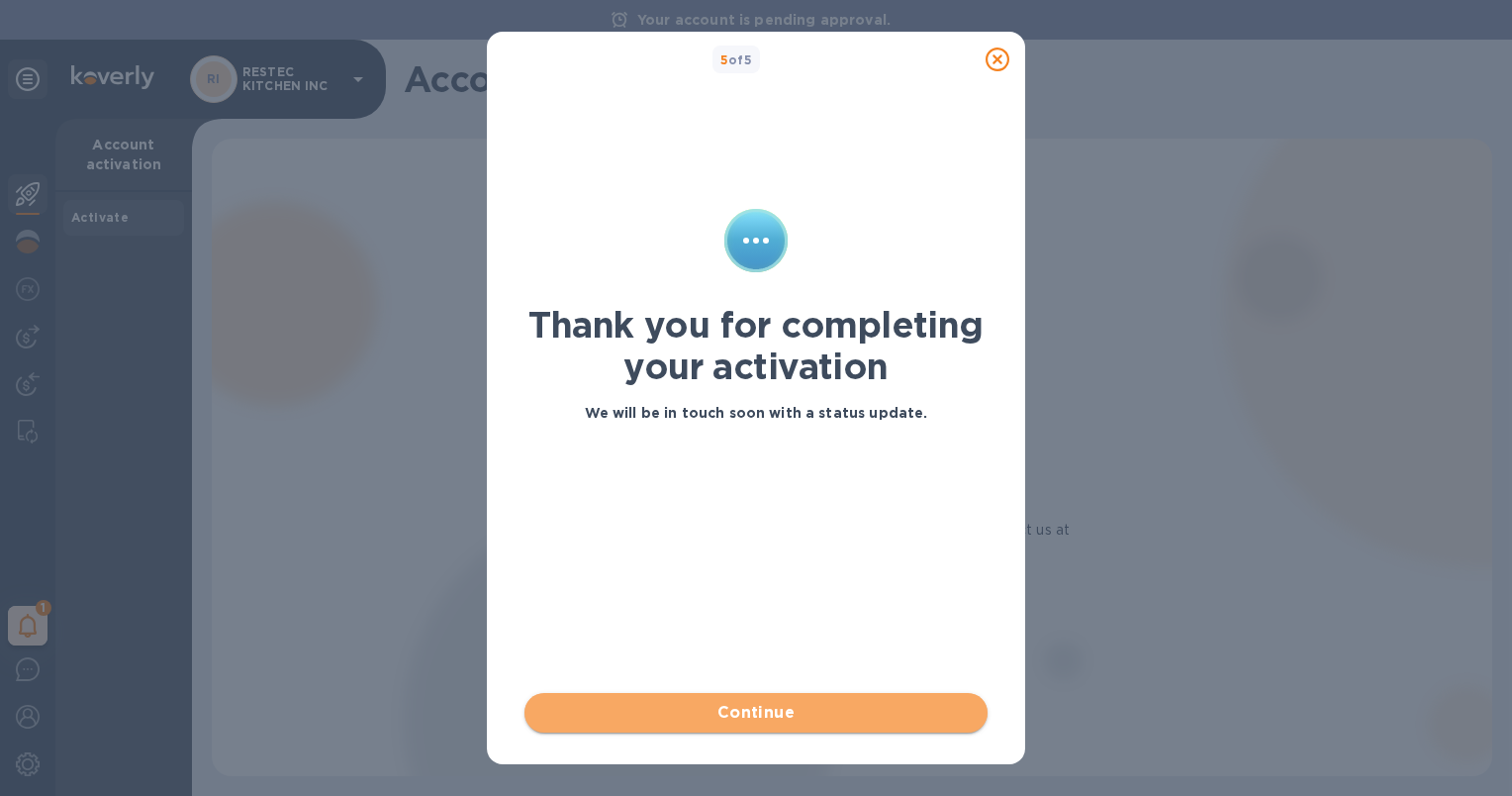 click on "Continue" at bounding box center [756, 713] 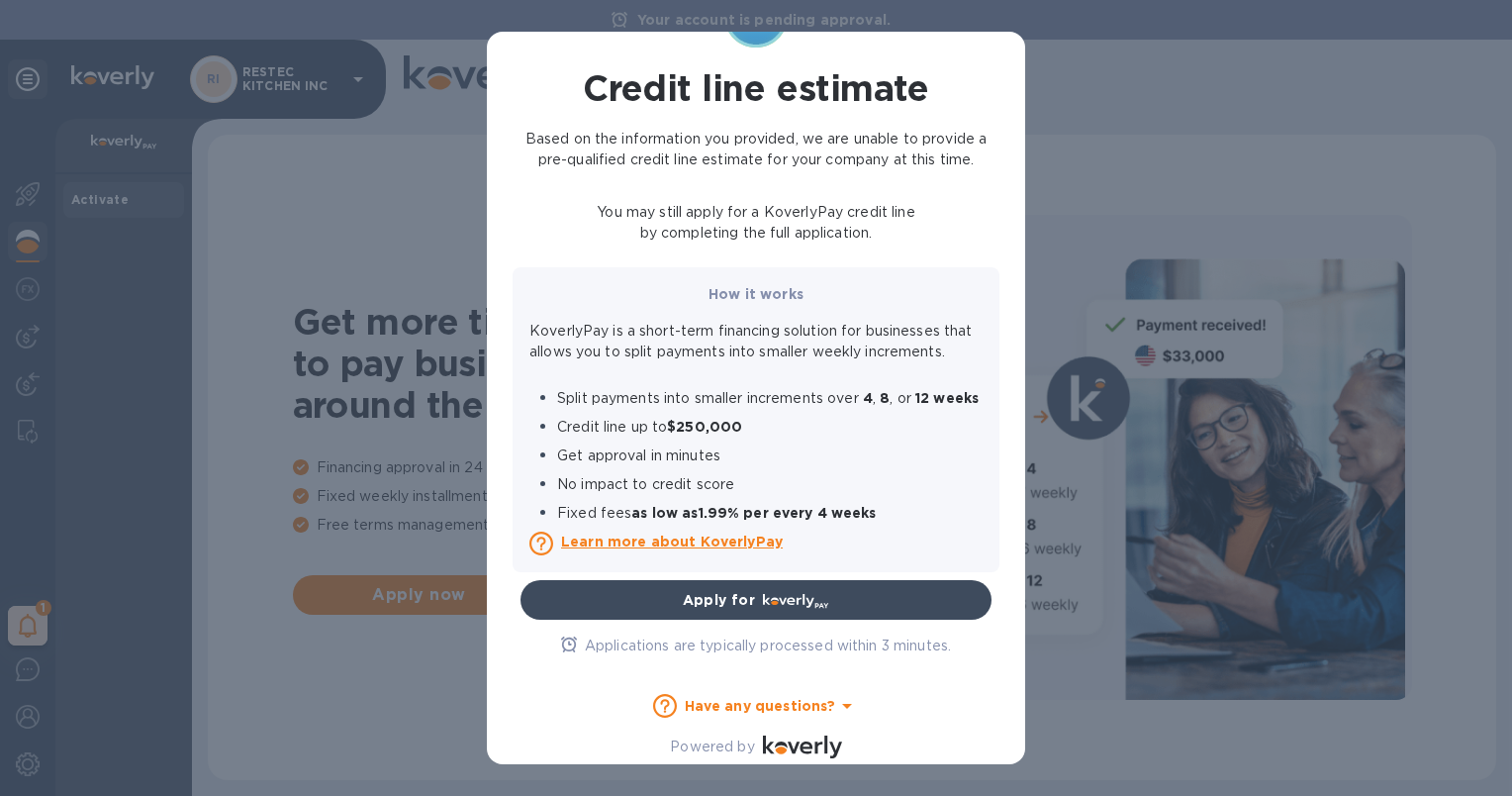 scroll, scrollTop: 0, scrollLeft: 0, axis: both 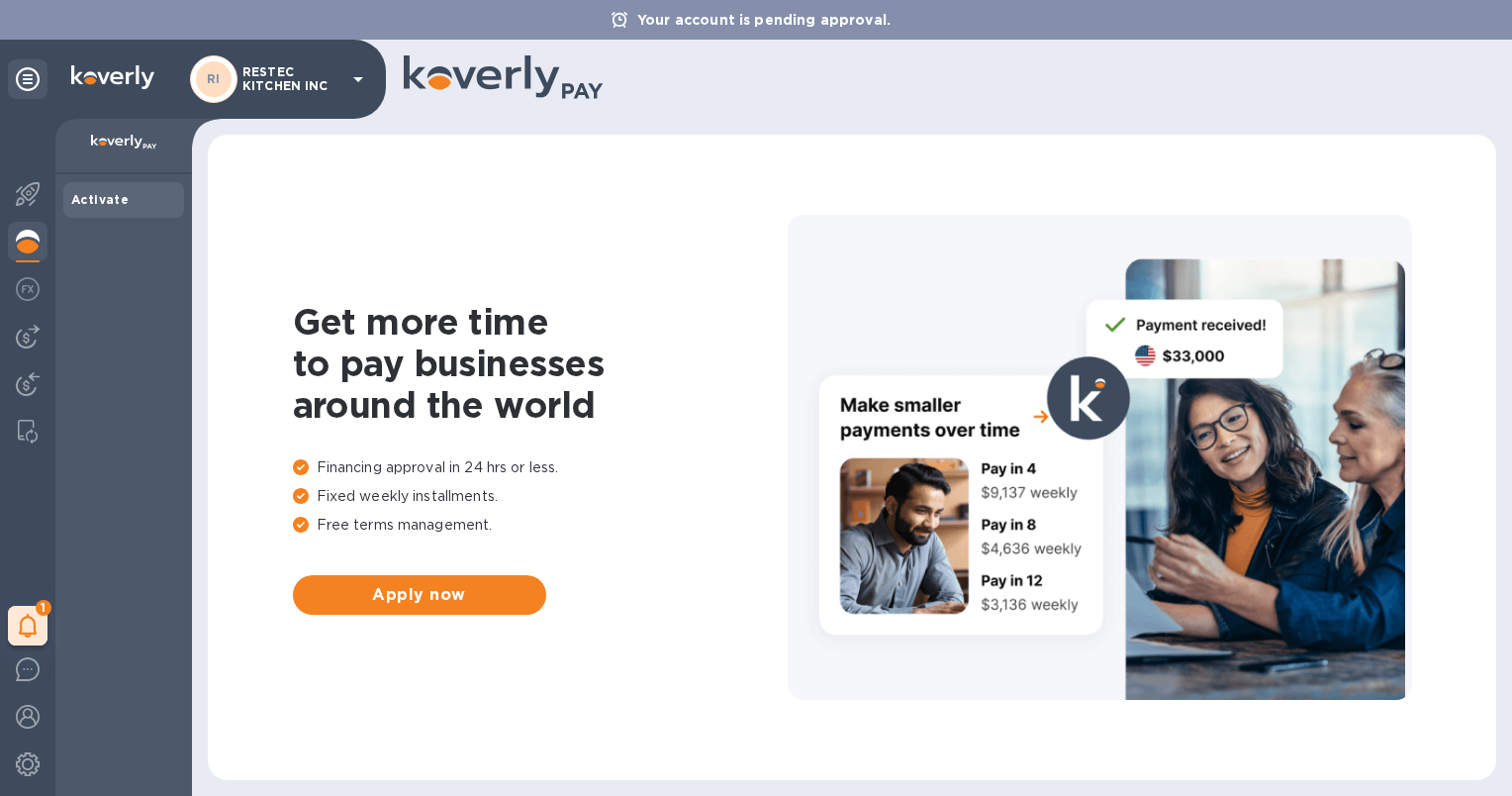 click on "Activate" at bounding box center [100, 199] 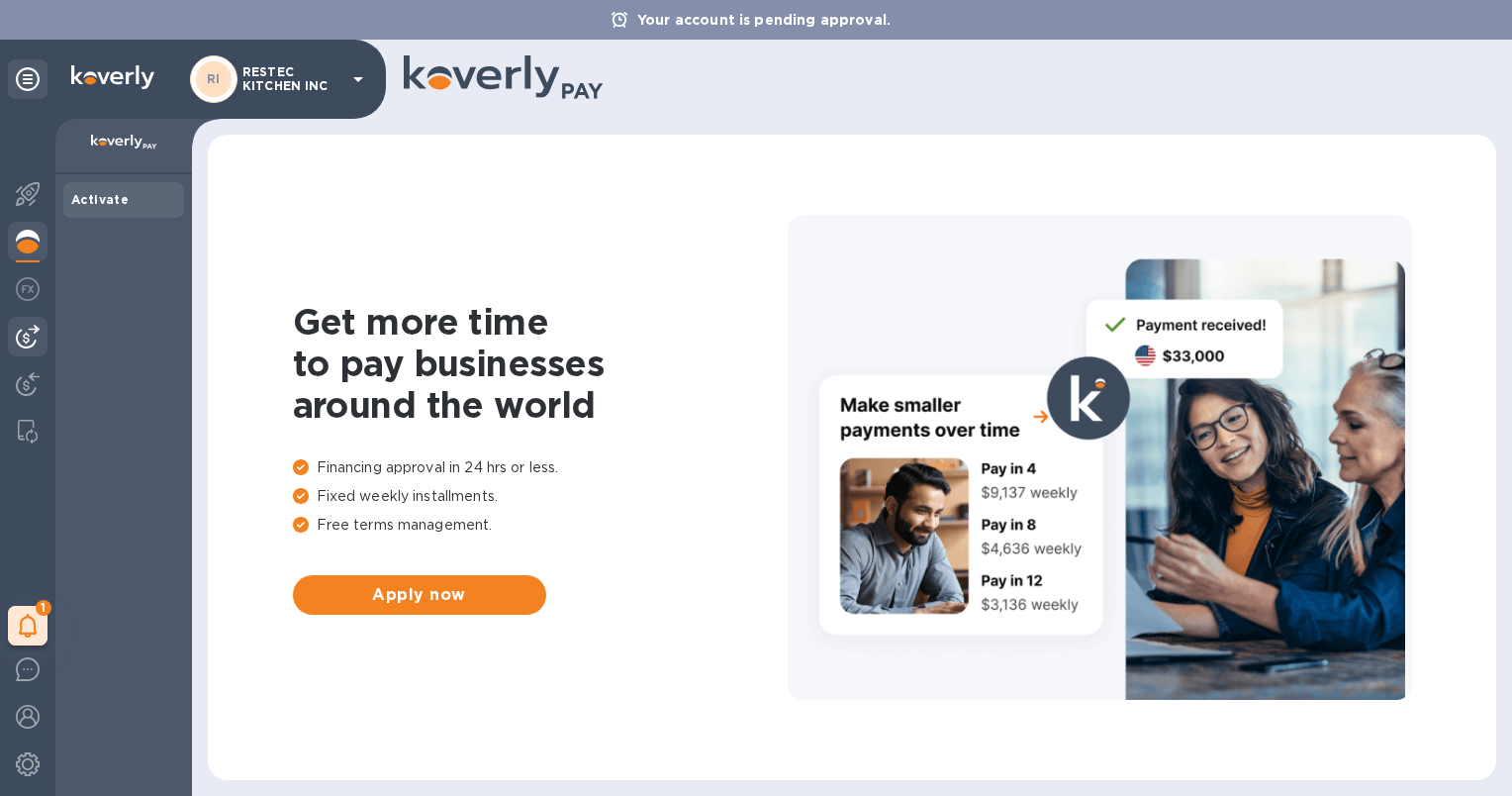 click at bounding box center (28, 337) 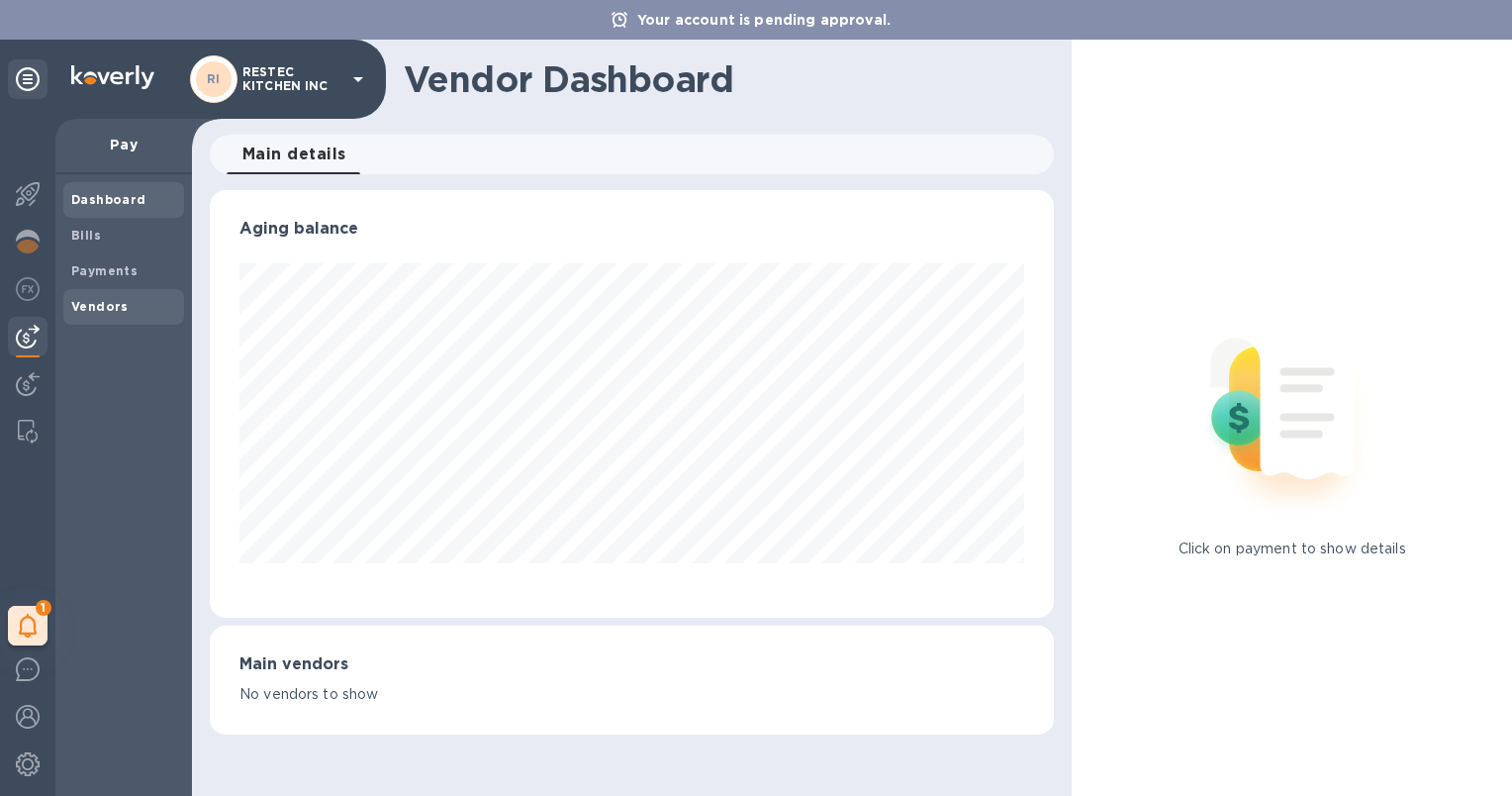 scroll, scrollTop: 989622, scrollLeft: 988684, axis: both 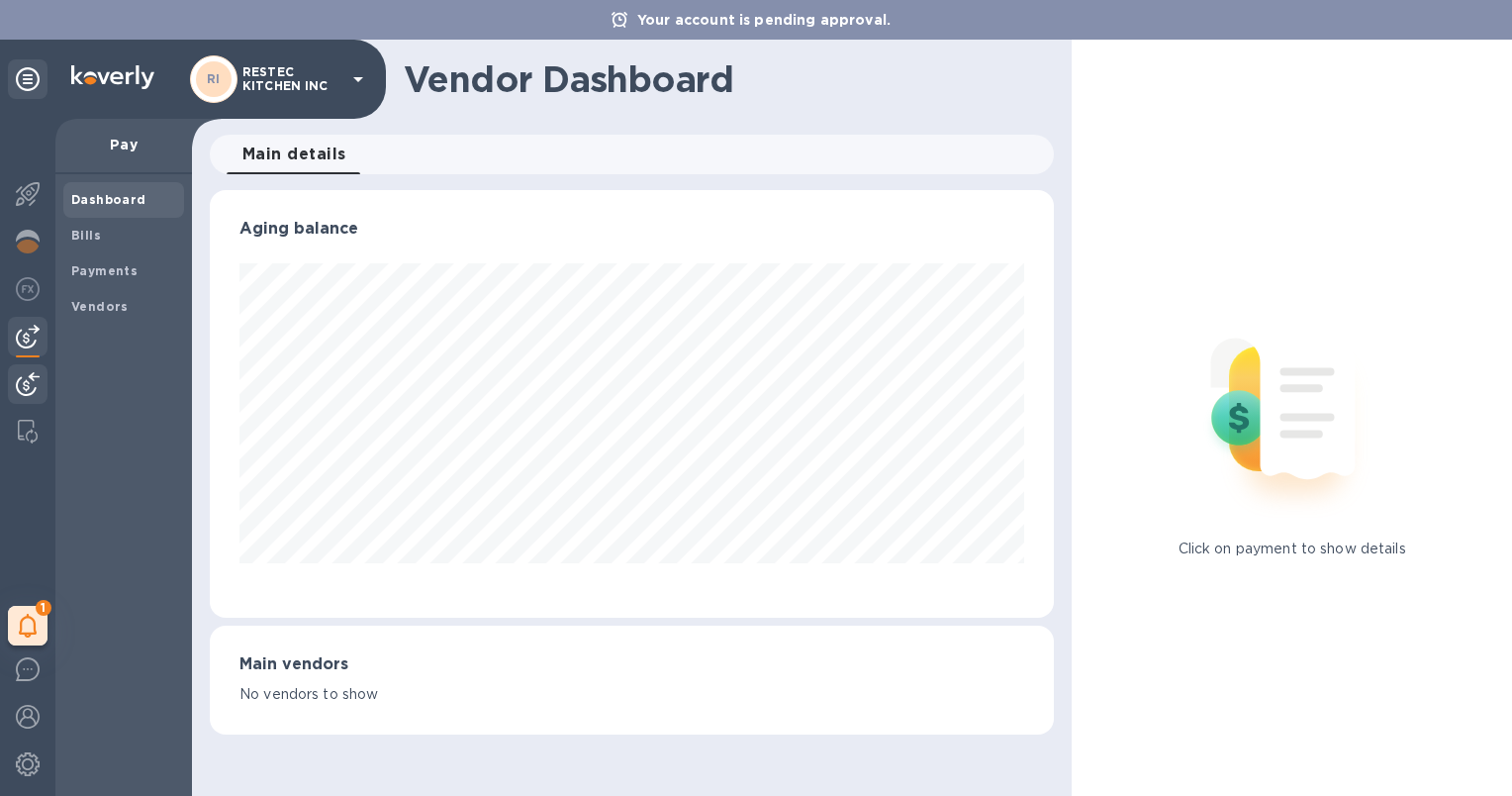 click at bounding box center (28, 386) 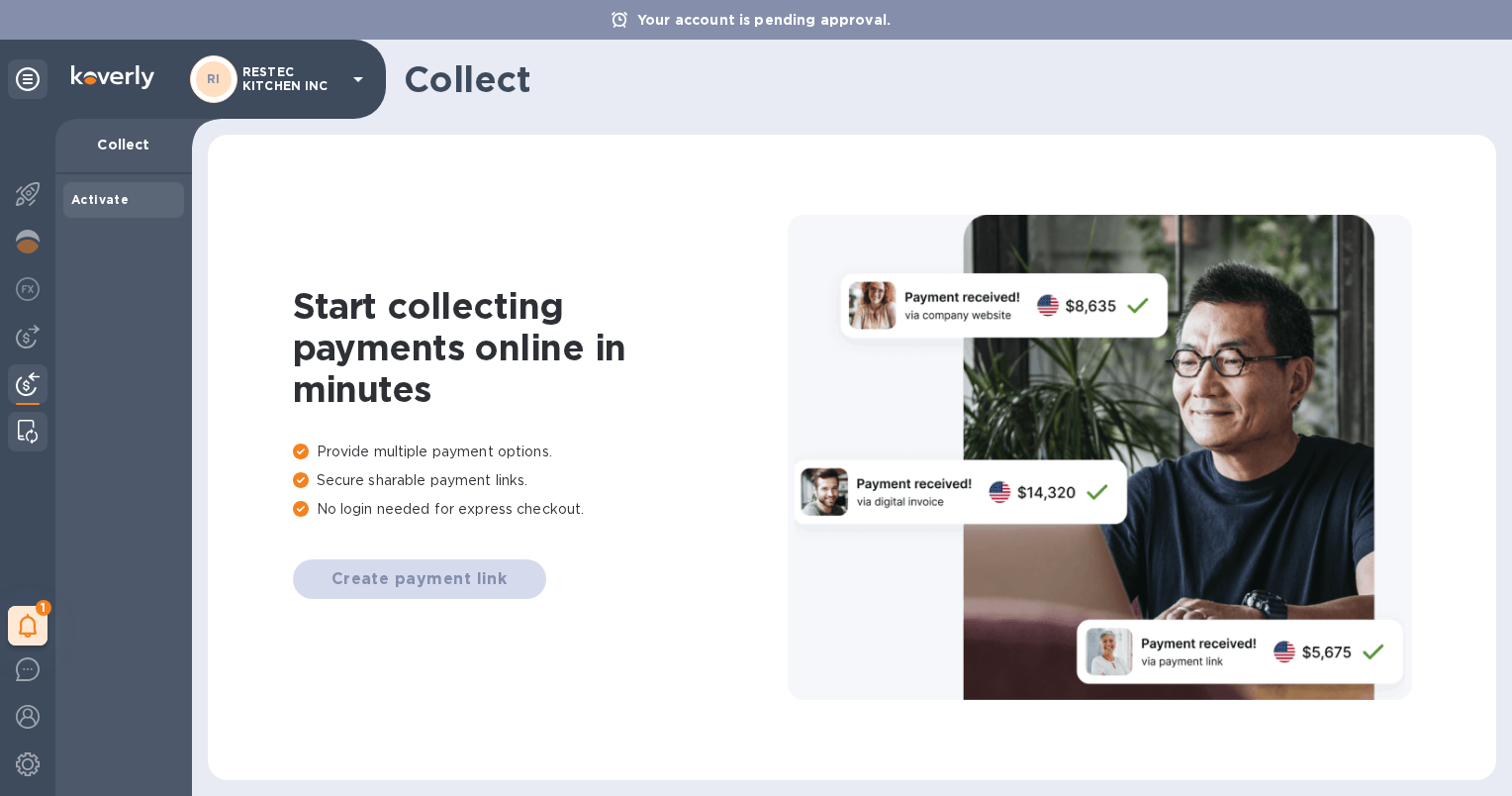 click at bounding box center [28, 432] 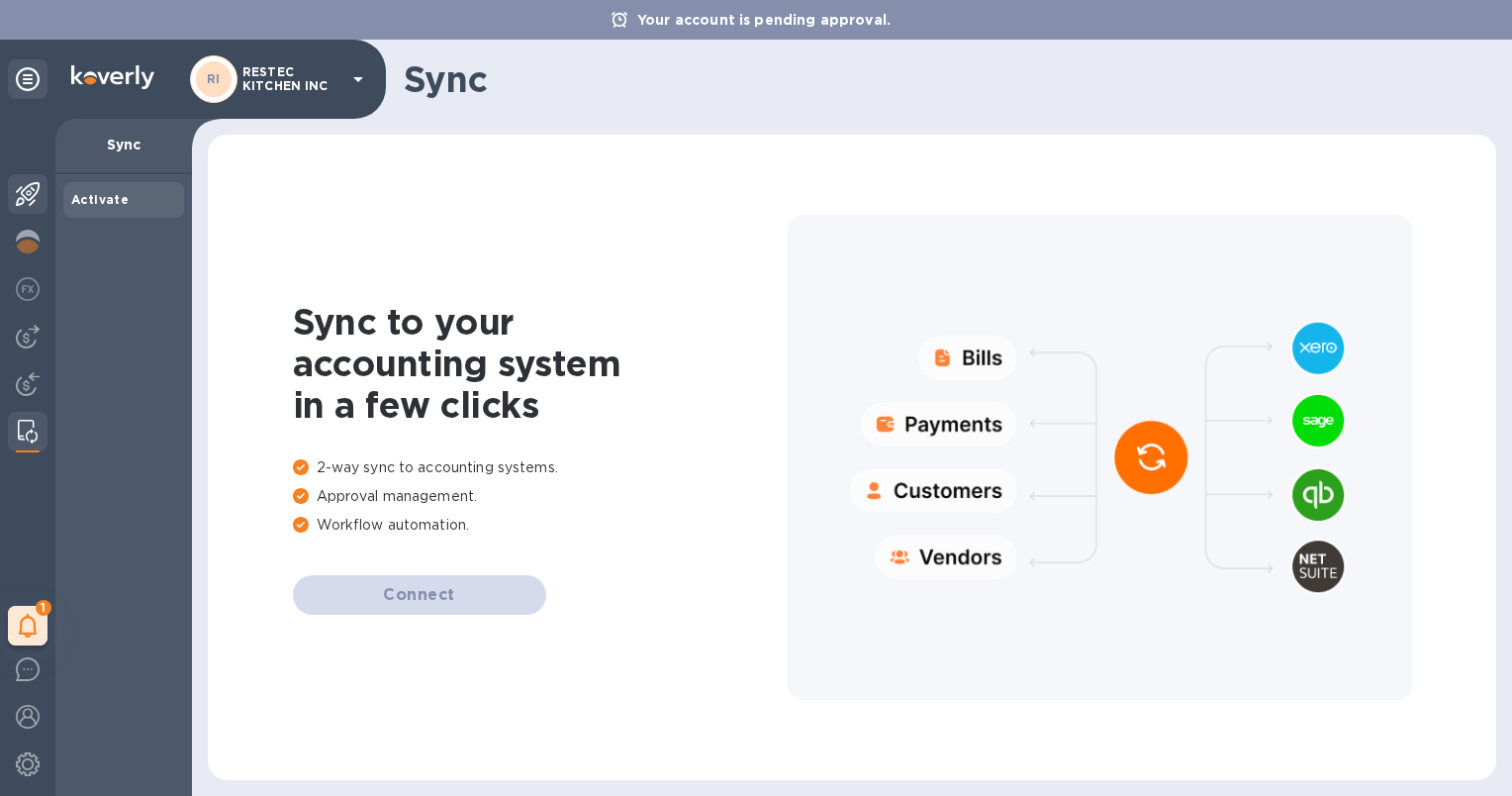 click at bounding box center [28, 194] 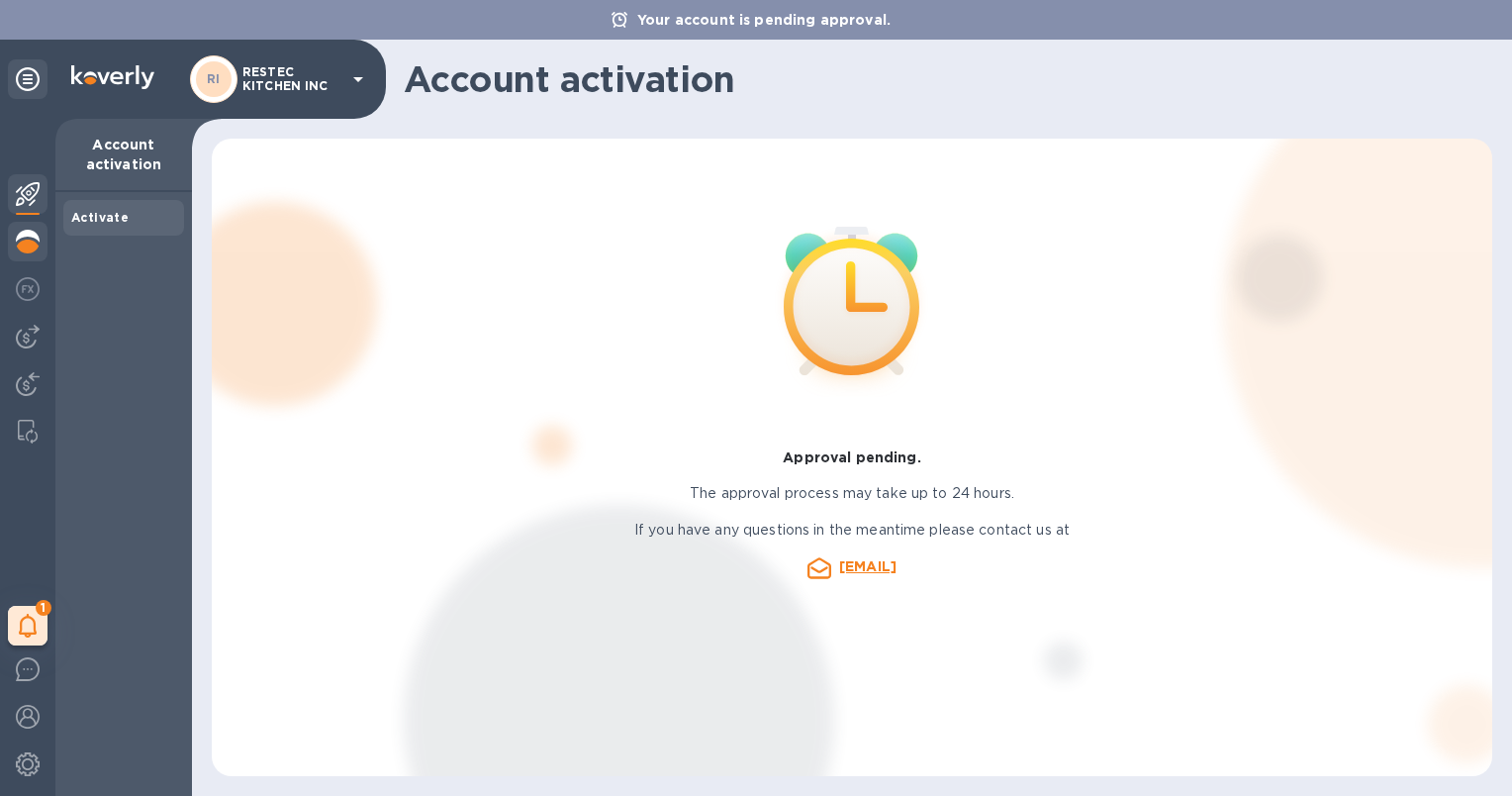 click at bounding box center (28, 242) 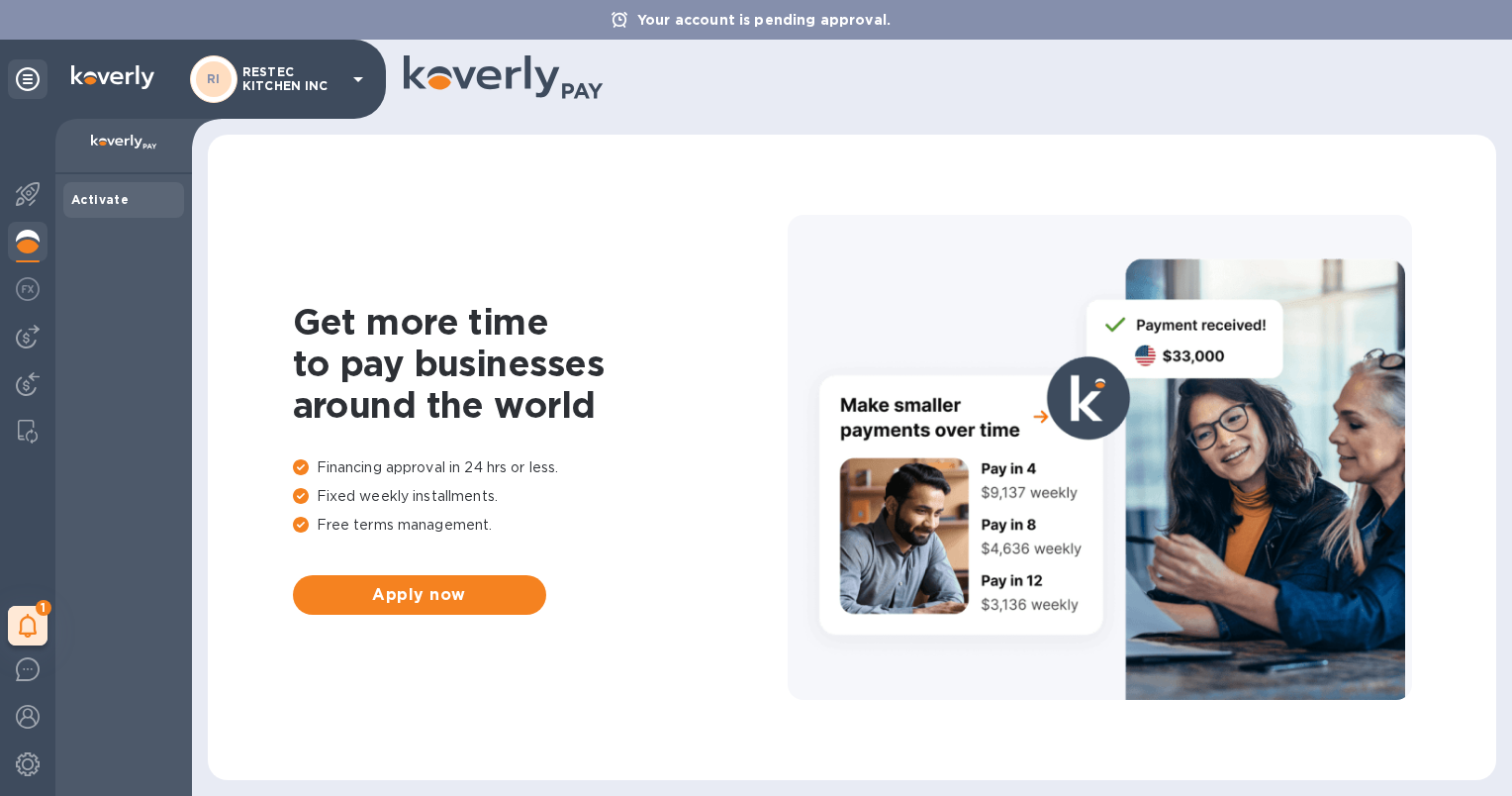 click on "RESTEC KITCHEN INC" at bounding box center [292, 79] 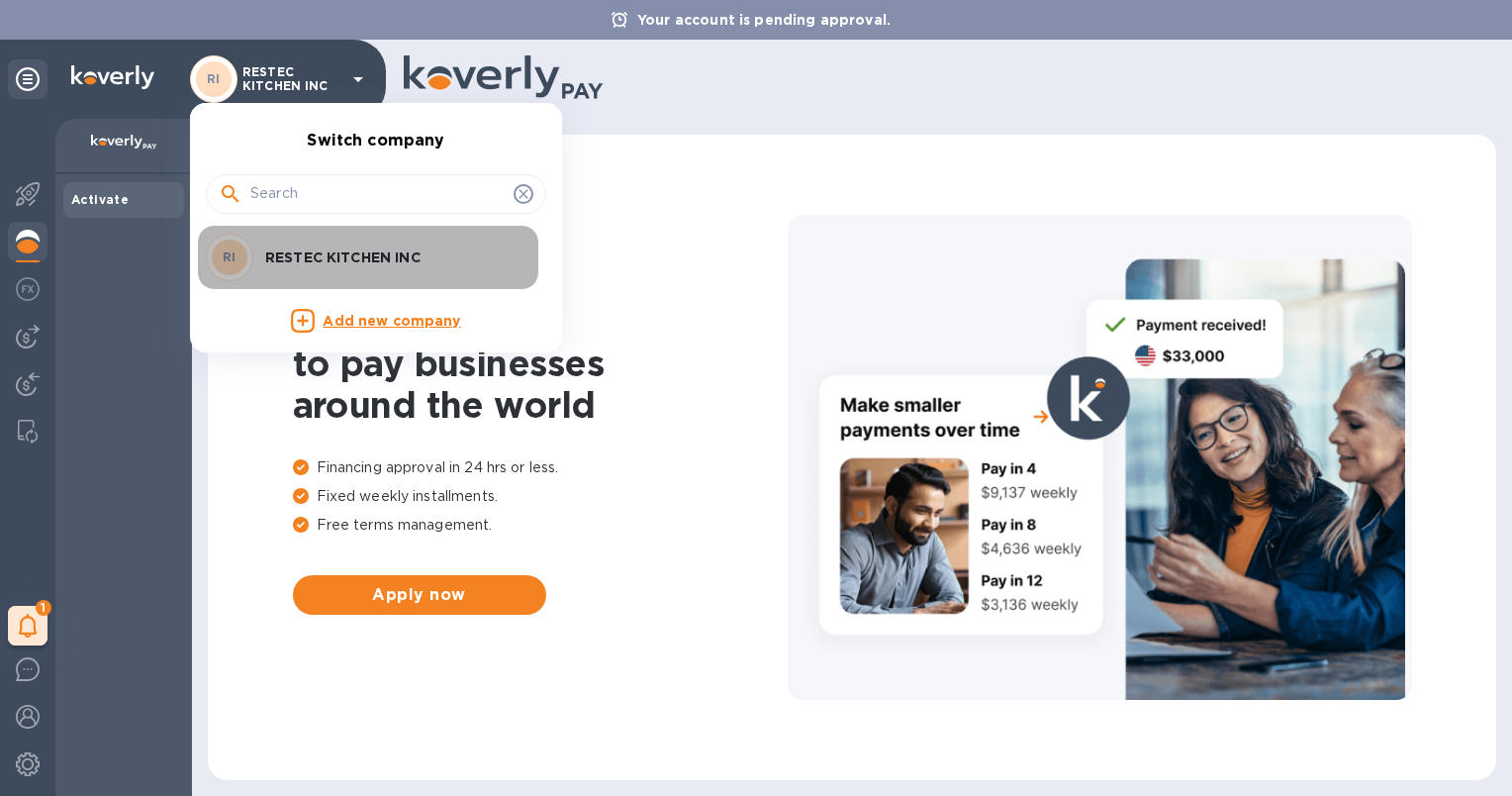 click on "RESTEC KITCHEN INC" at bounding box center [390, 257] 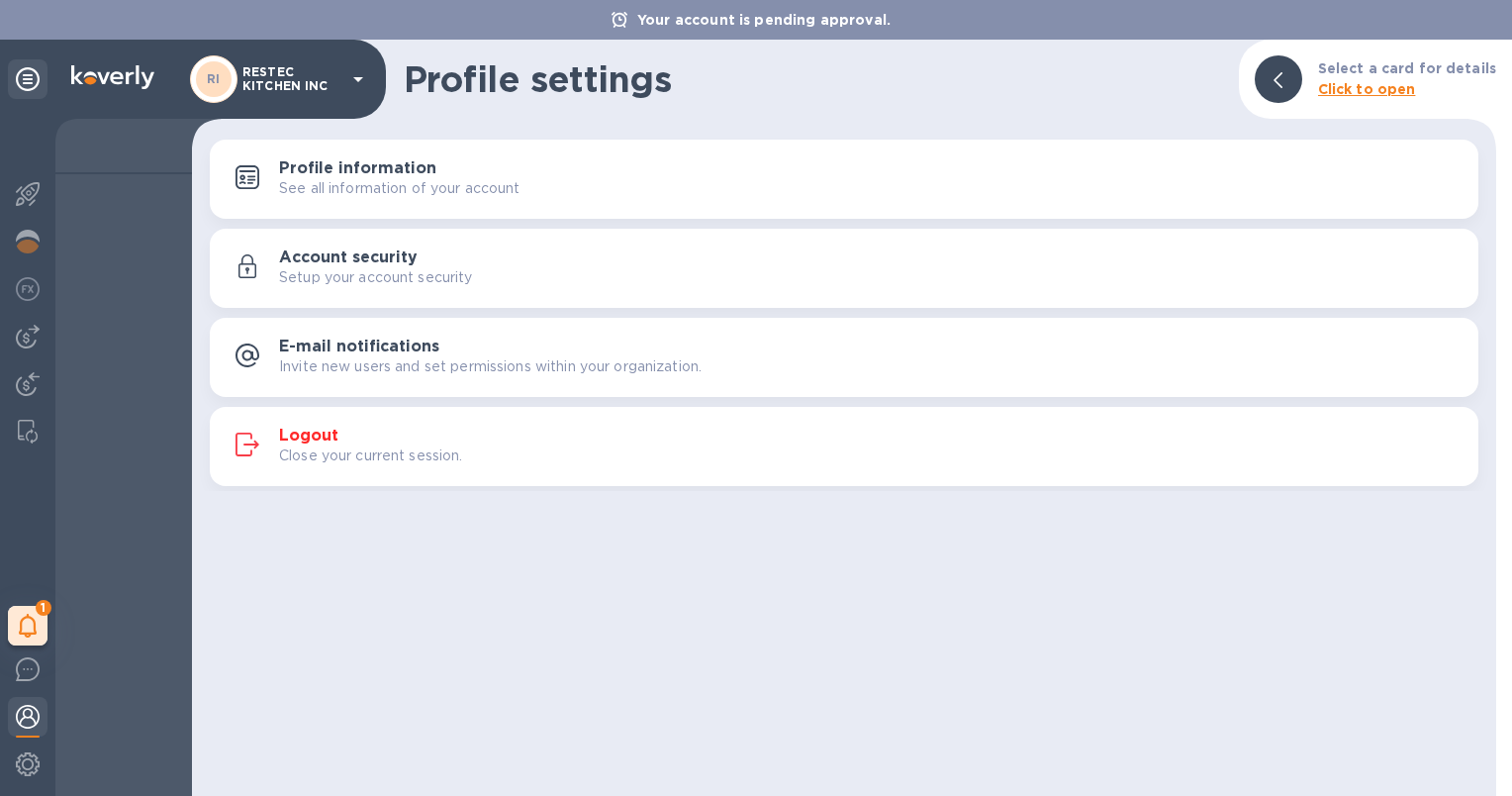 scroll, scrollTop: 0, scrollLeft: 0, axis: both 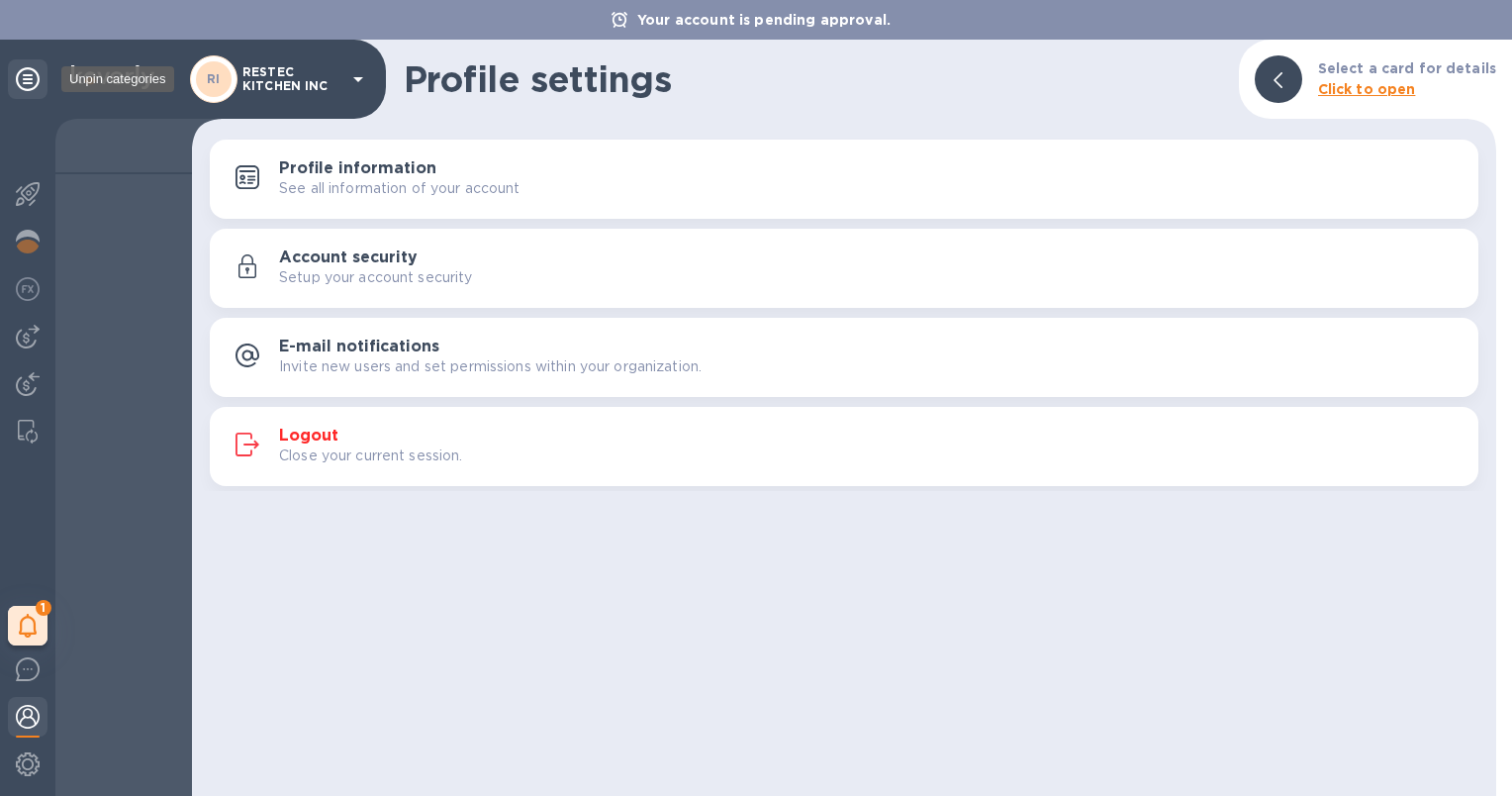 click 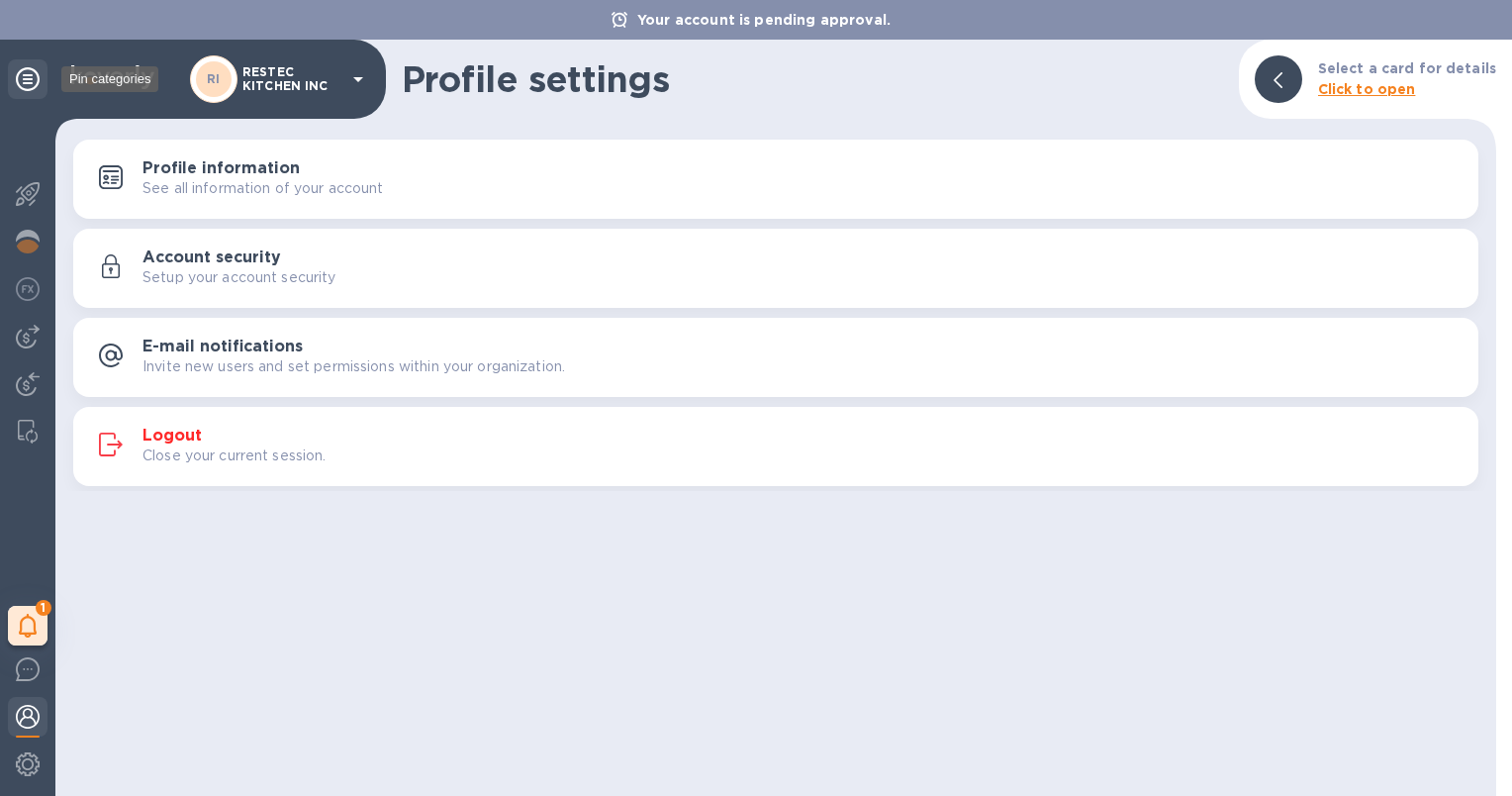 click 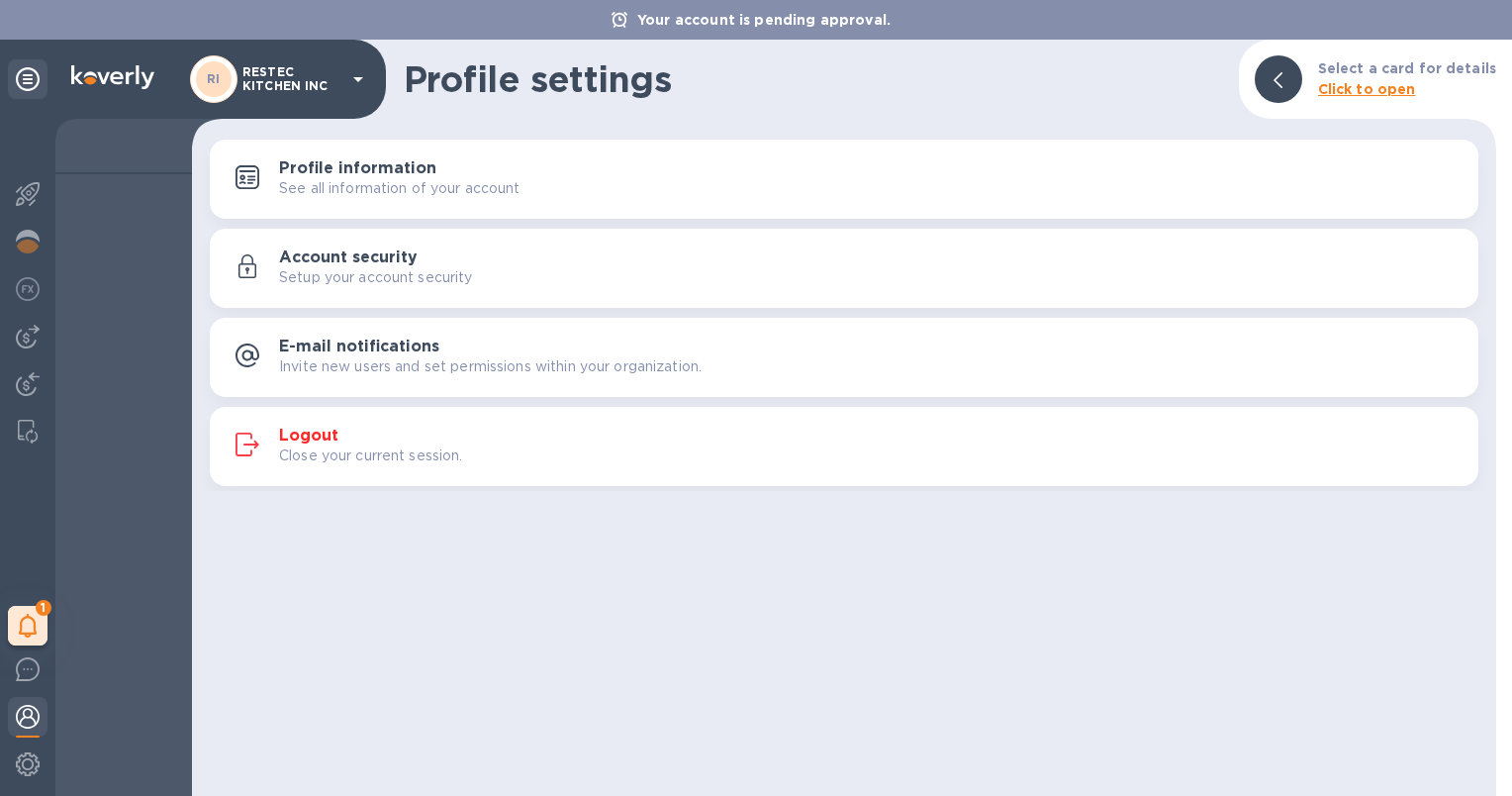 click on "RESTEC KITCHEN INC" at bounding box center (292, 79) 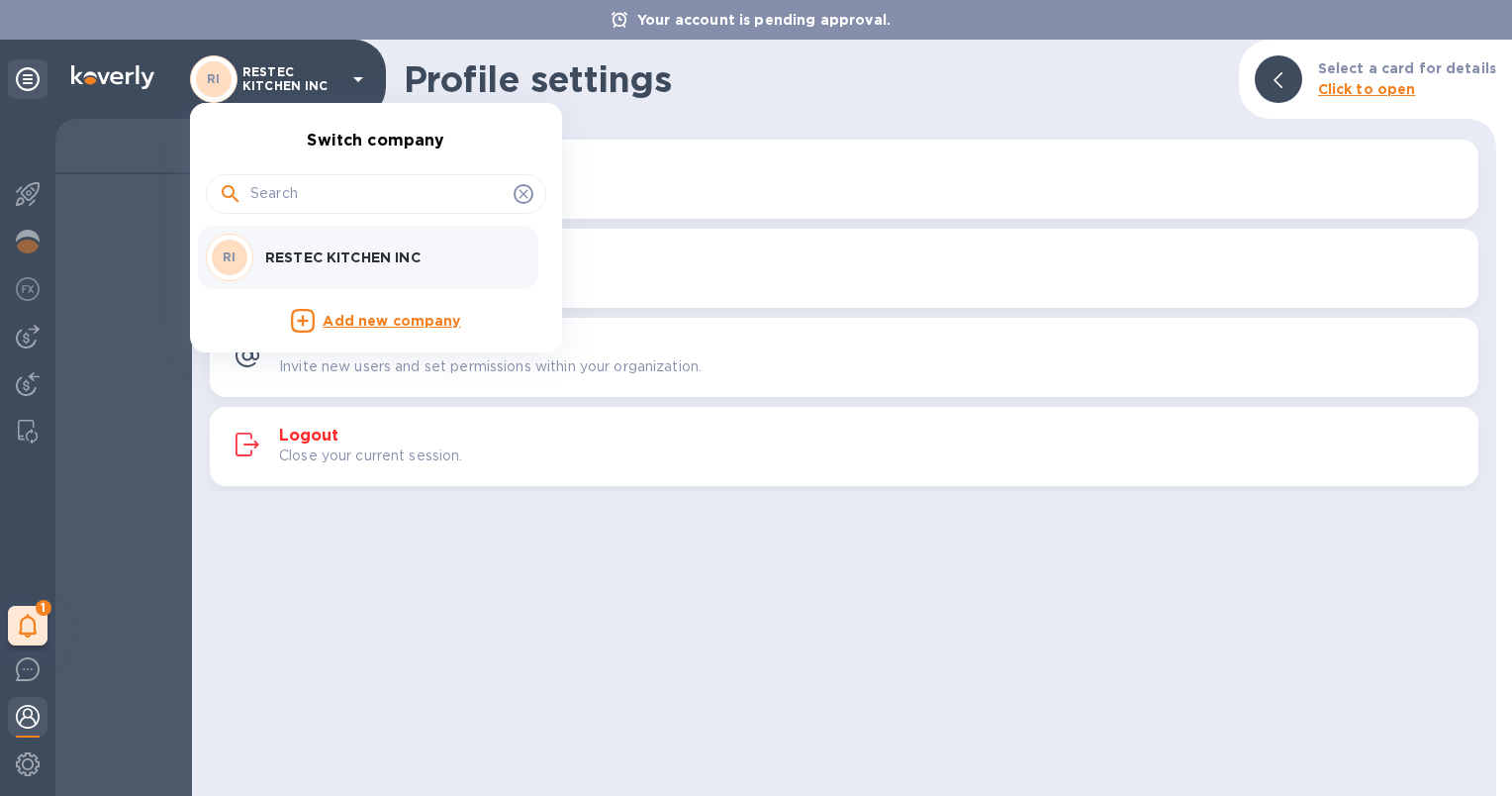 click on "RESTEC KITCHEN INC" at bounding box center [390, 257] 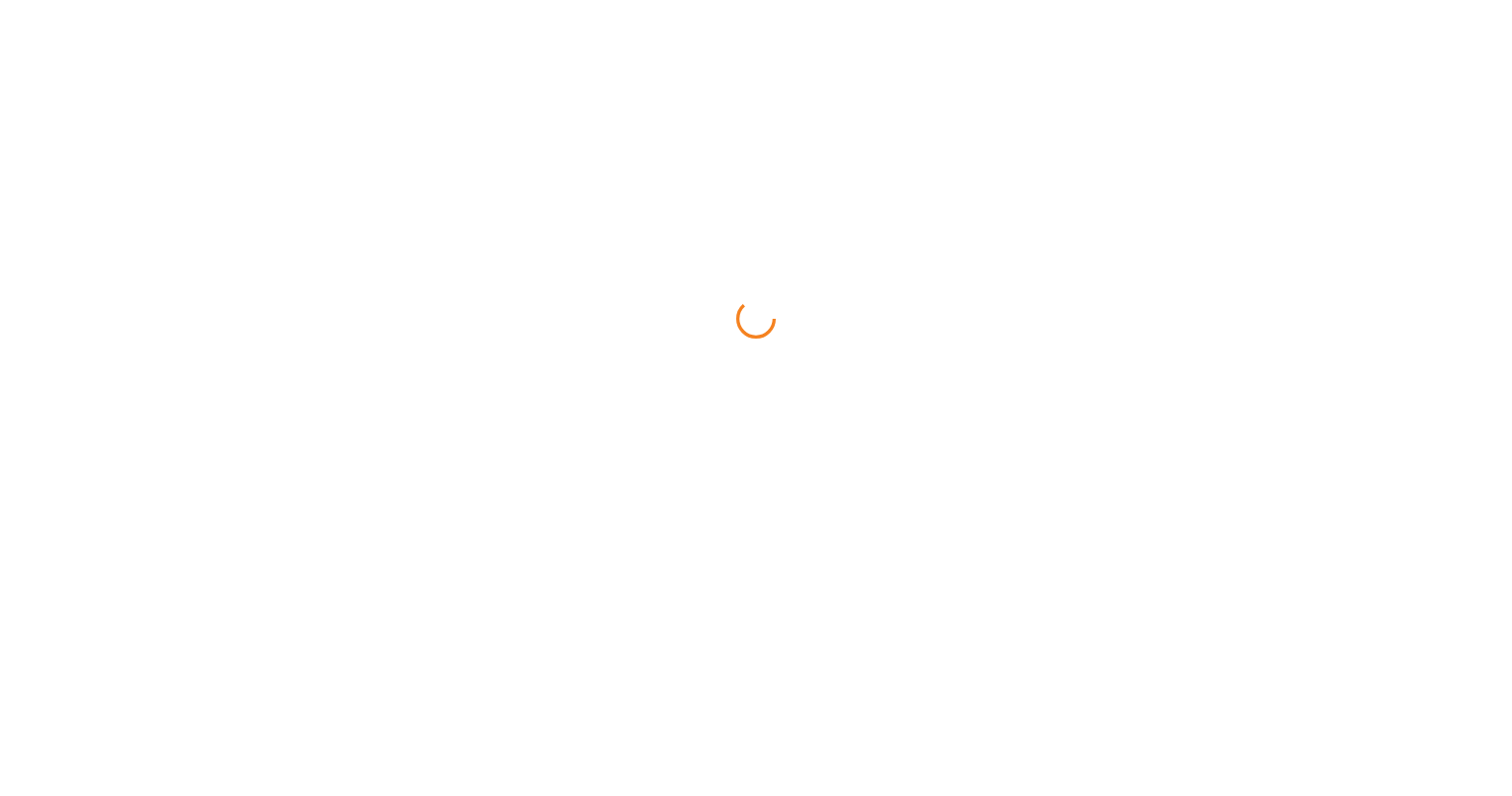 scroll, scrollTop: 0, scrollLeft: 0, axis: both 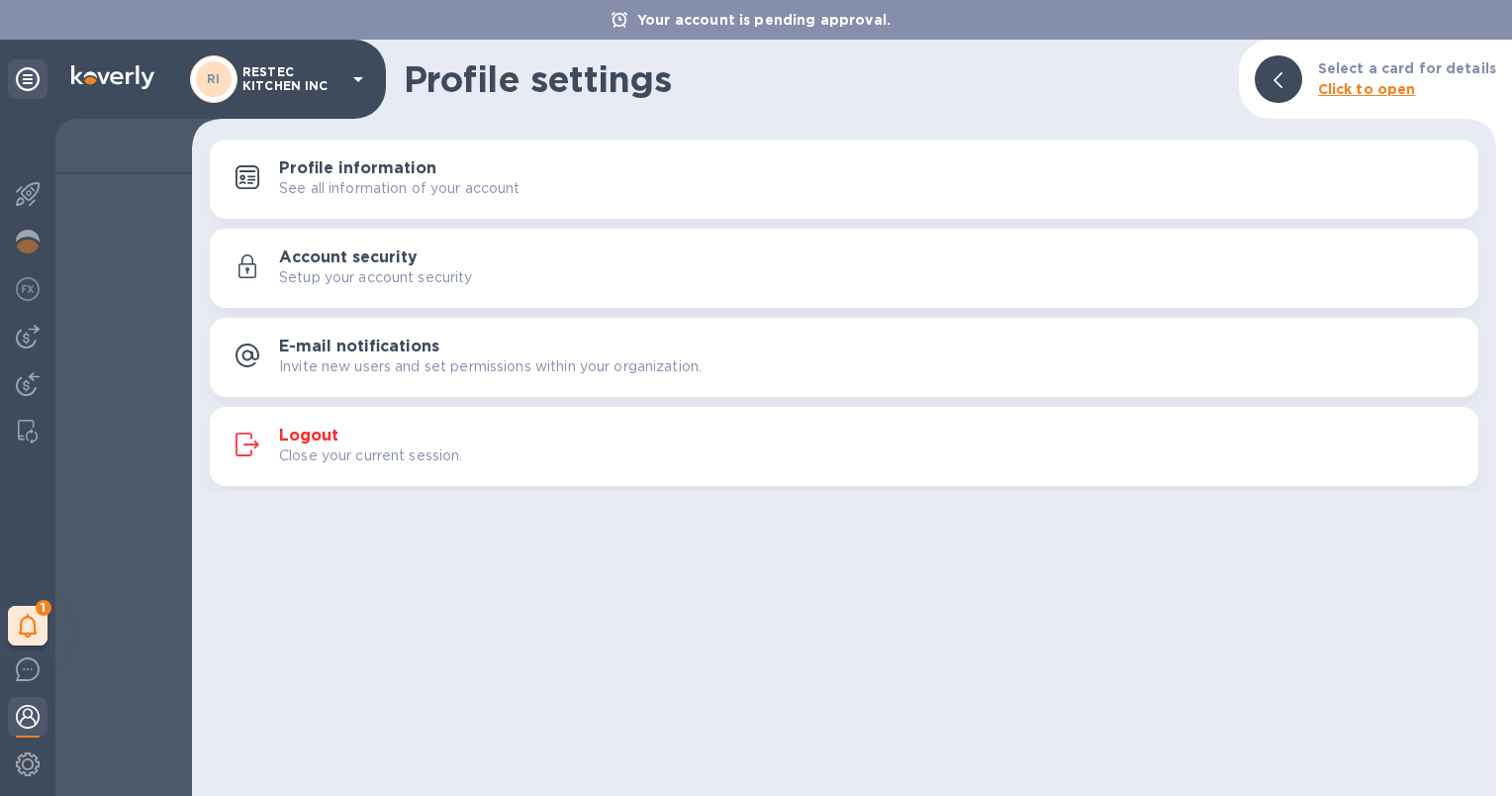 click on "Click to open" at bounding box center [1367, 89] 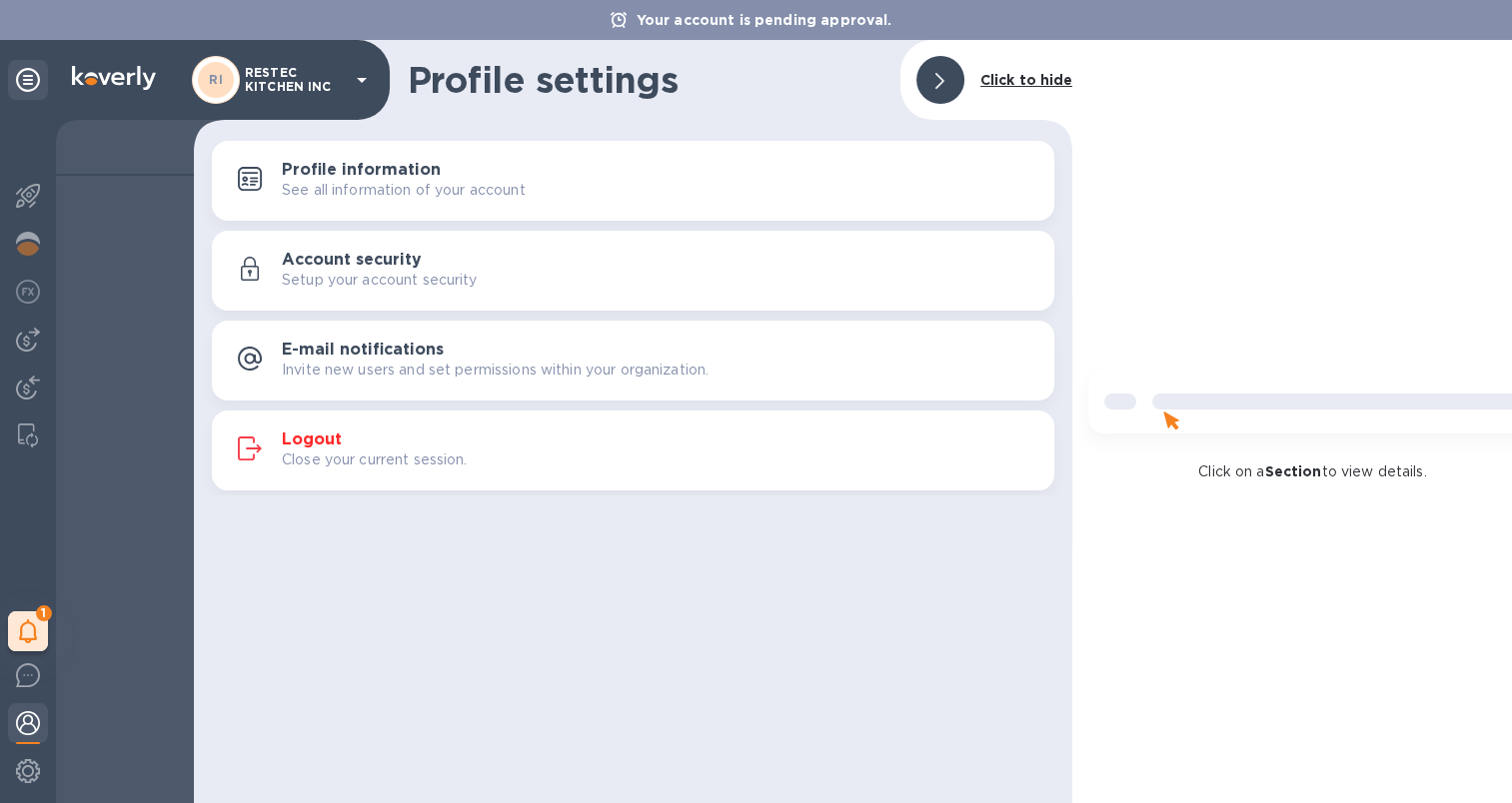 click at bounding box center (940, 80) 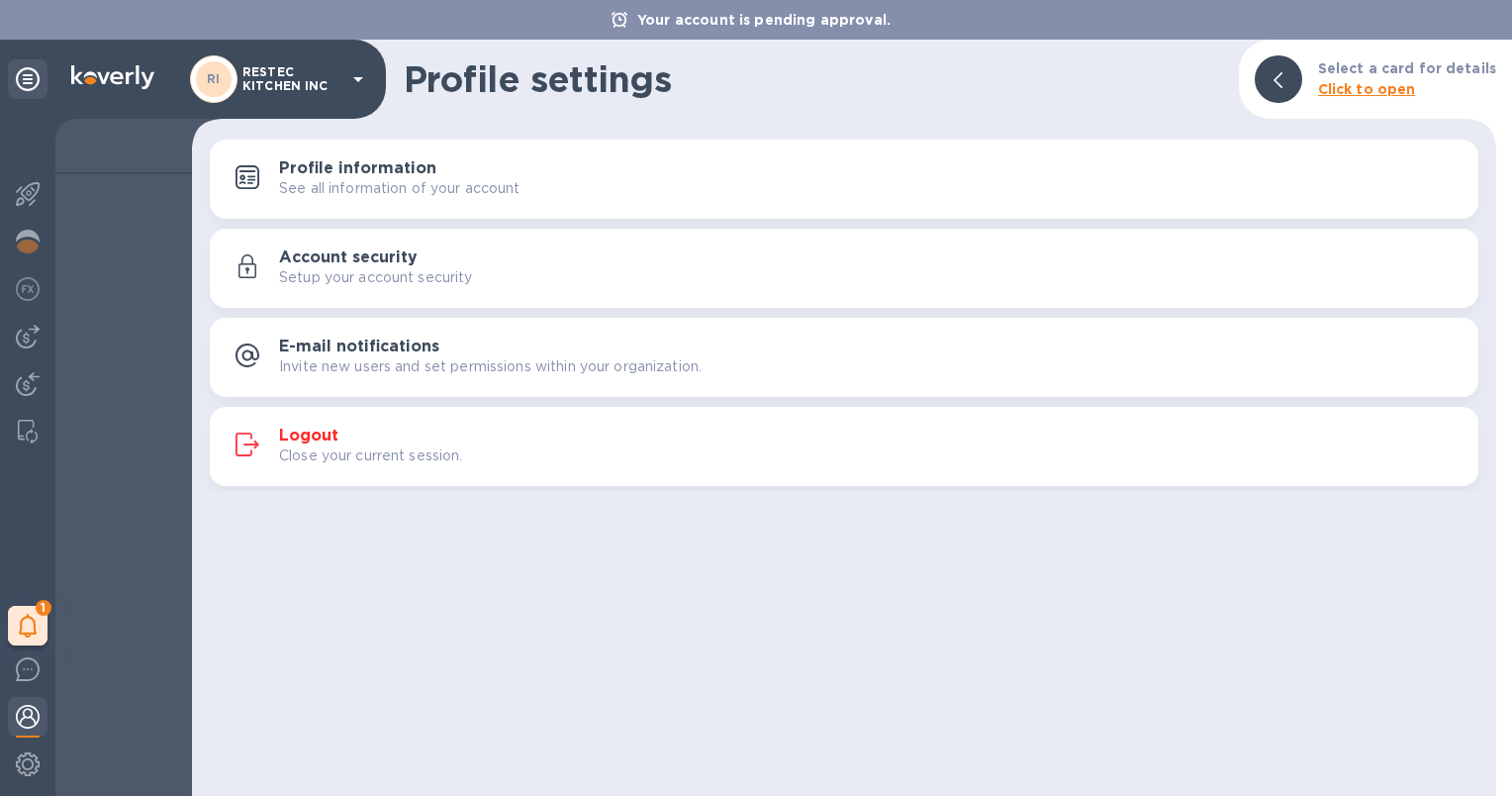 click on "Logout" at bounding box center (309, 436) 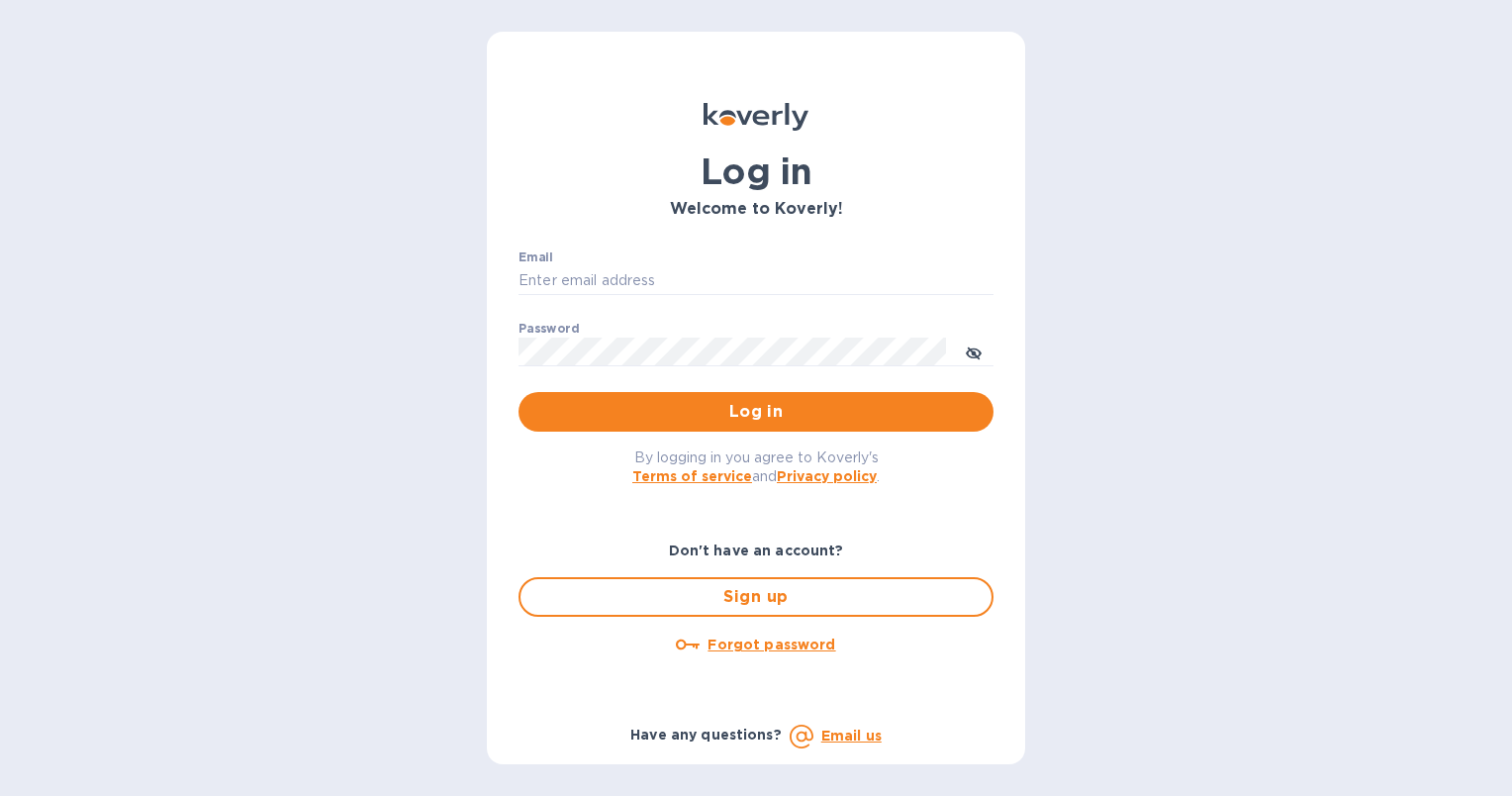 type on "accounts@example.com" 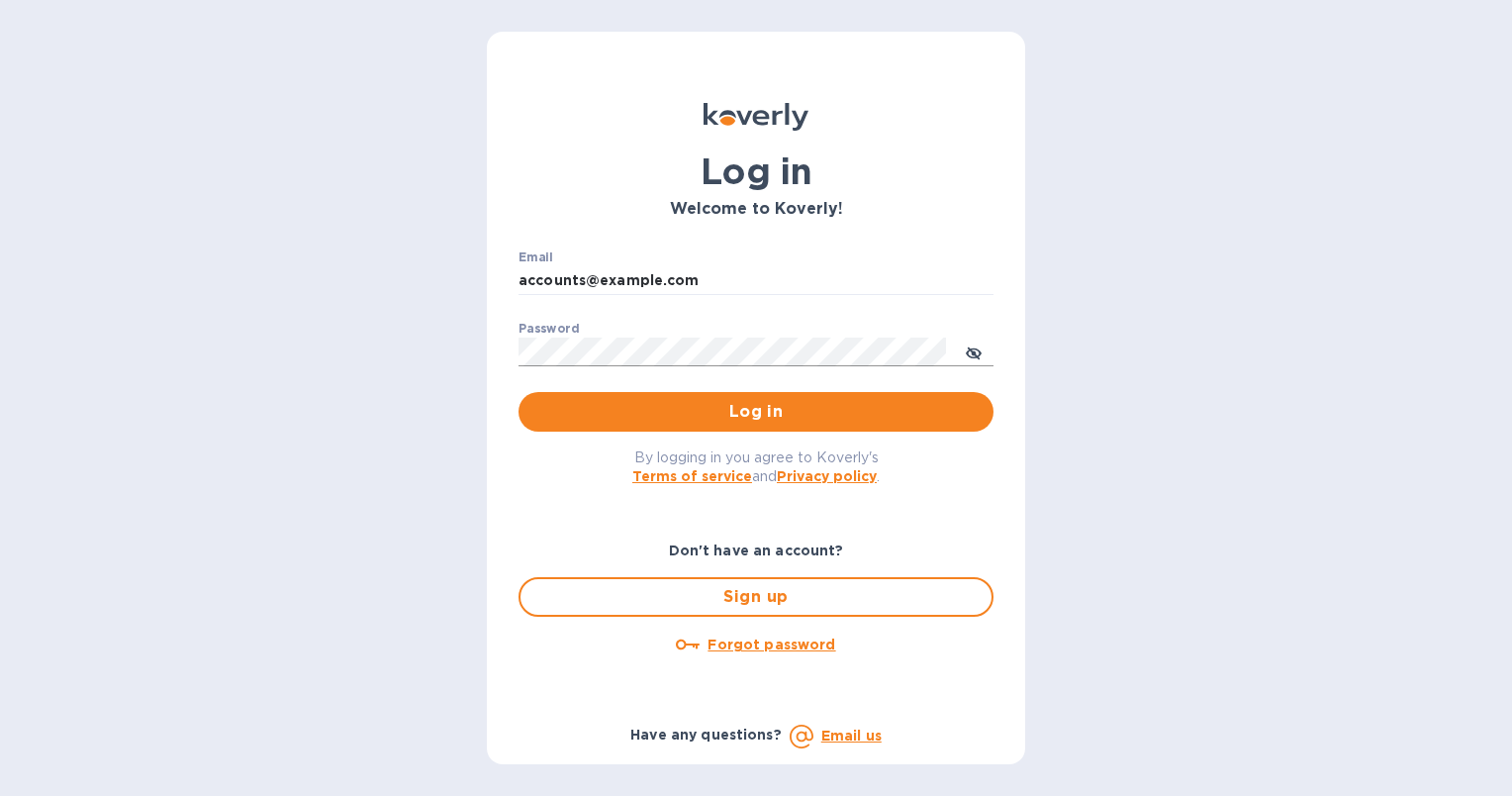 click 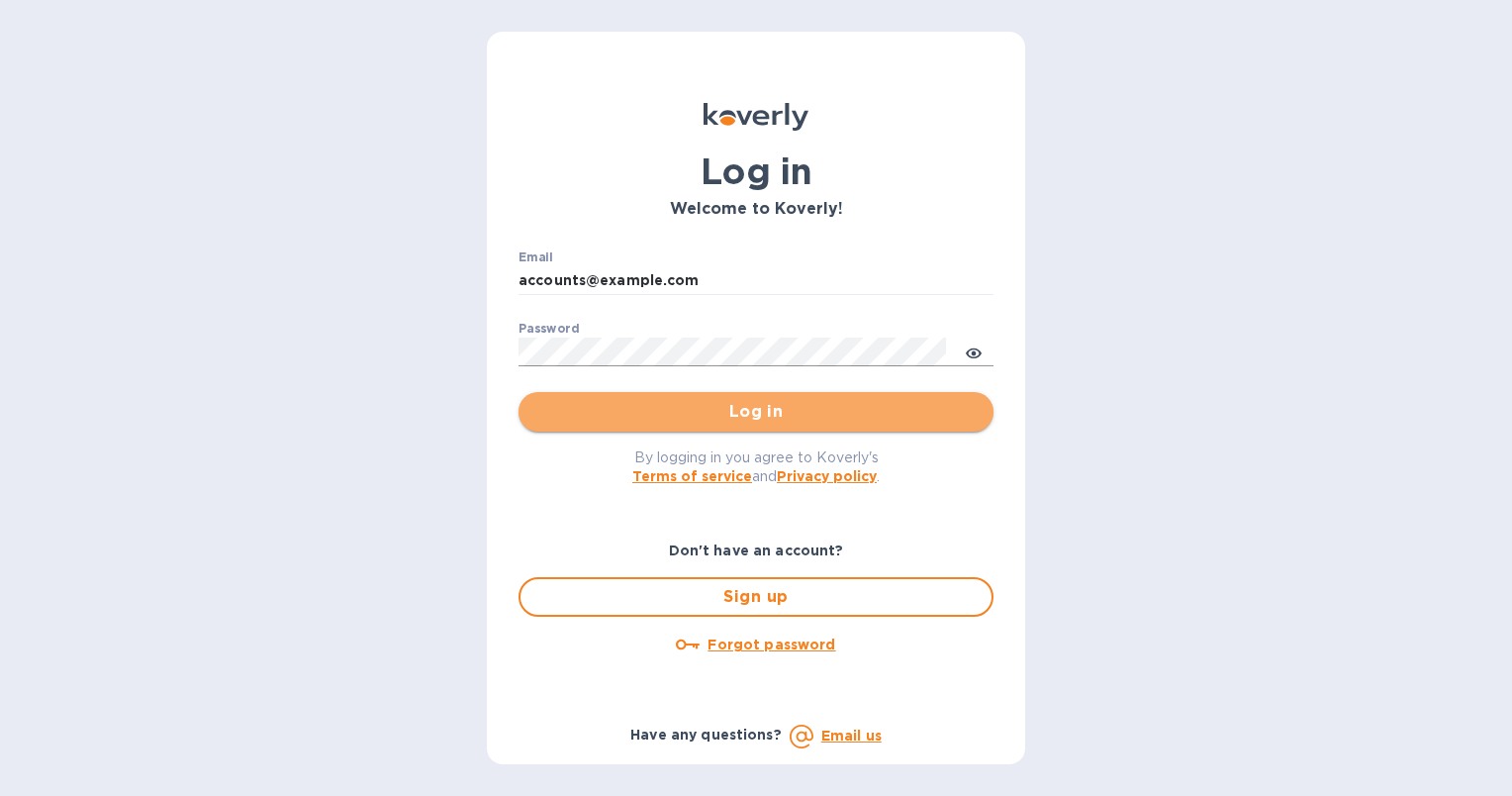 click on "Log in" at bounding box center [756, 412] 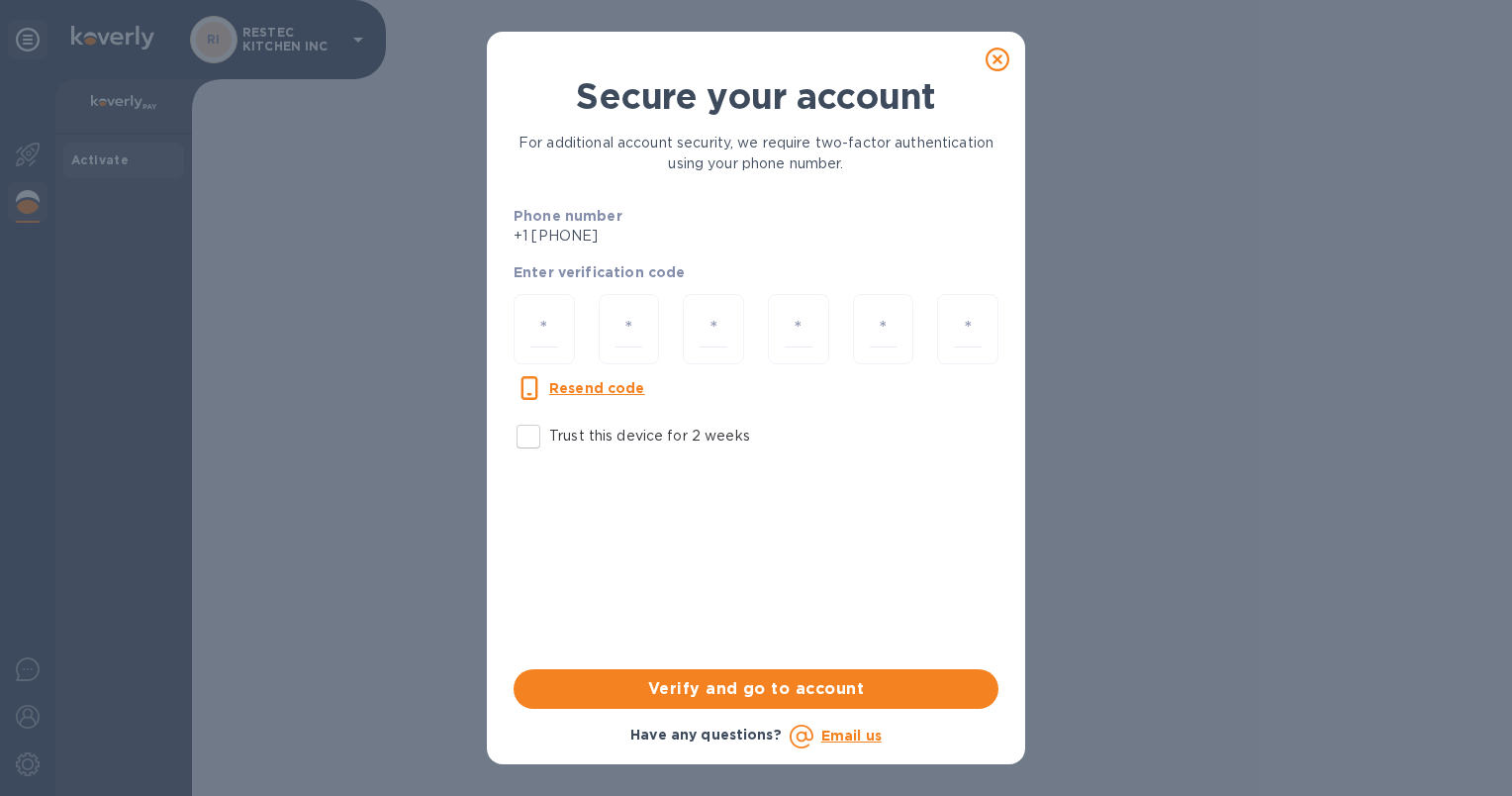 click 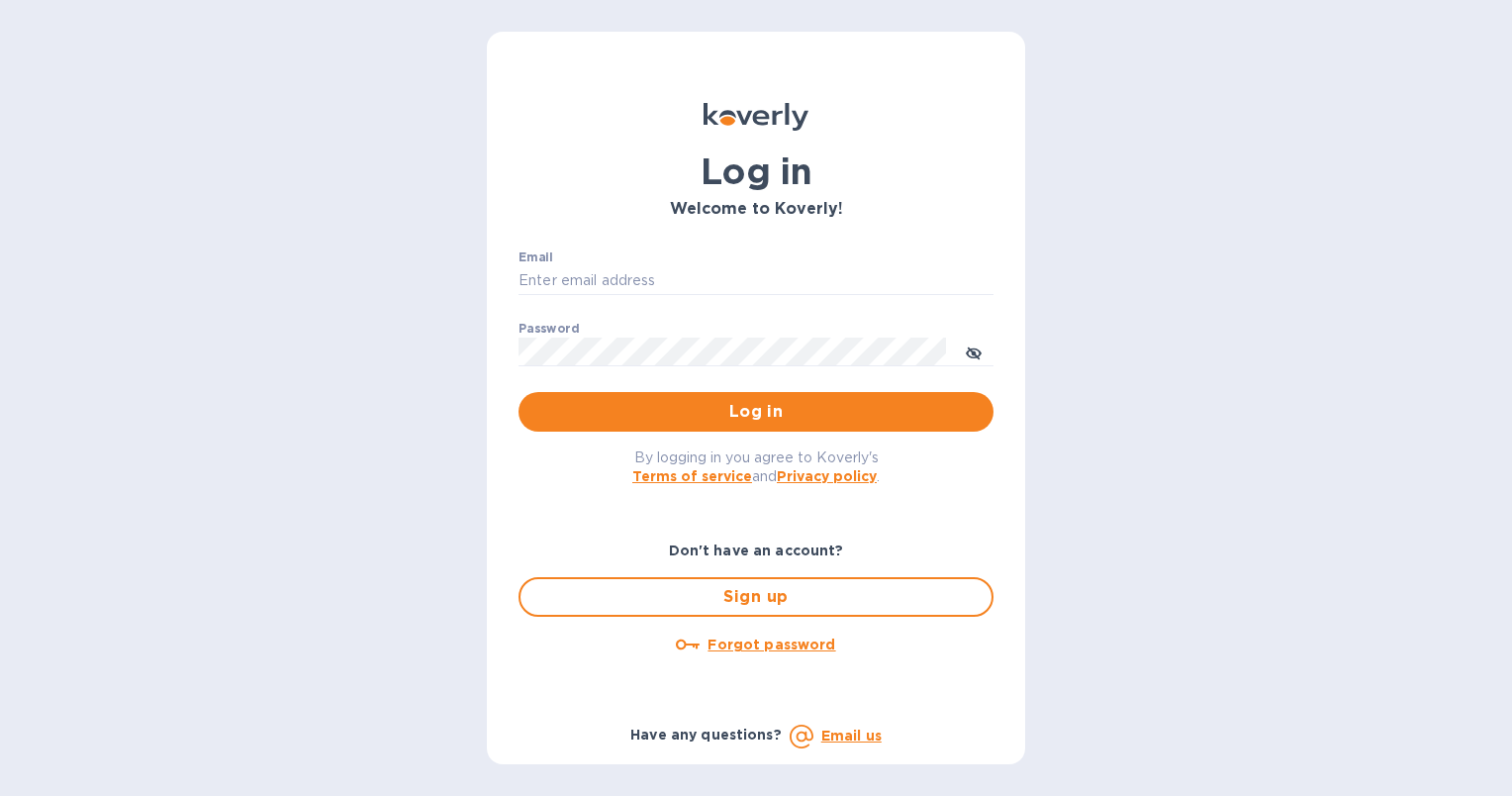 type on "accounts@example.com" 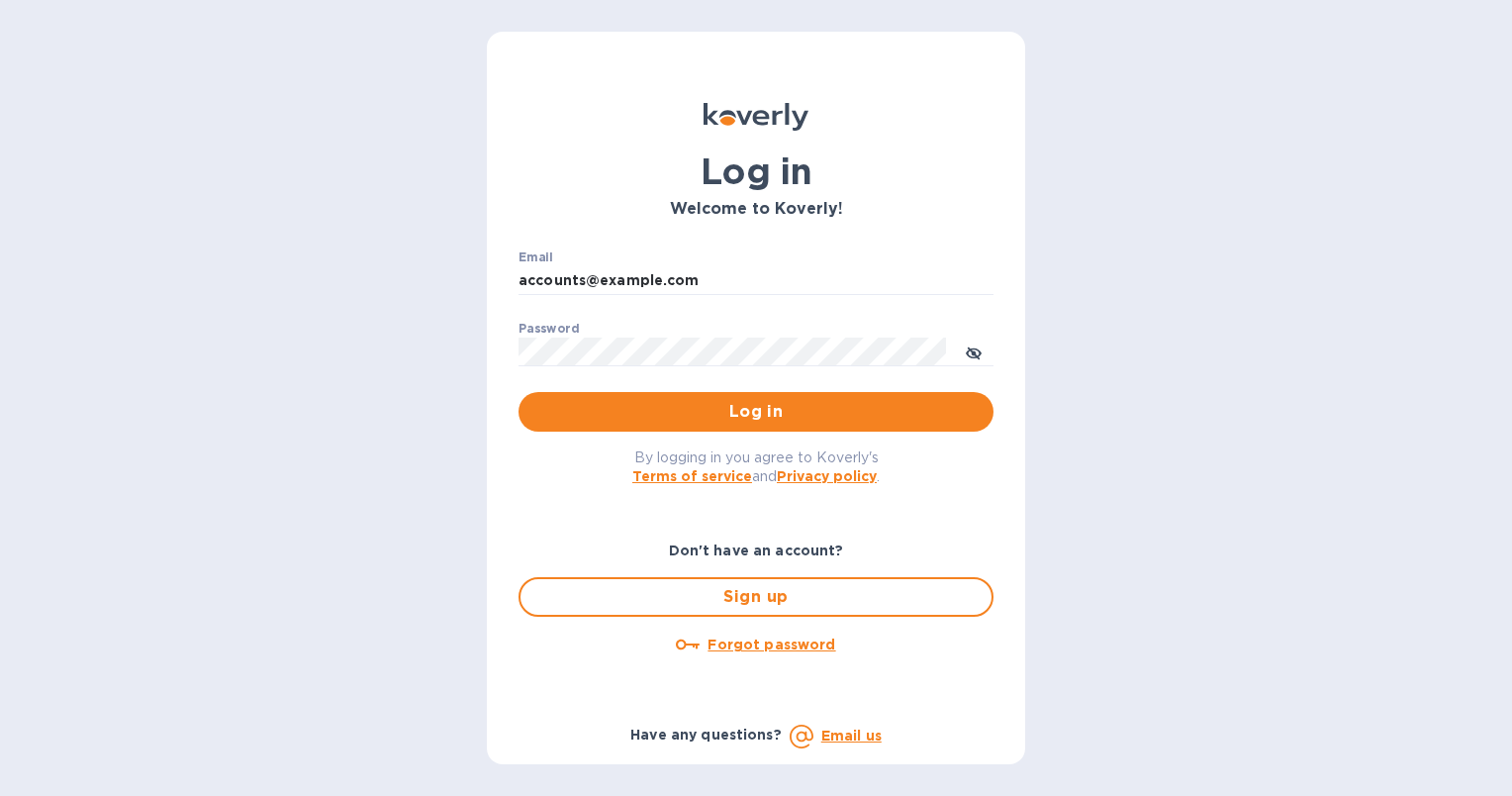 click on "Log in Welcome to Koverly! Email accounts@example.com ​ Password ​ Log in By logging in you agree to Koverly's Terms of service and Privacy policy . Don't have an account? Sign up Forgot password Have any questions? Email us" at bounding box center [756, 398] 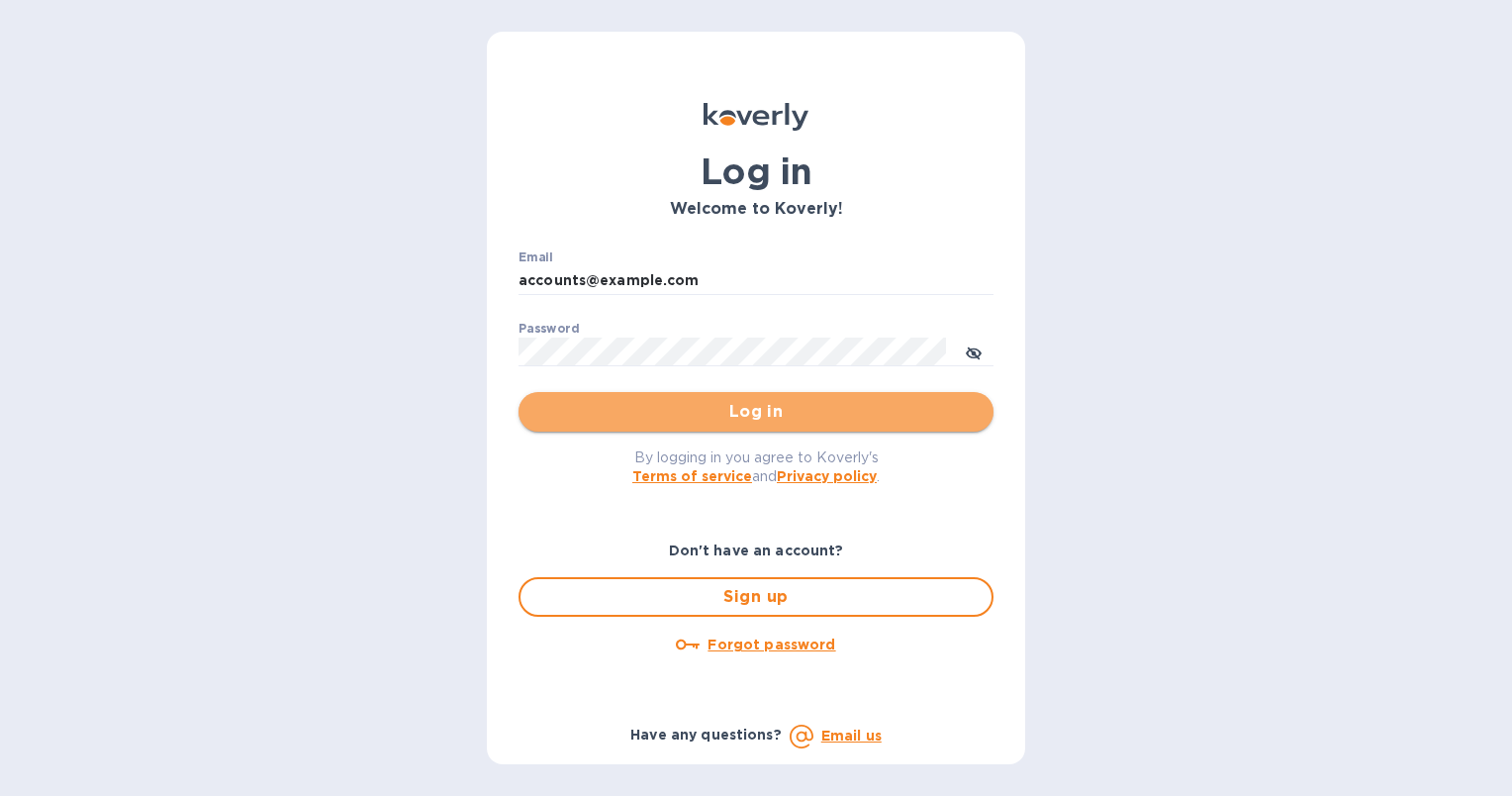 click on "Log in" at bounding box center [756, 412] 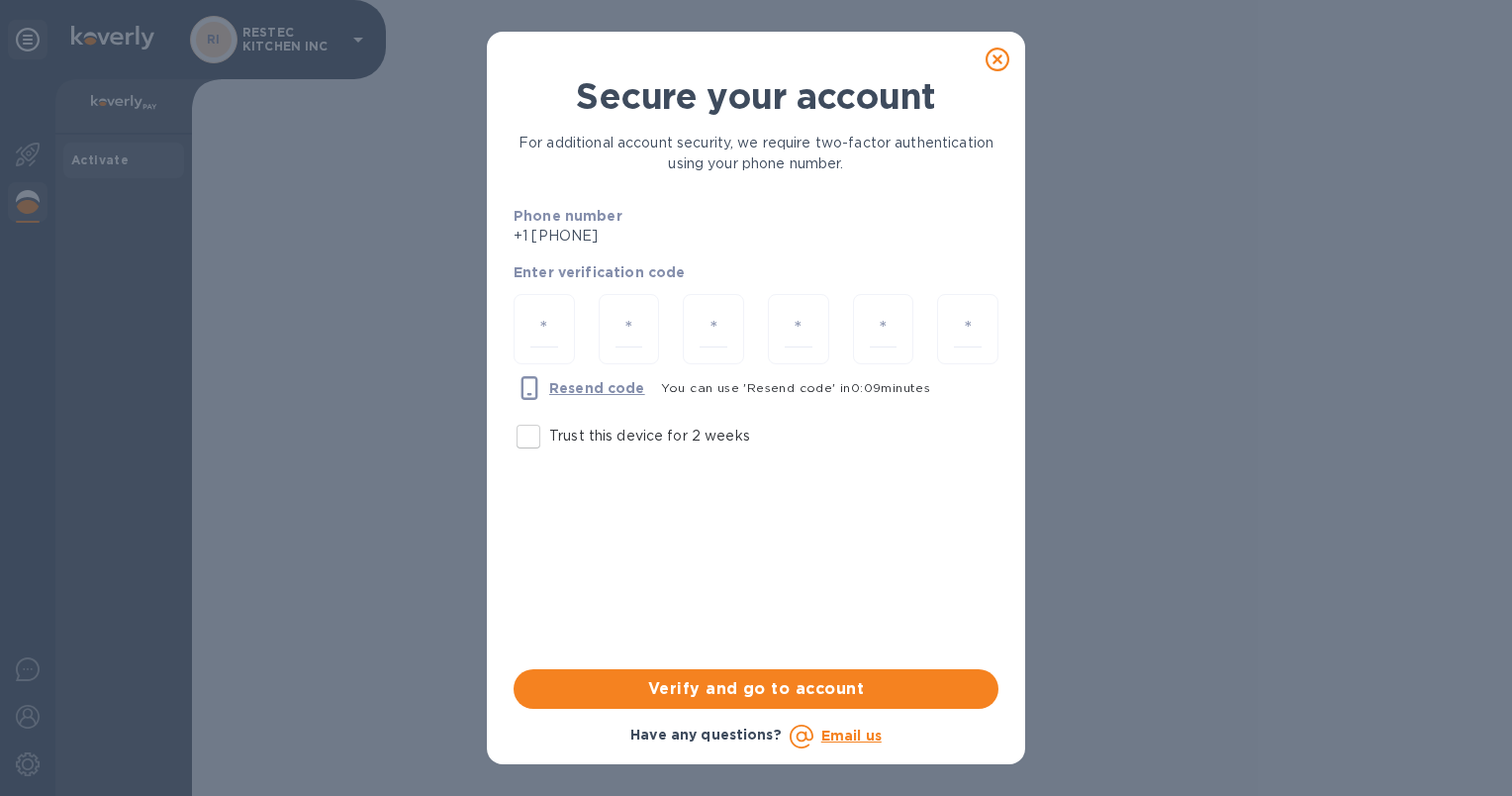click 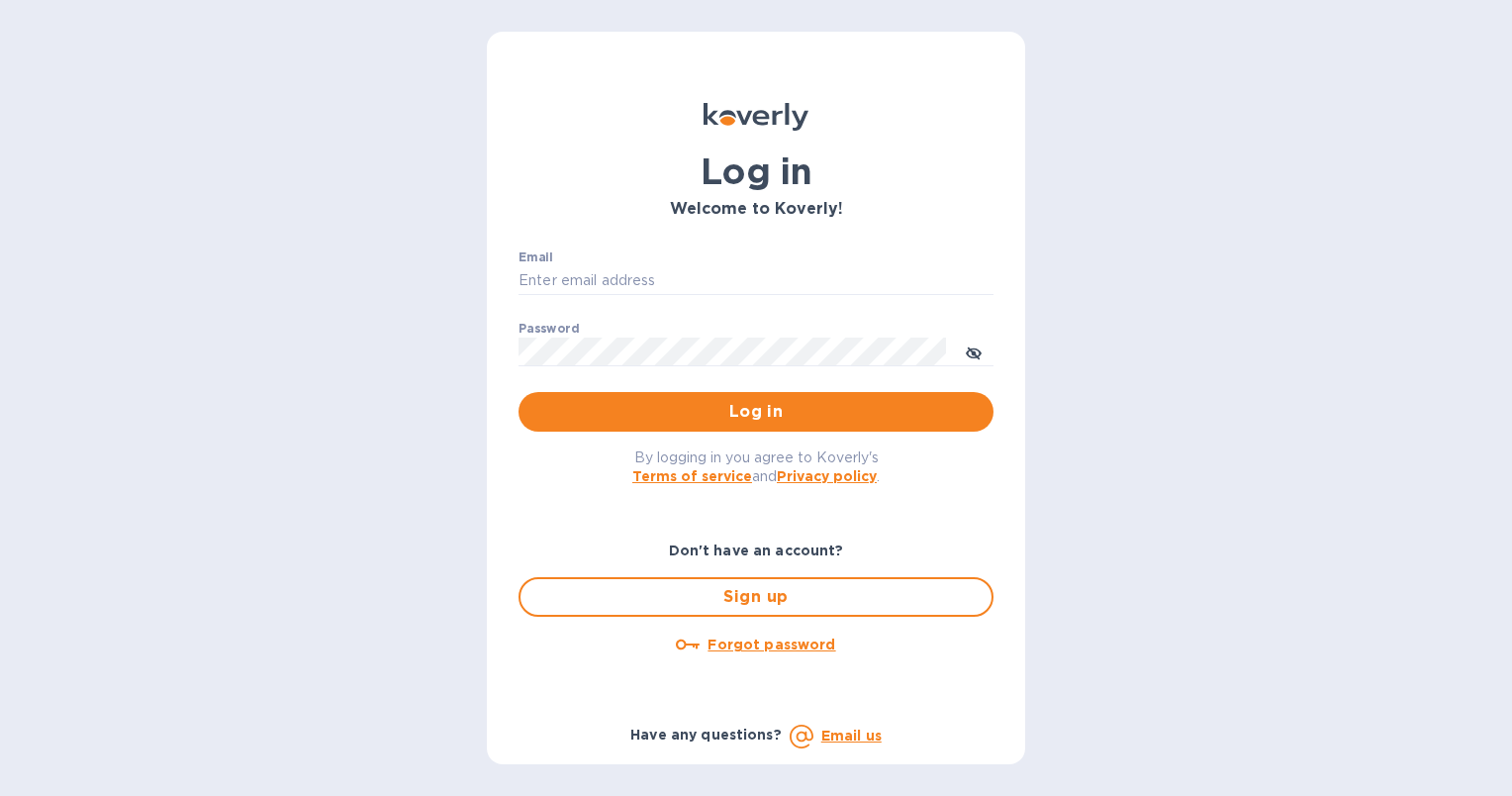 type on "accounts@example.com" 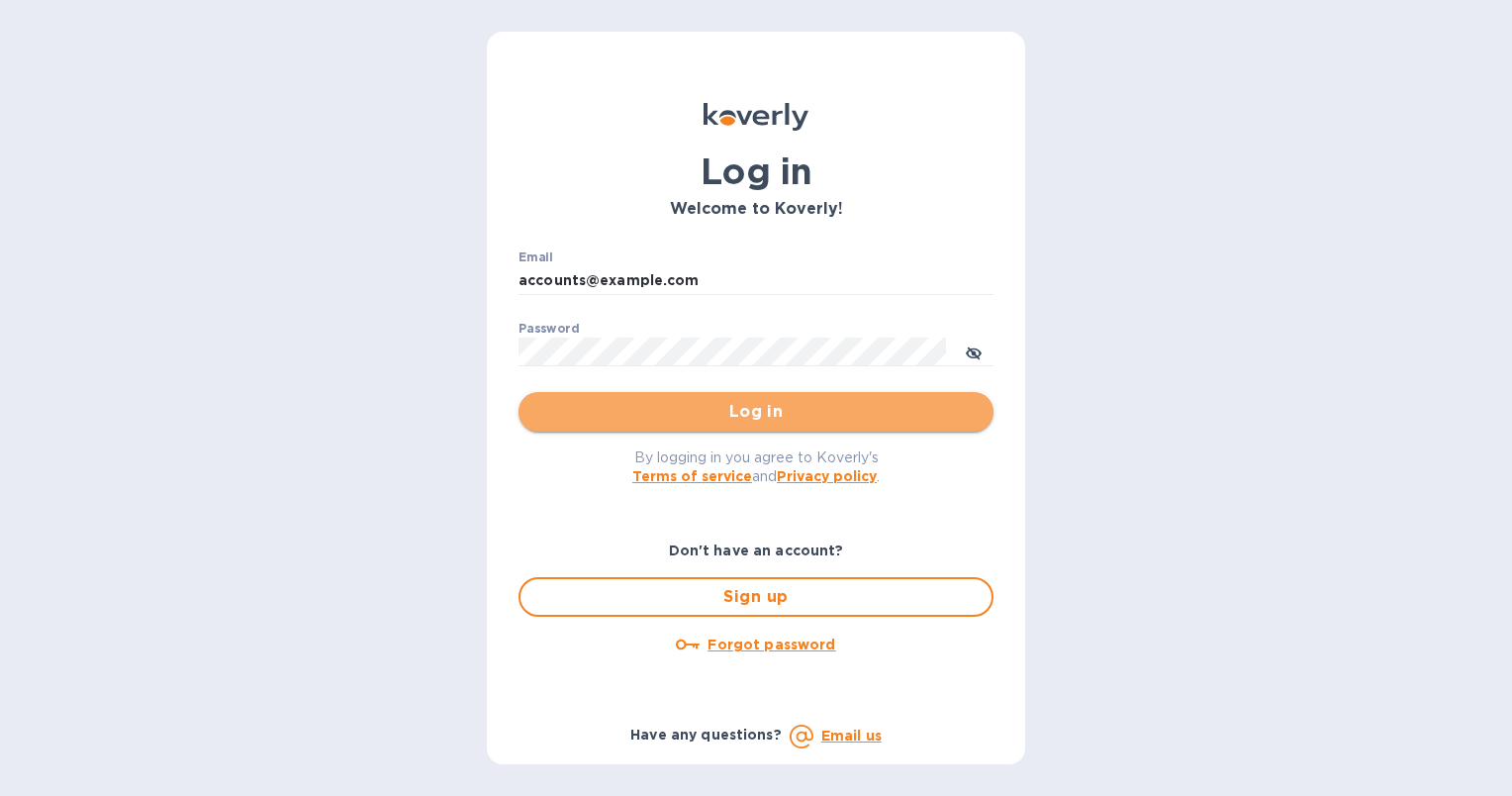 click on "Log in" at bounding box center (756, 412) 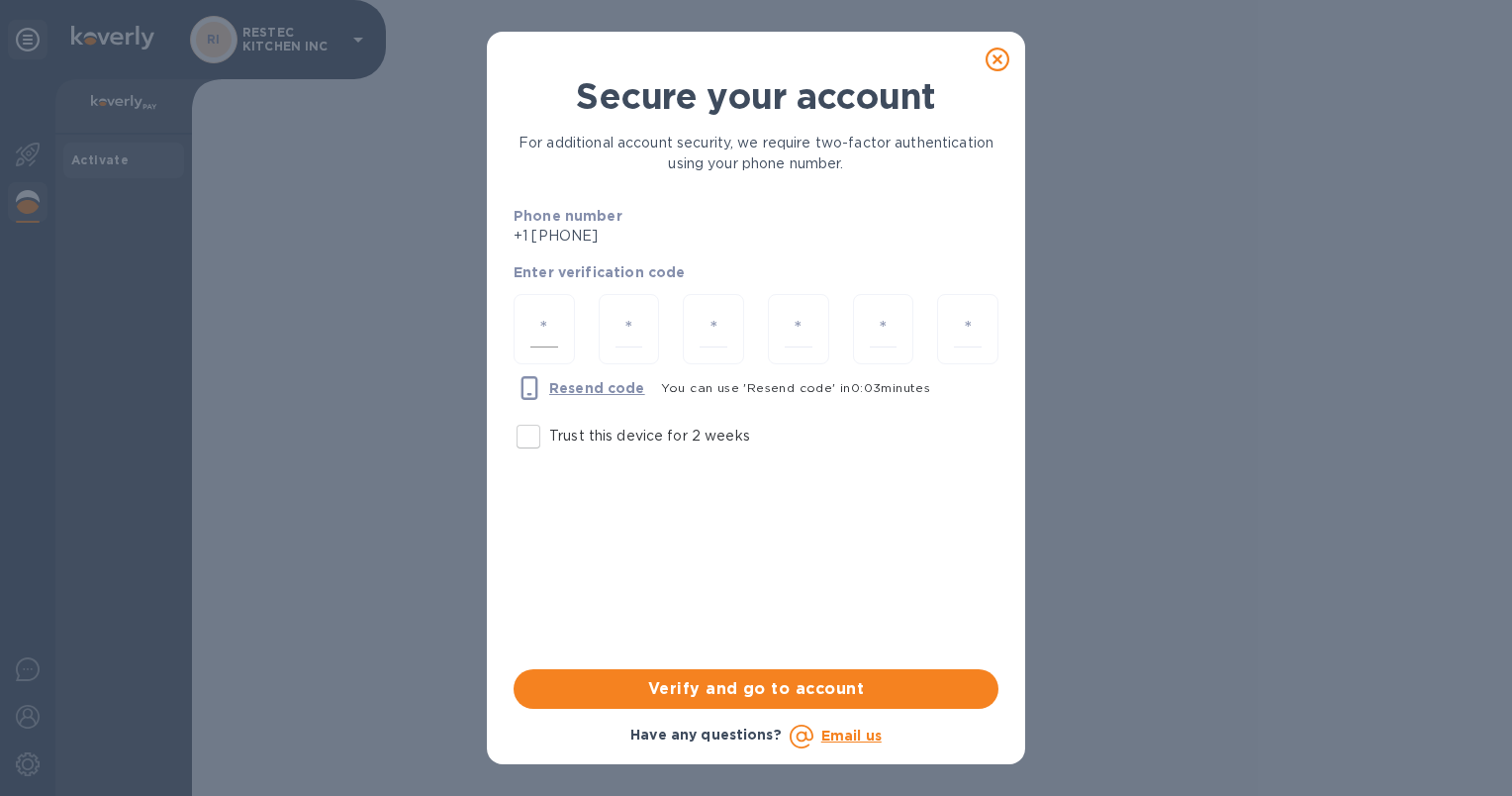 click at bounding box center (544, 329) 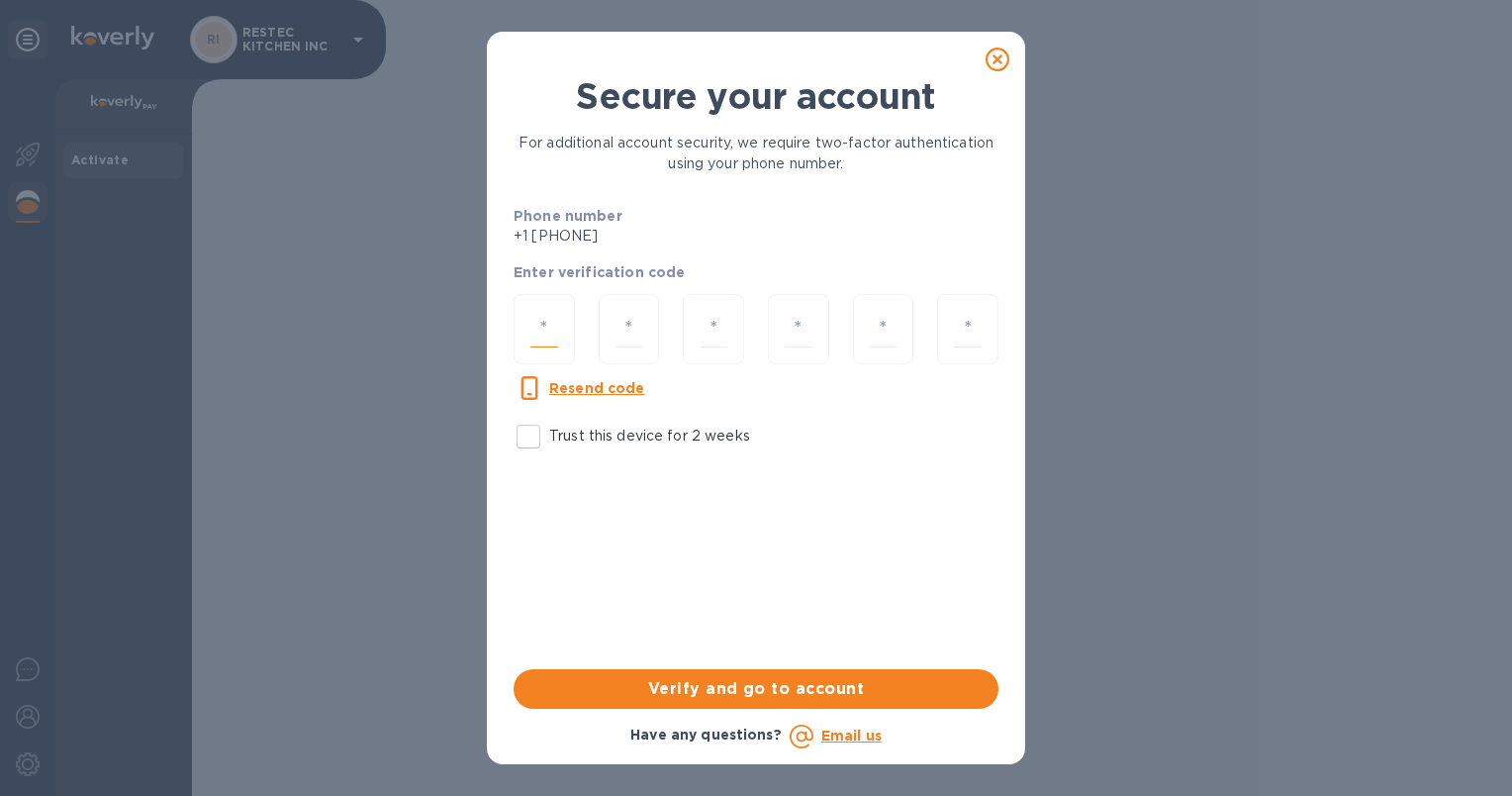 type on "3" 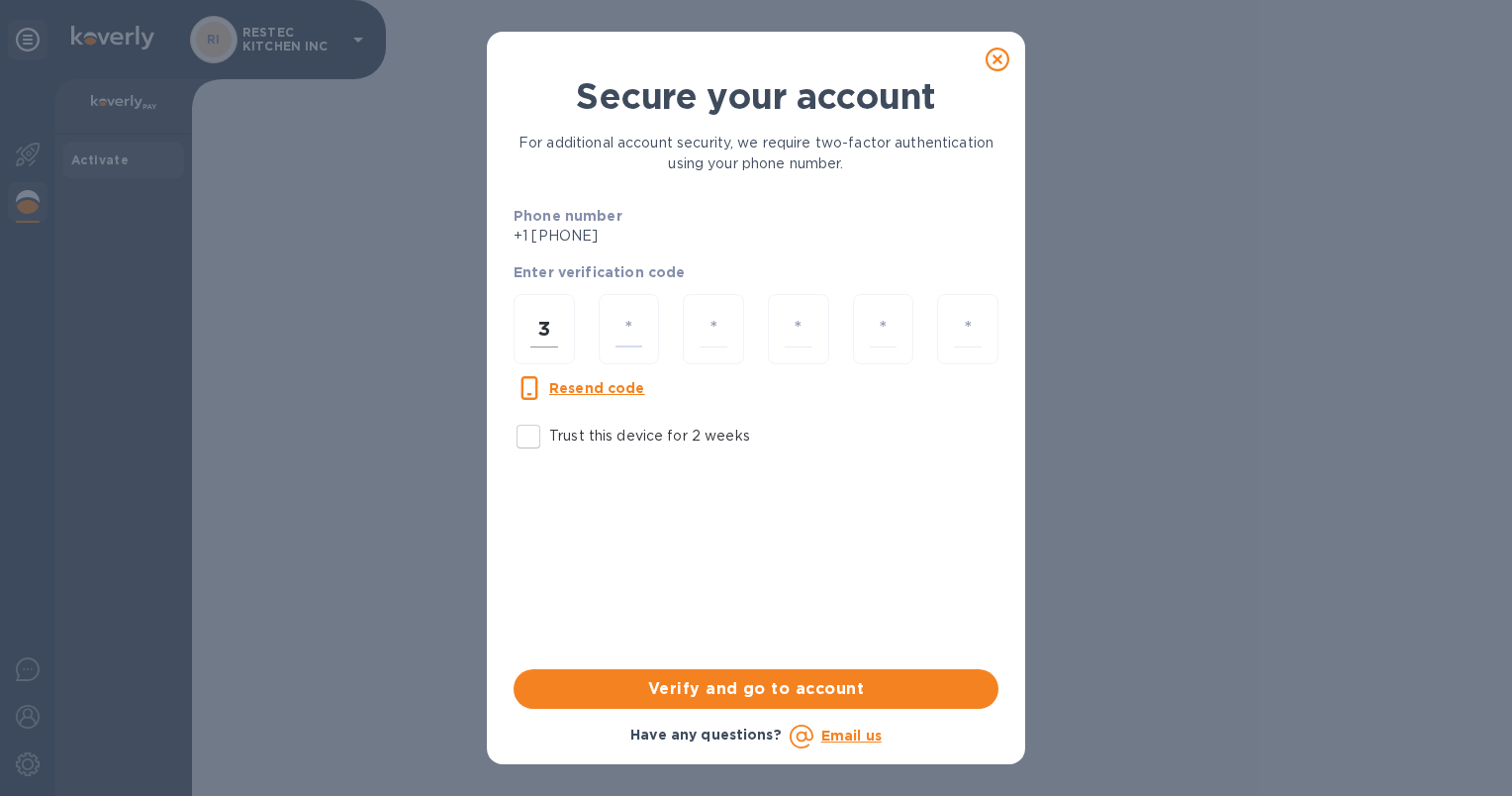 type on "1" 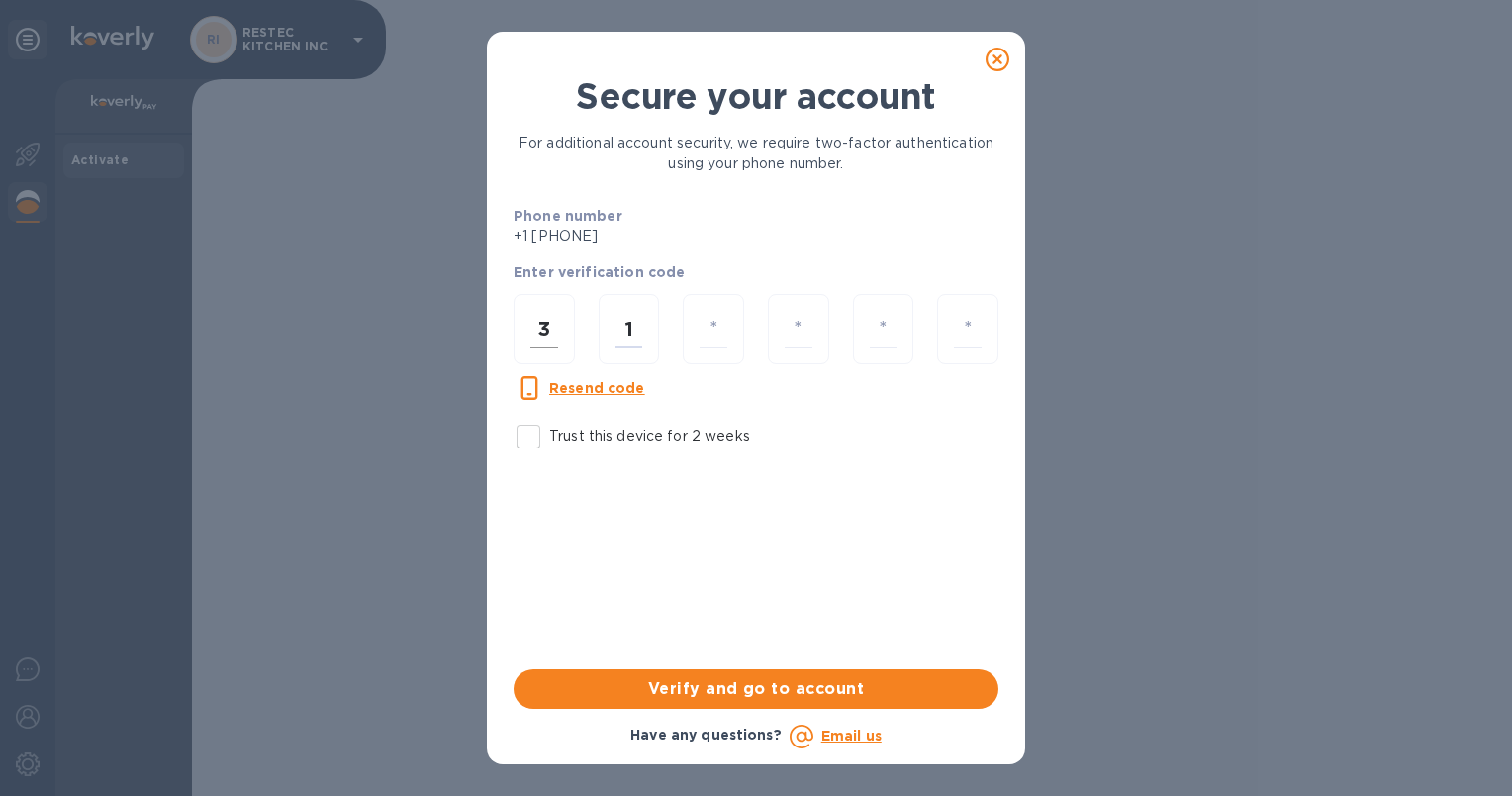 type on "4" 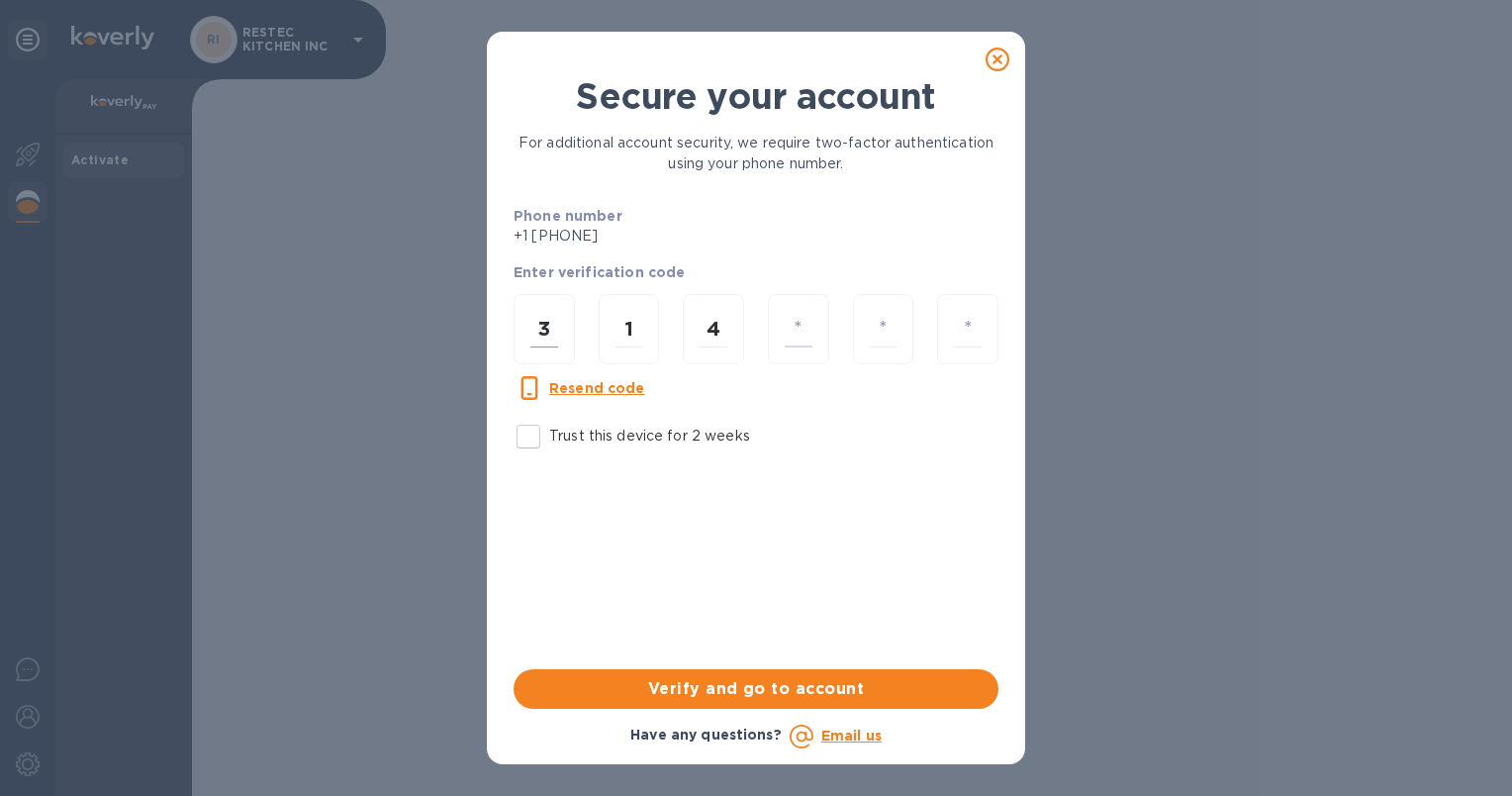 type on "5" 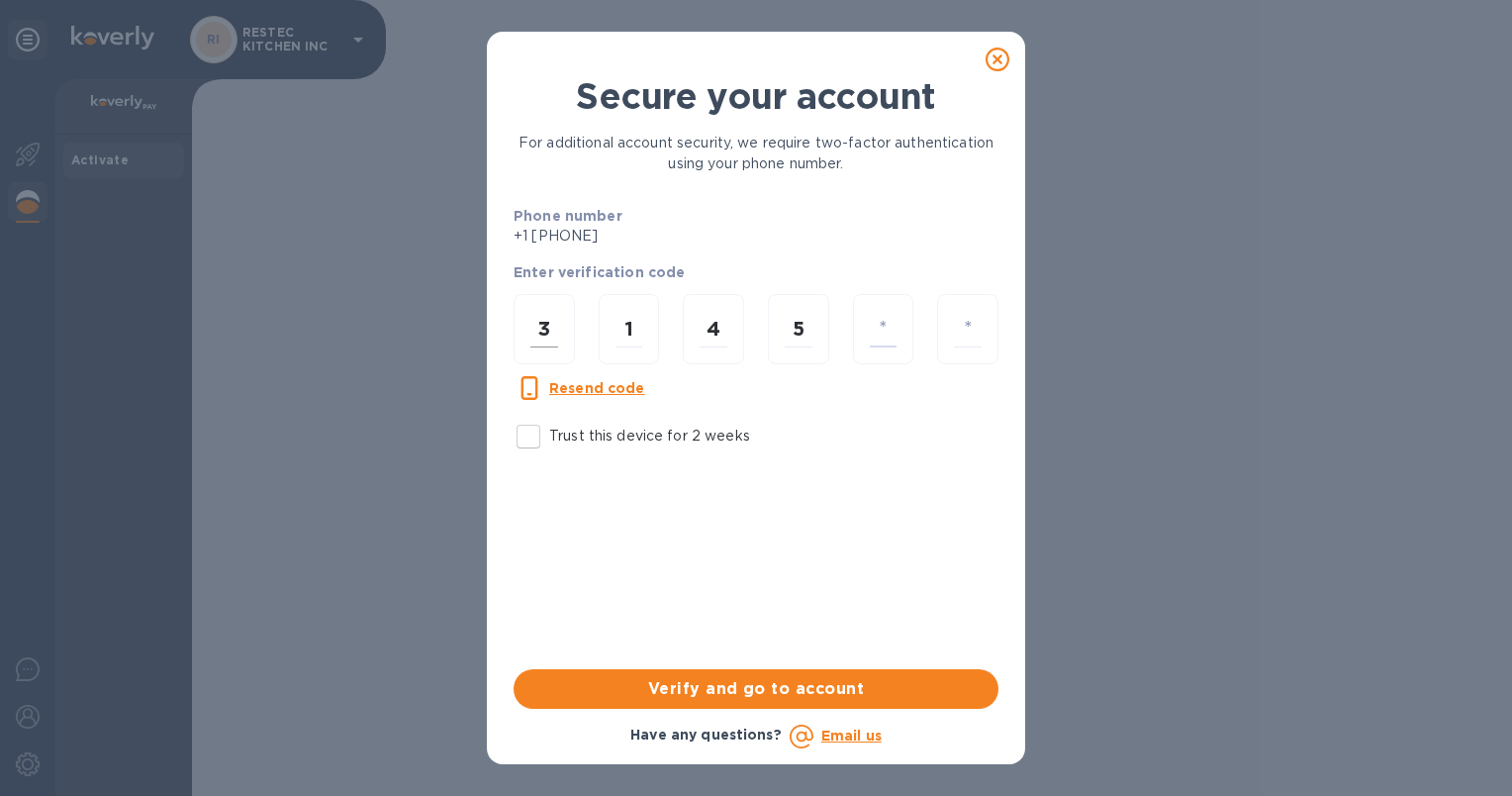 type on "7" 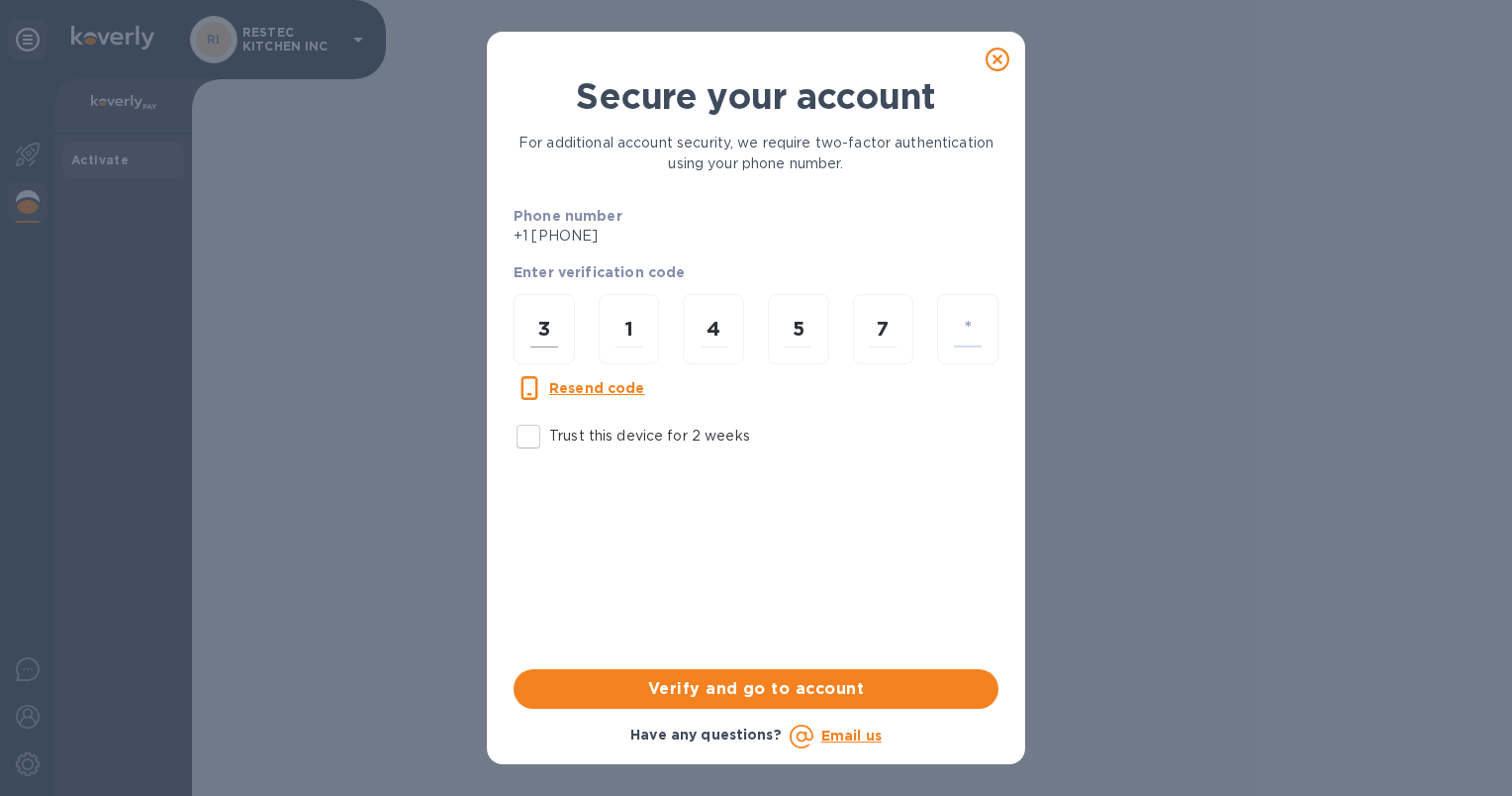 type on "5" 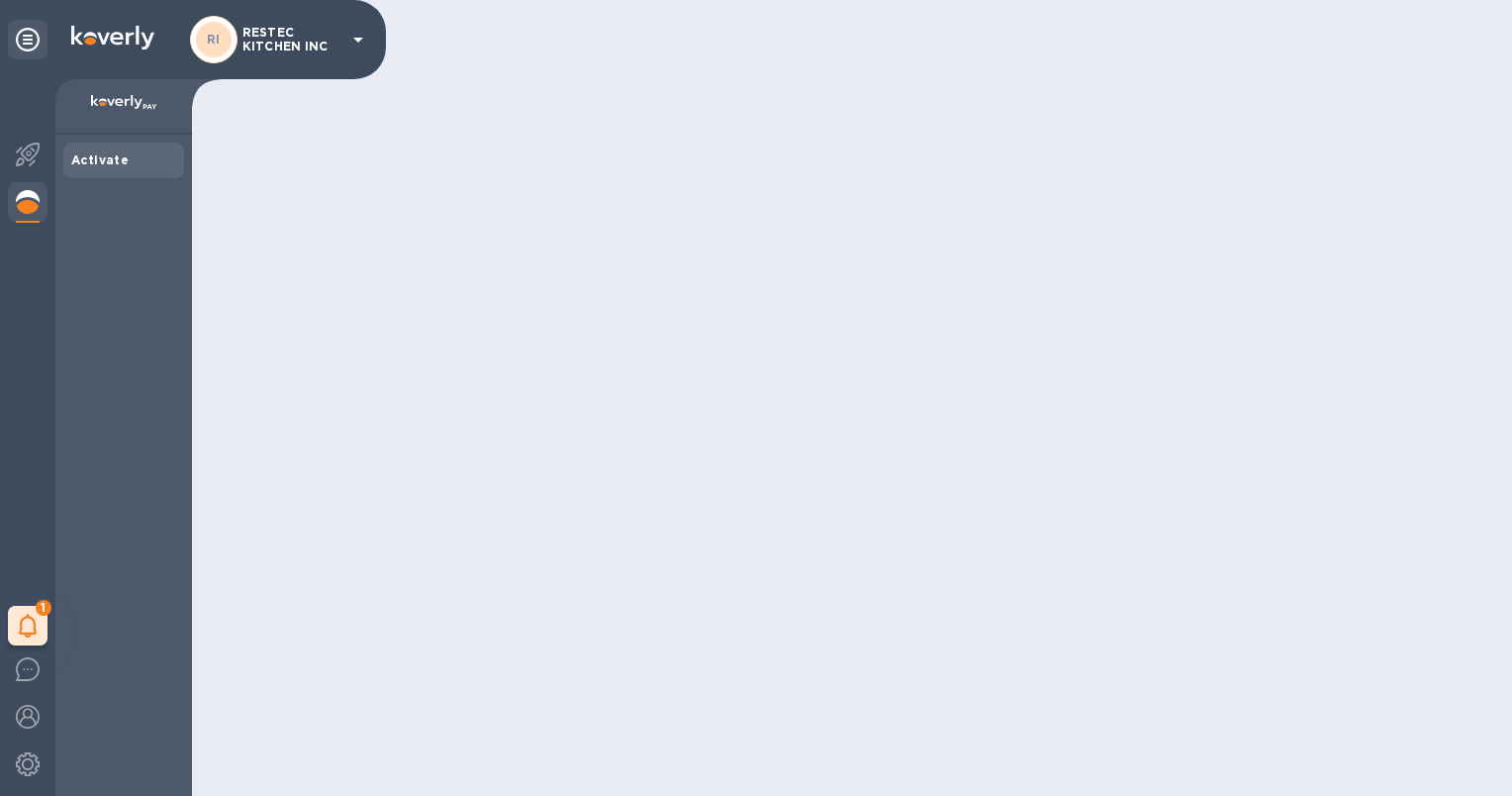 scroll, scrollTop: 0, scrollLeft: 0, axis: both 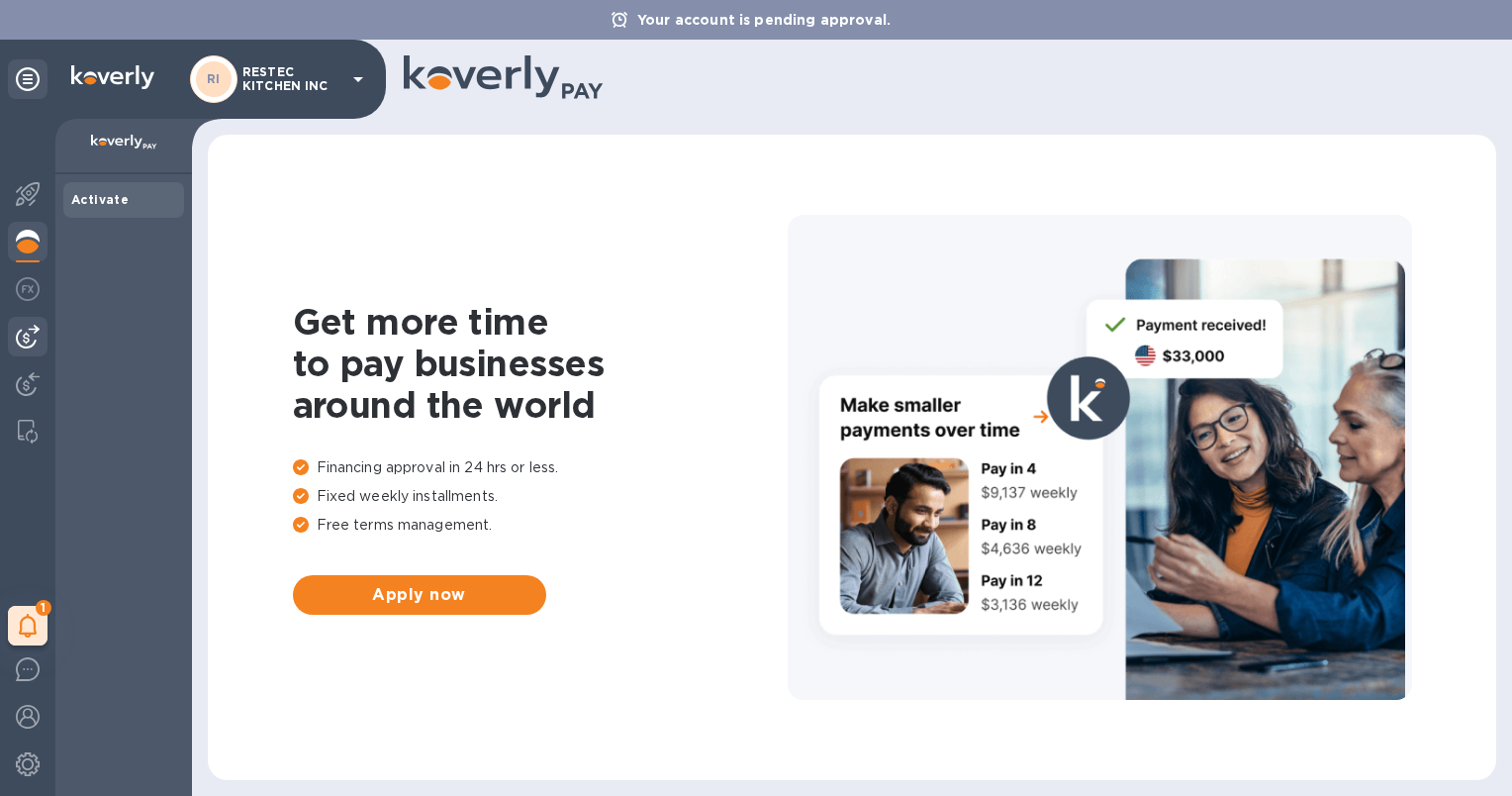 click at bounding box center [28, 337] 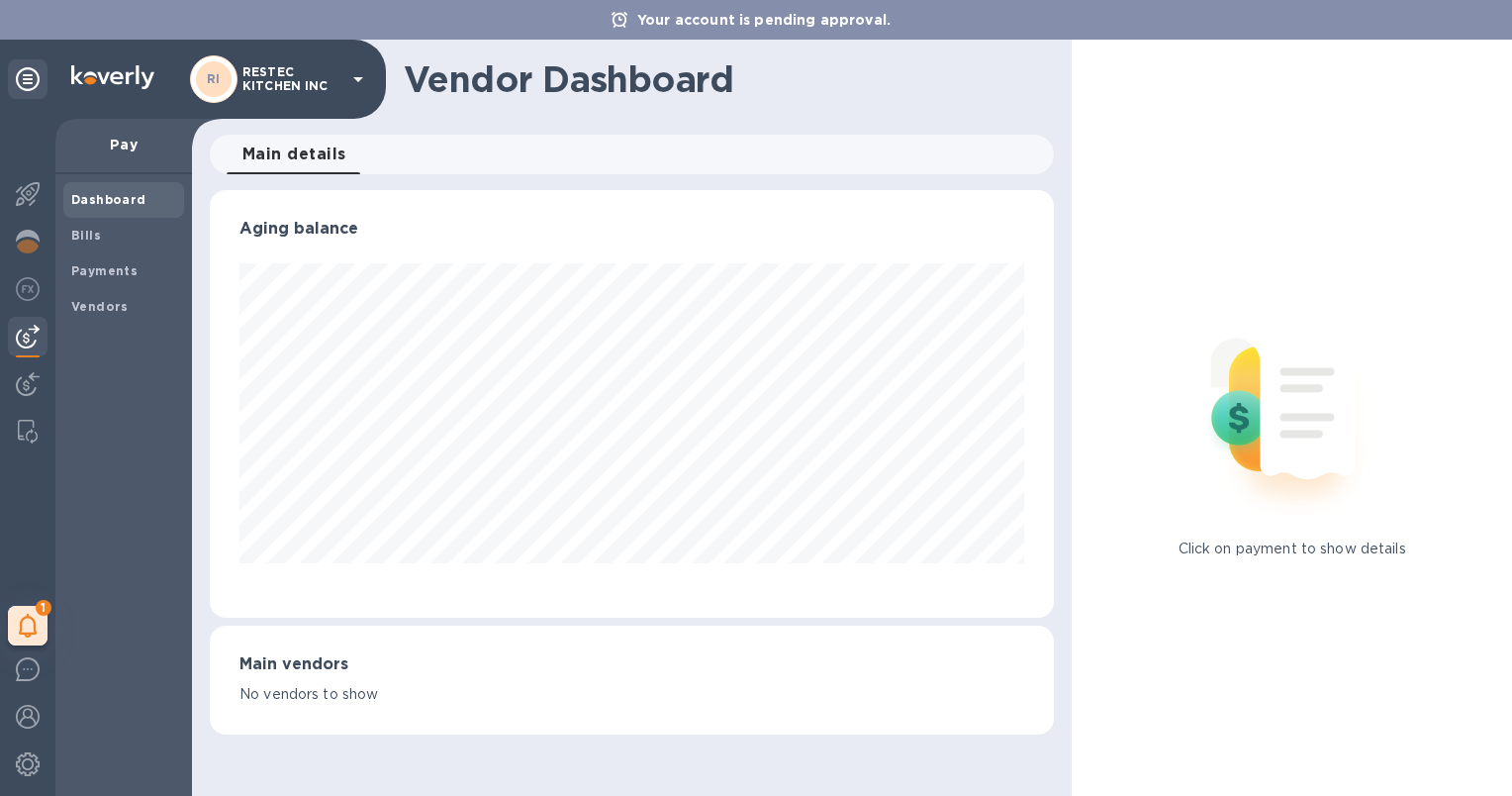 scroll, scrollTop: 989622, scrollLeft: 988684, axis: both 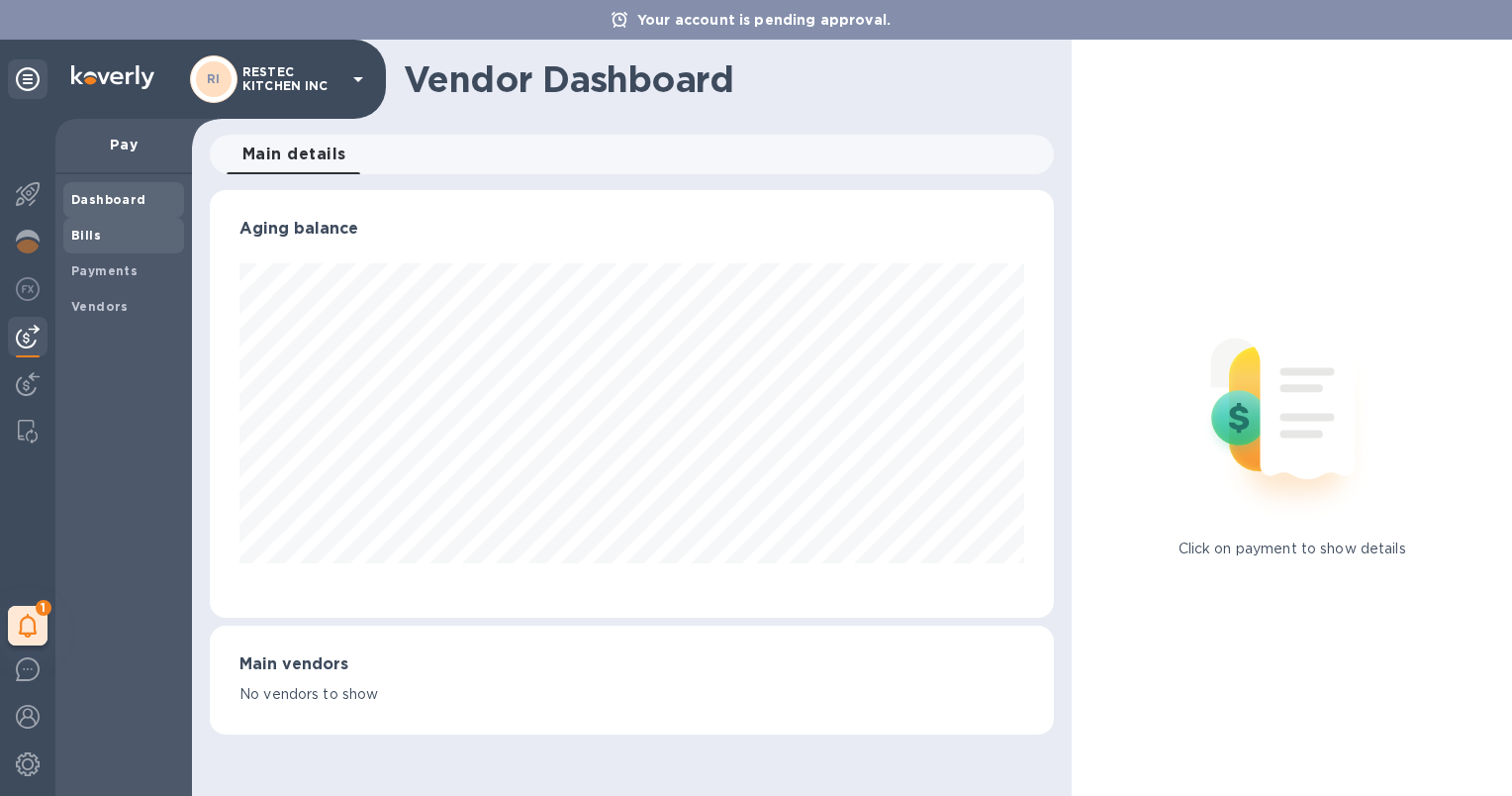 click on "Bills" at bounding box center (124, 236) 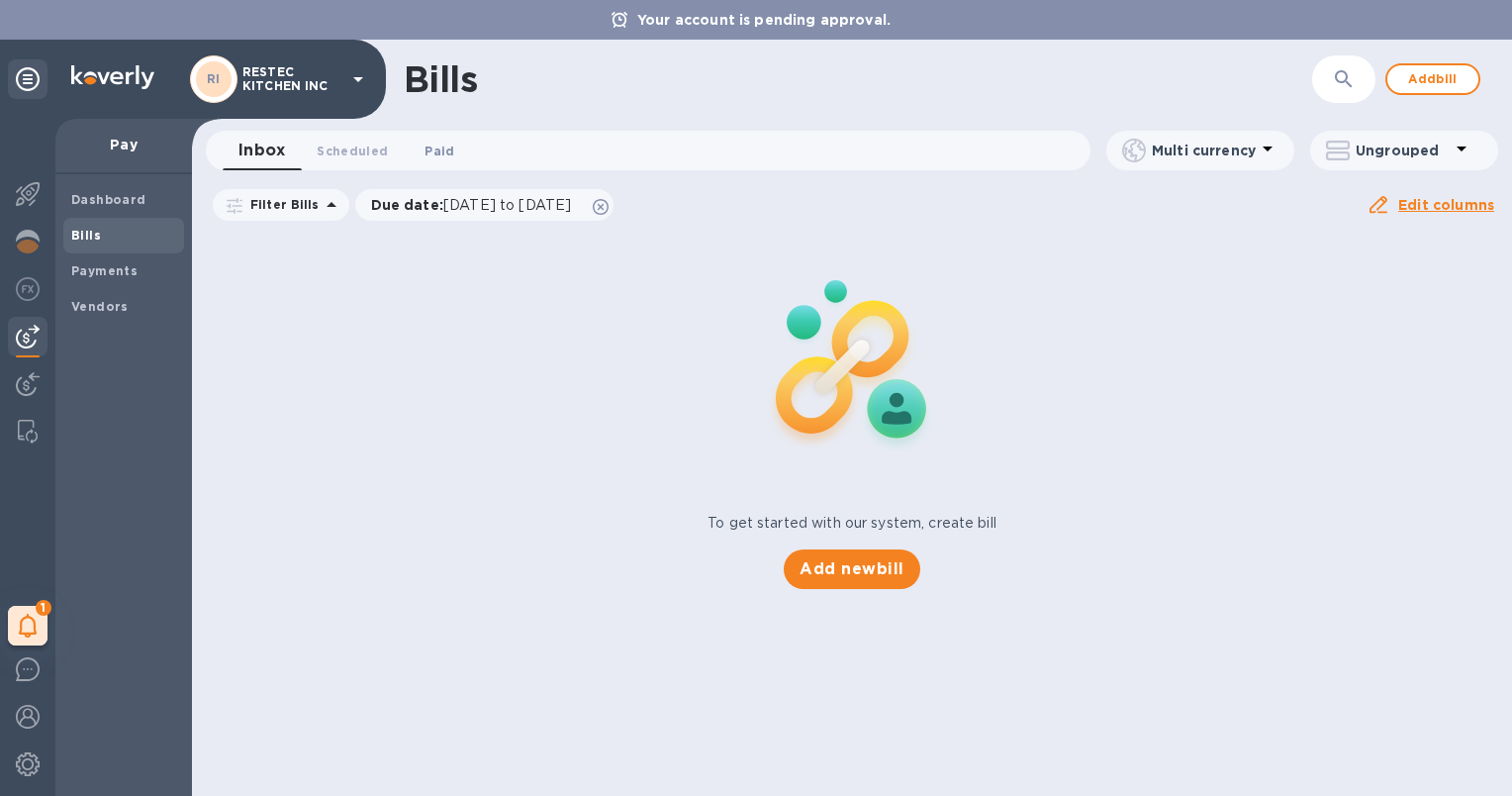 click on "Paid 0" at bounding box center (439, 150) 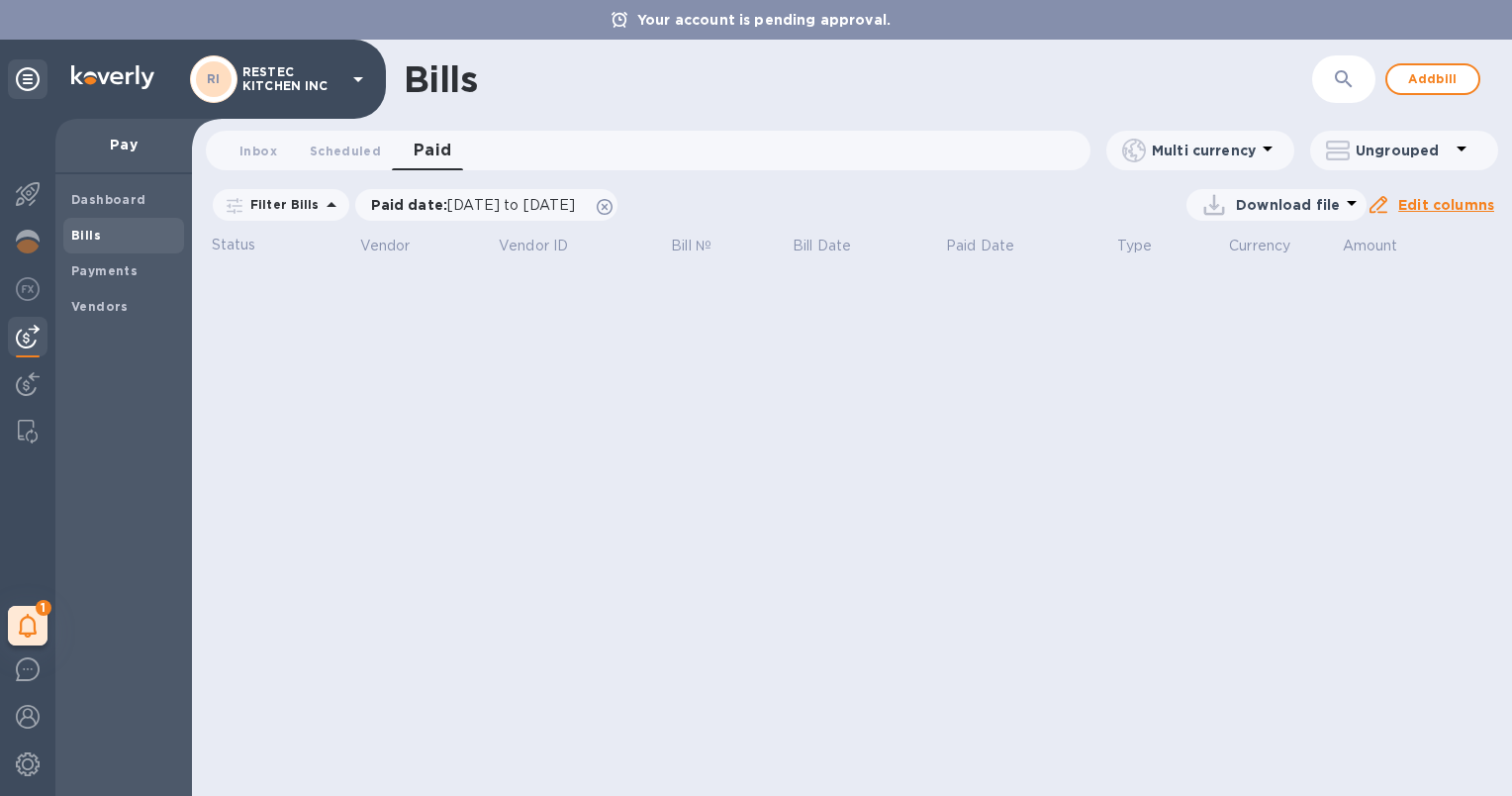 click at bounding box center (28, 337) 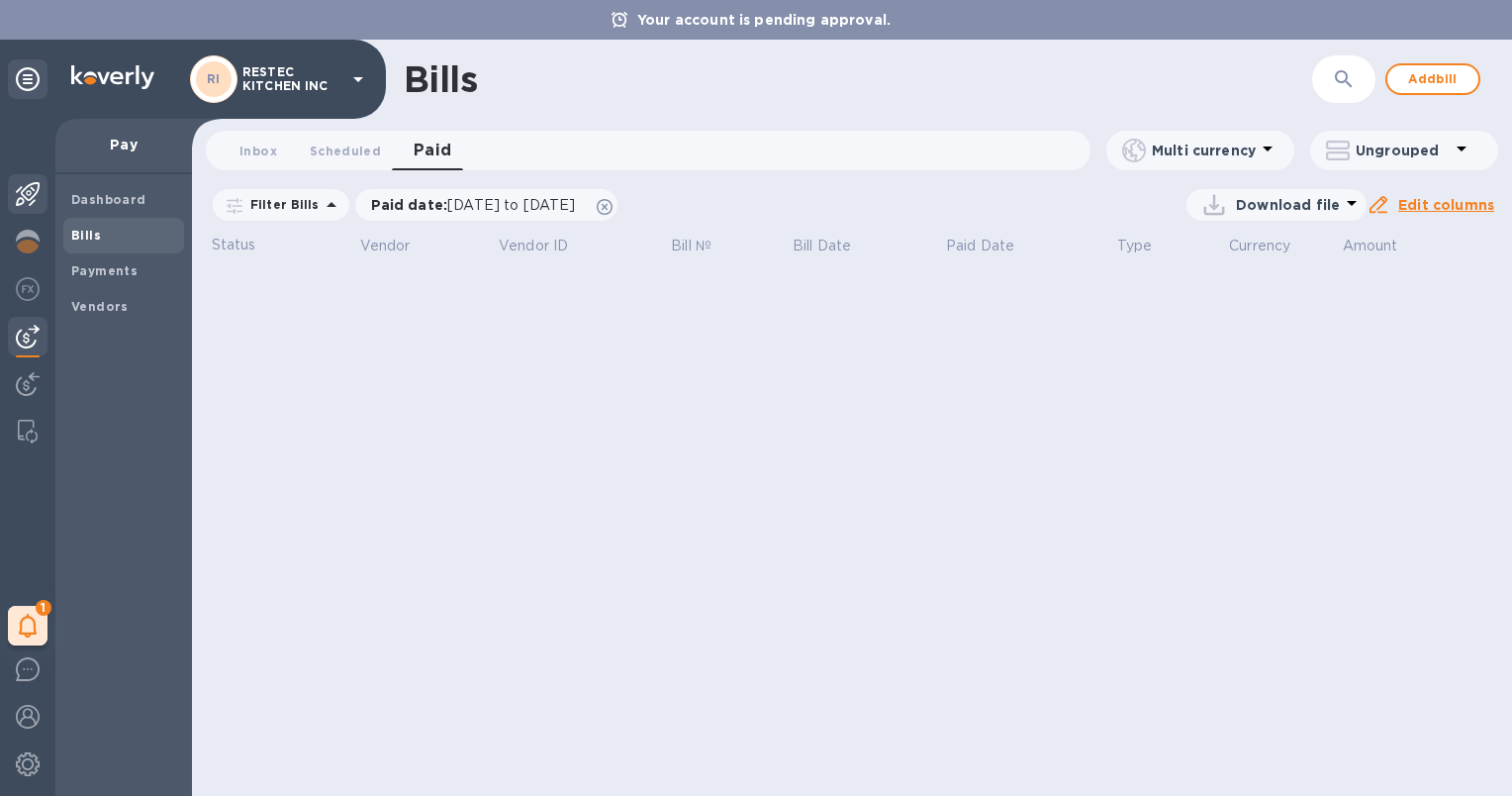 drag, startPoint x: 34, startPoint y: 337, endPoint x: 32, endPoint y: 201, distance: 136.0147 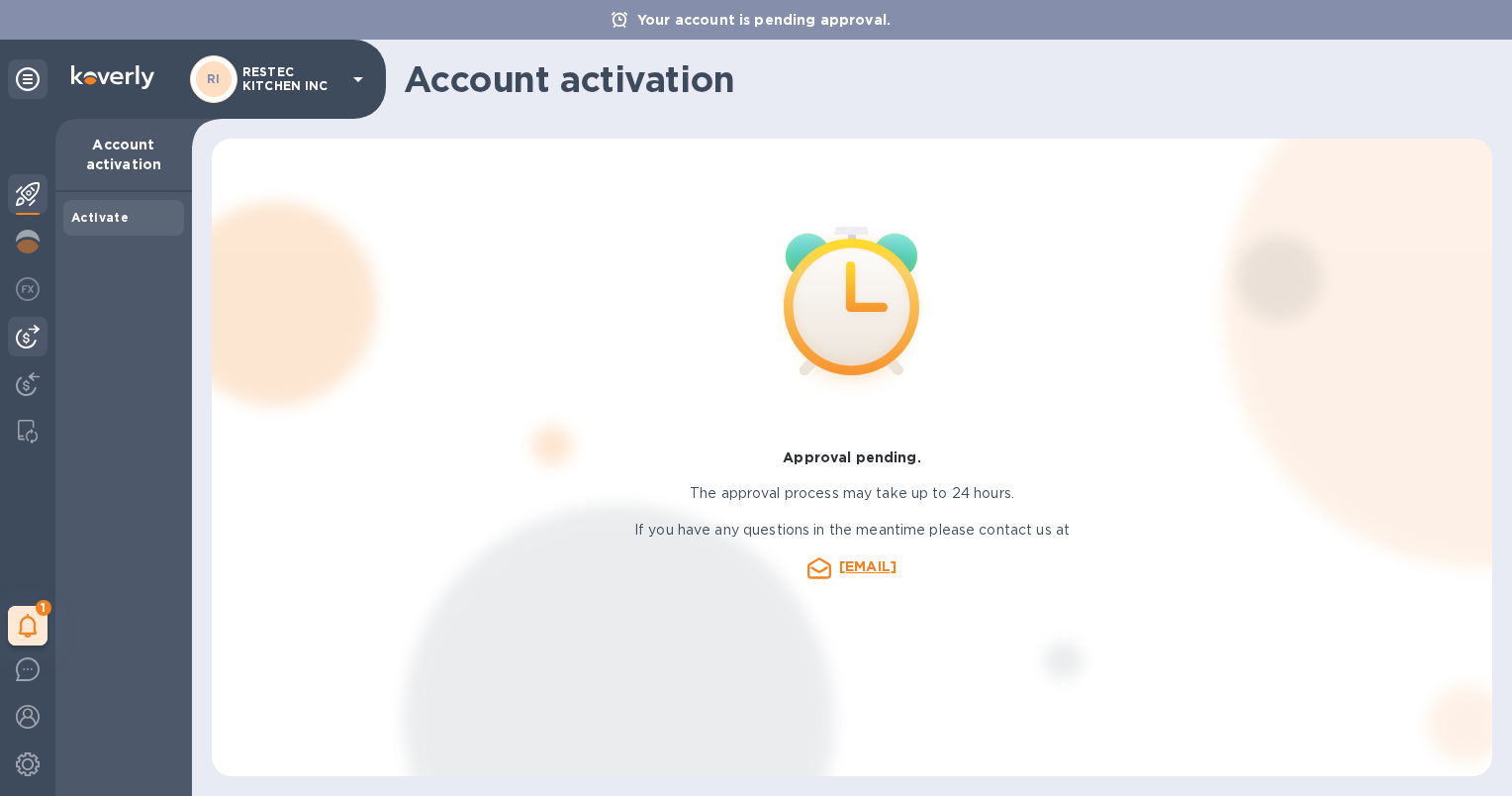 click at bounding box center (28, 337) 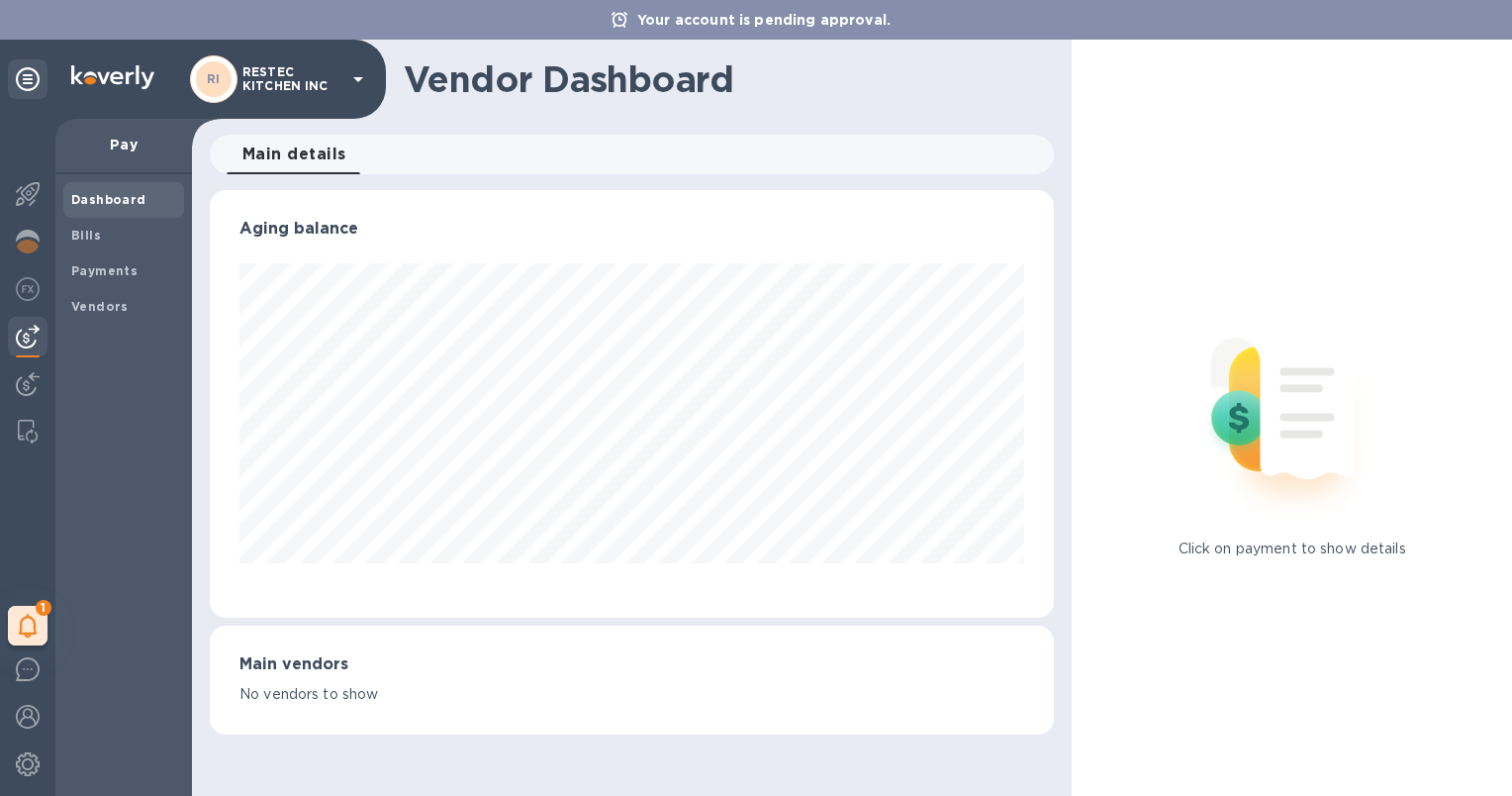 scroll, scrollTop: 989622, scrollLeft: 988684, axis: both 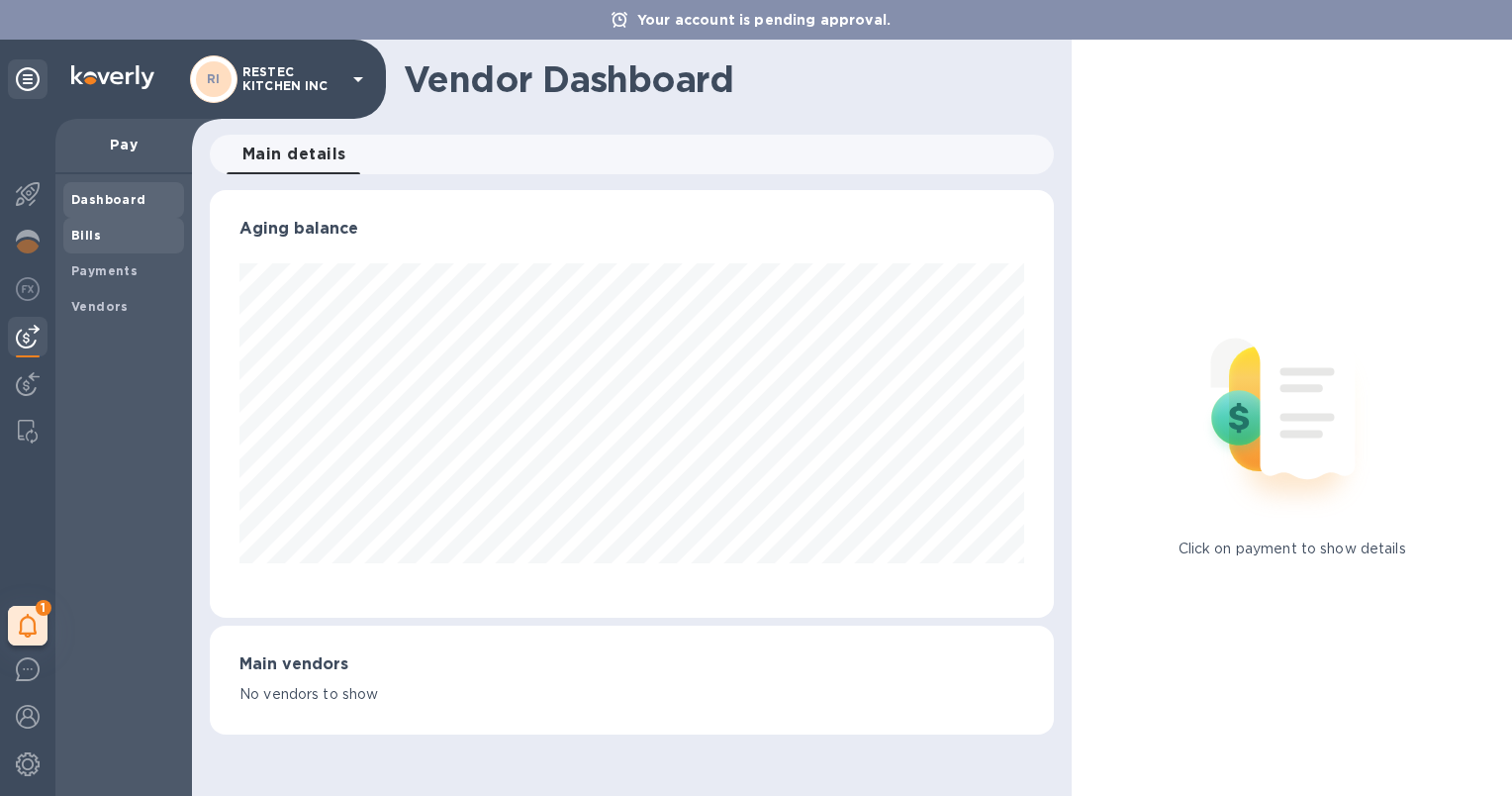 click on "Bills" at bounding box center (124, 236) 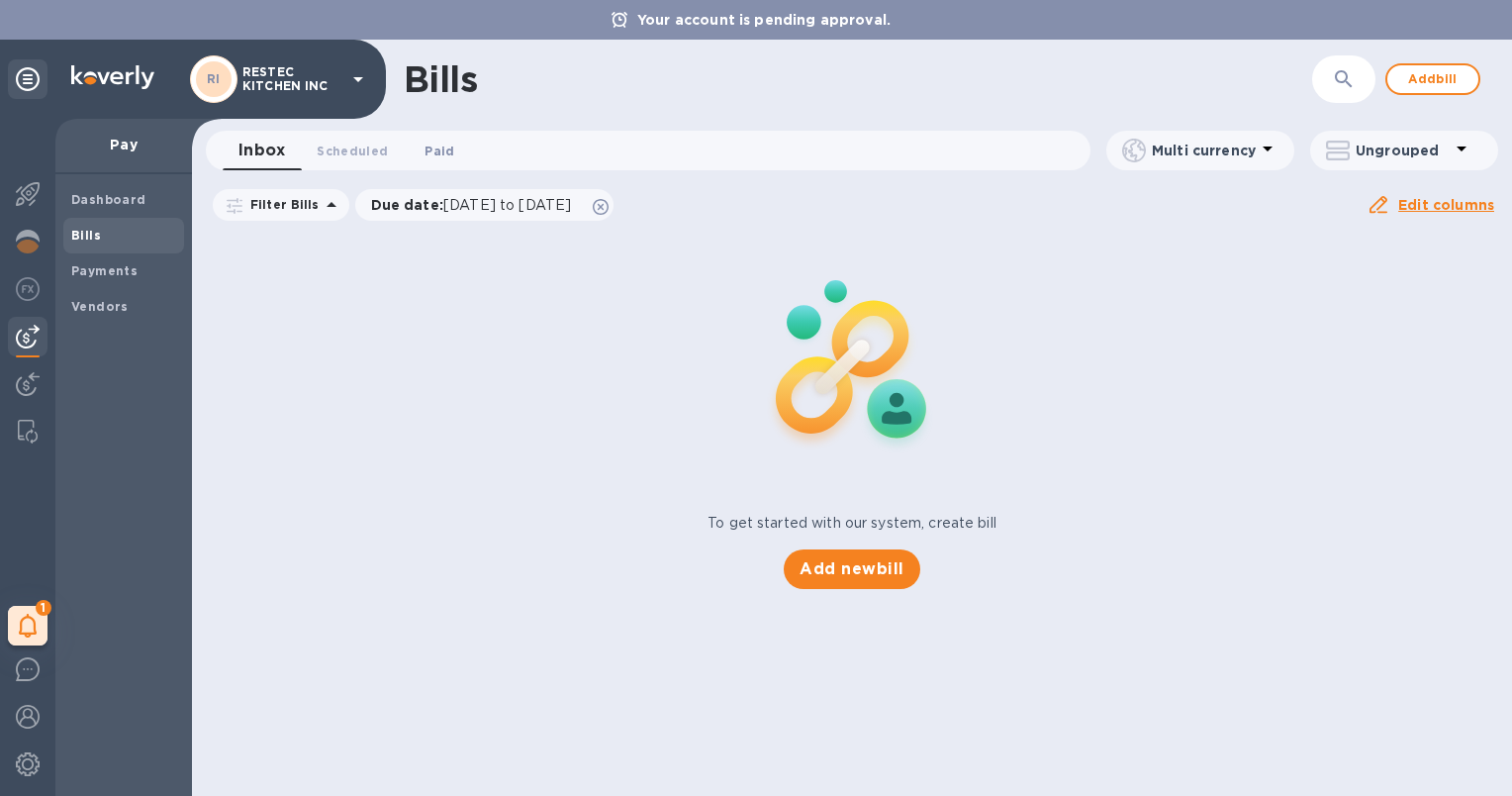 click on "Paid 0" at bounding box center (439, 150) 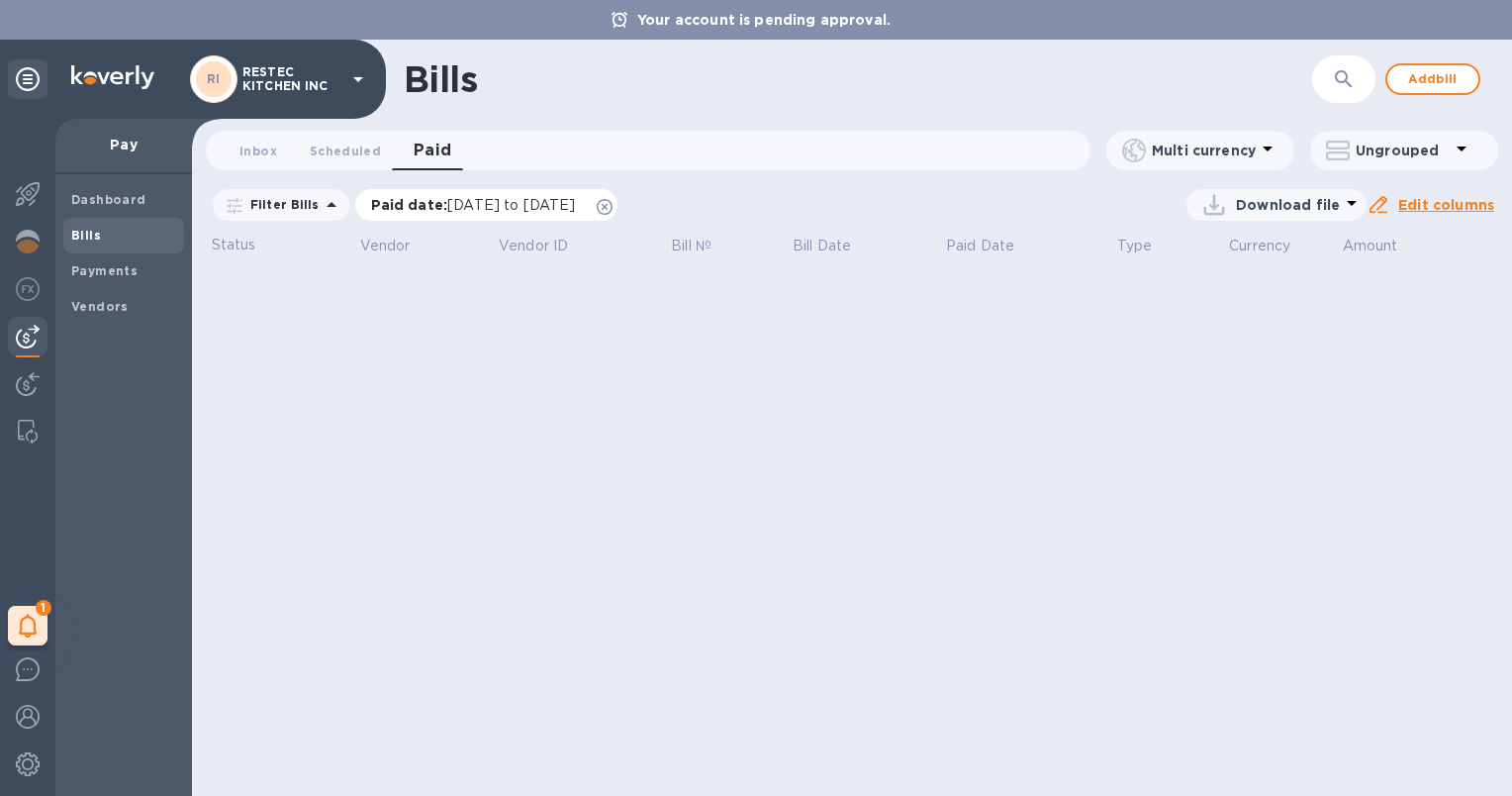 click 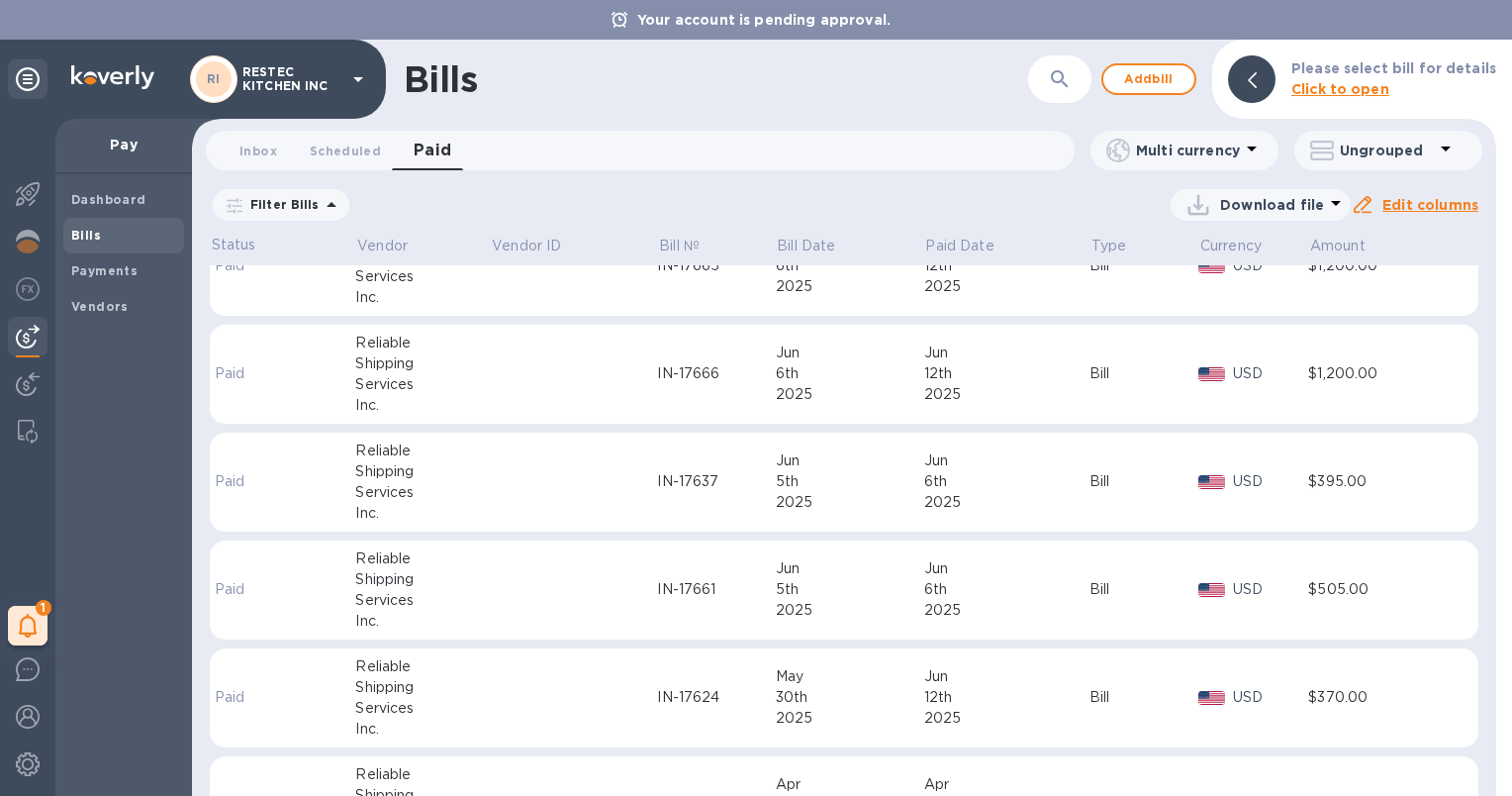 scroll, scrollTop: 253, scrollLeft: 0, axis: vertical 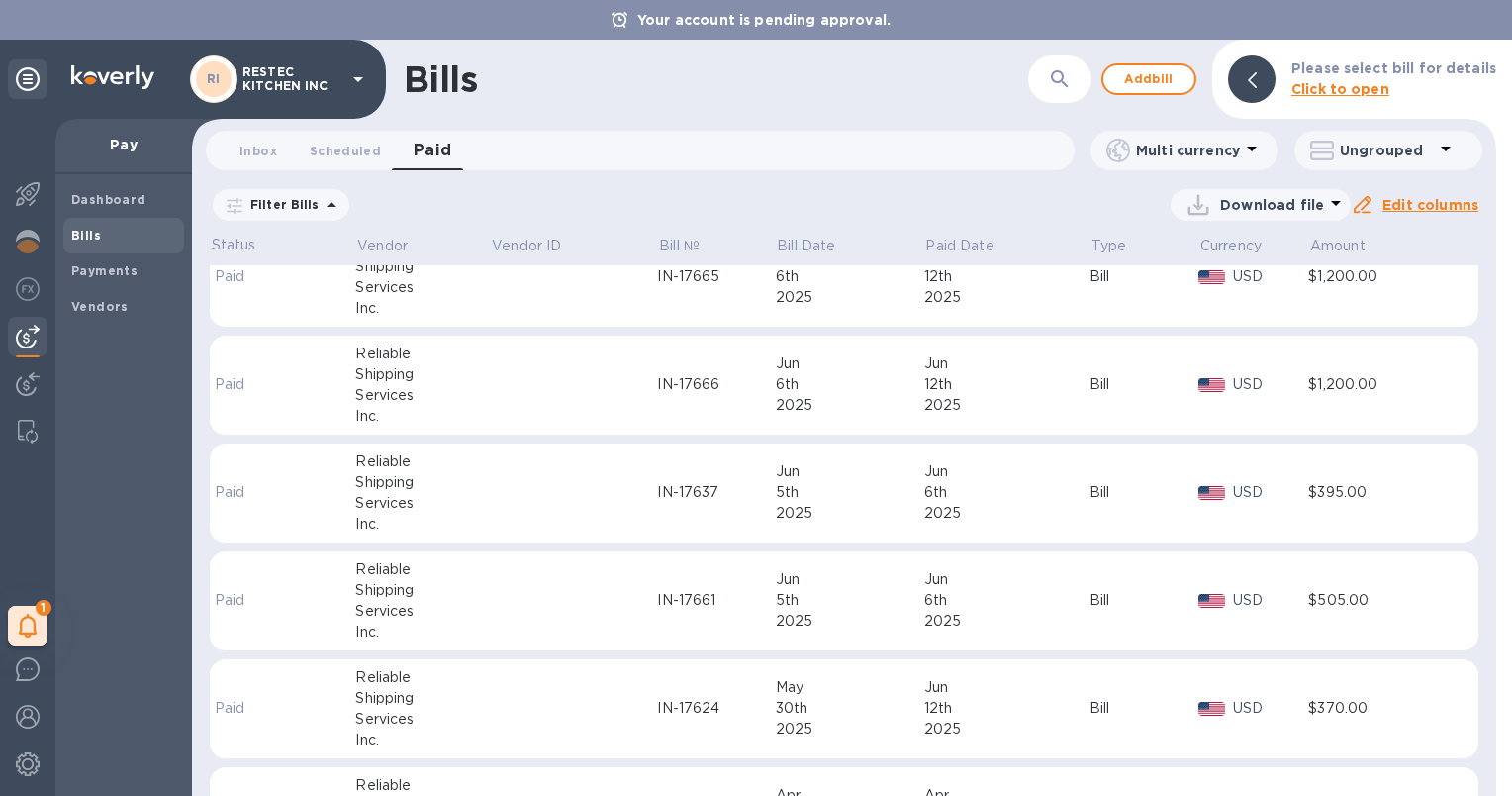 click on "2025" at bounding box center (850, 513) 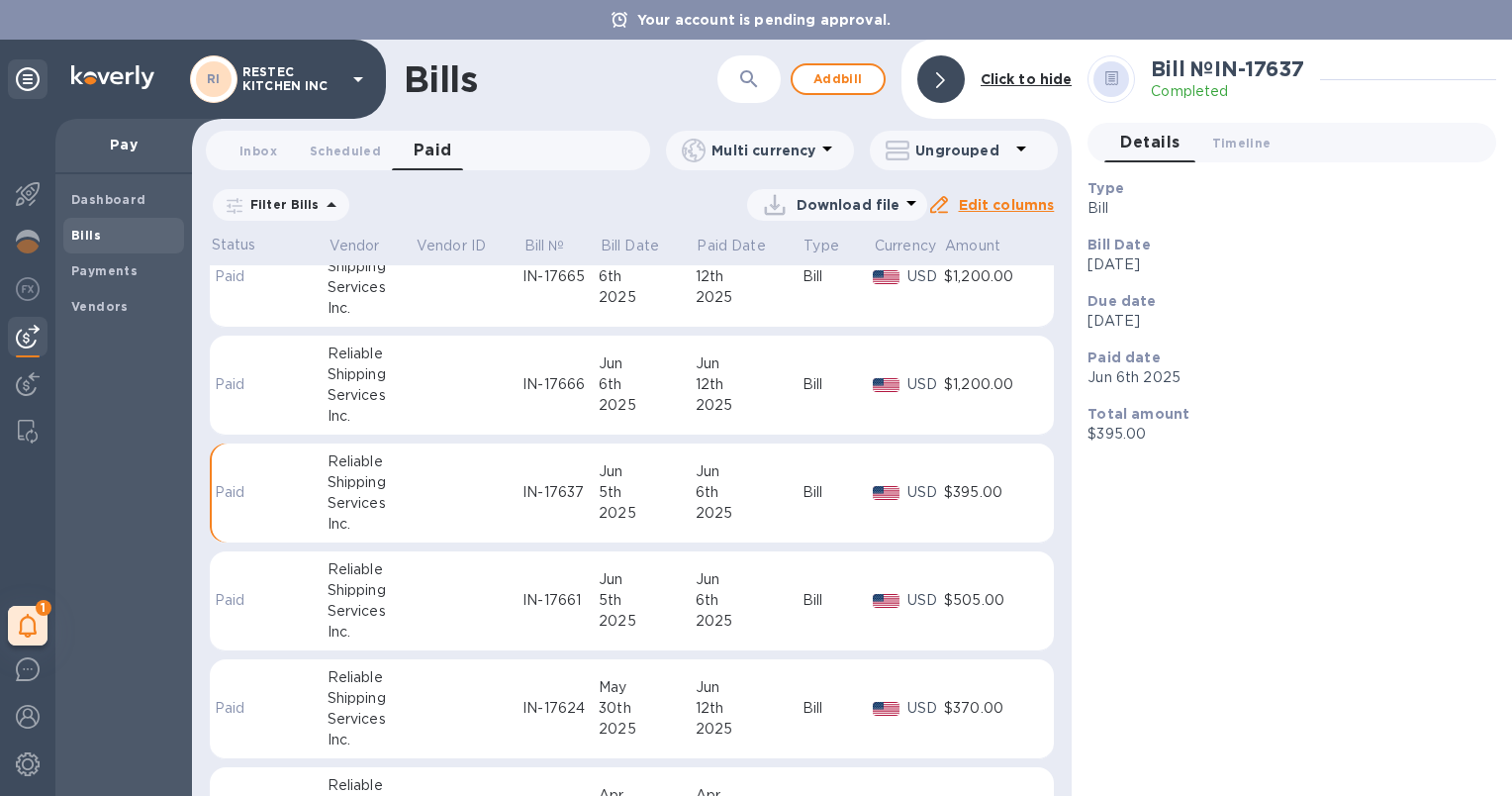 scroll, scrollTop: 253, scrollLeft: 0, axis: vertical 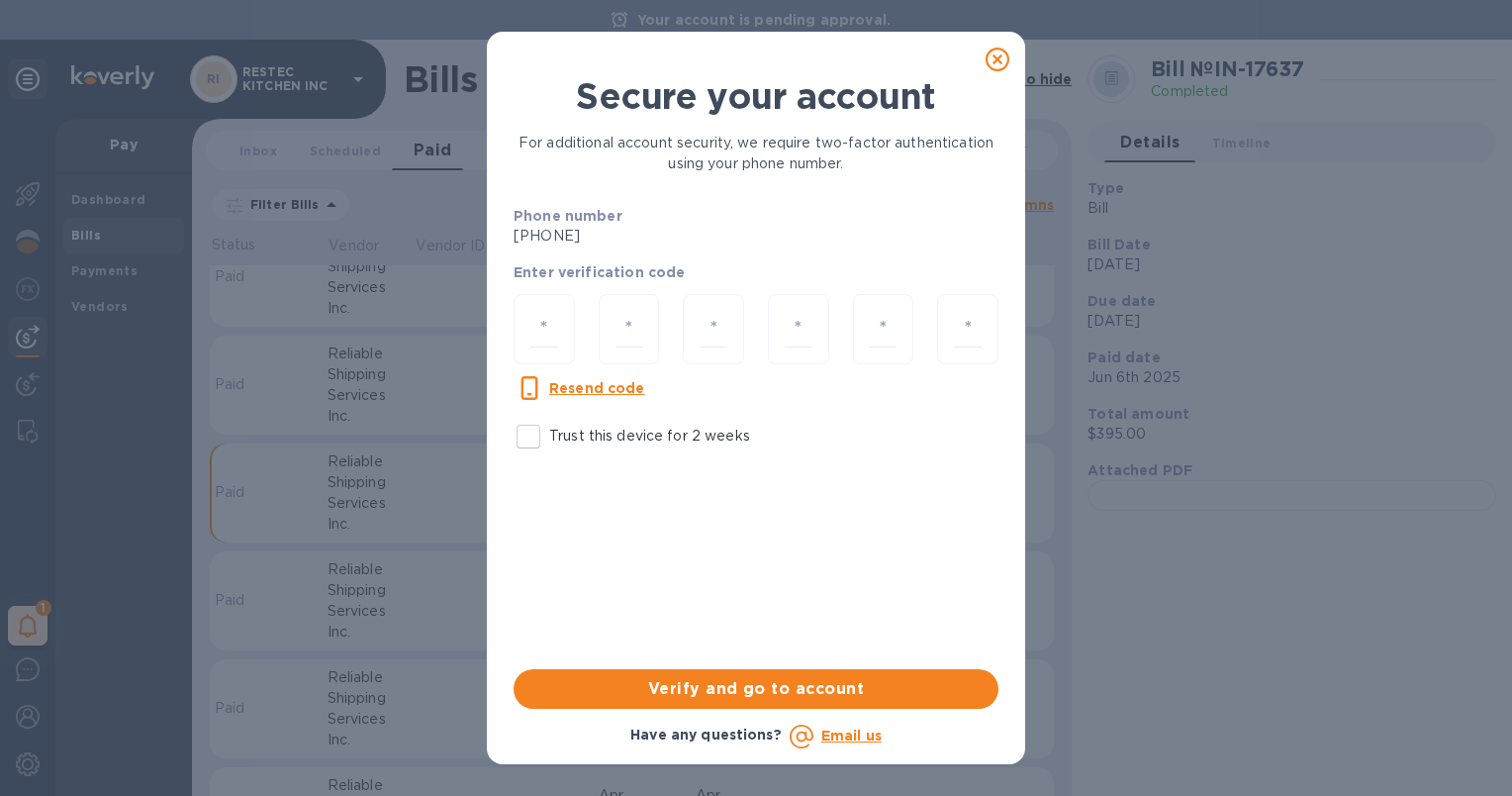 click 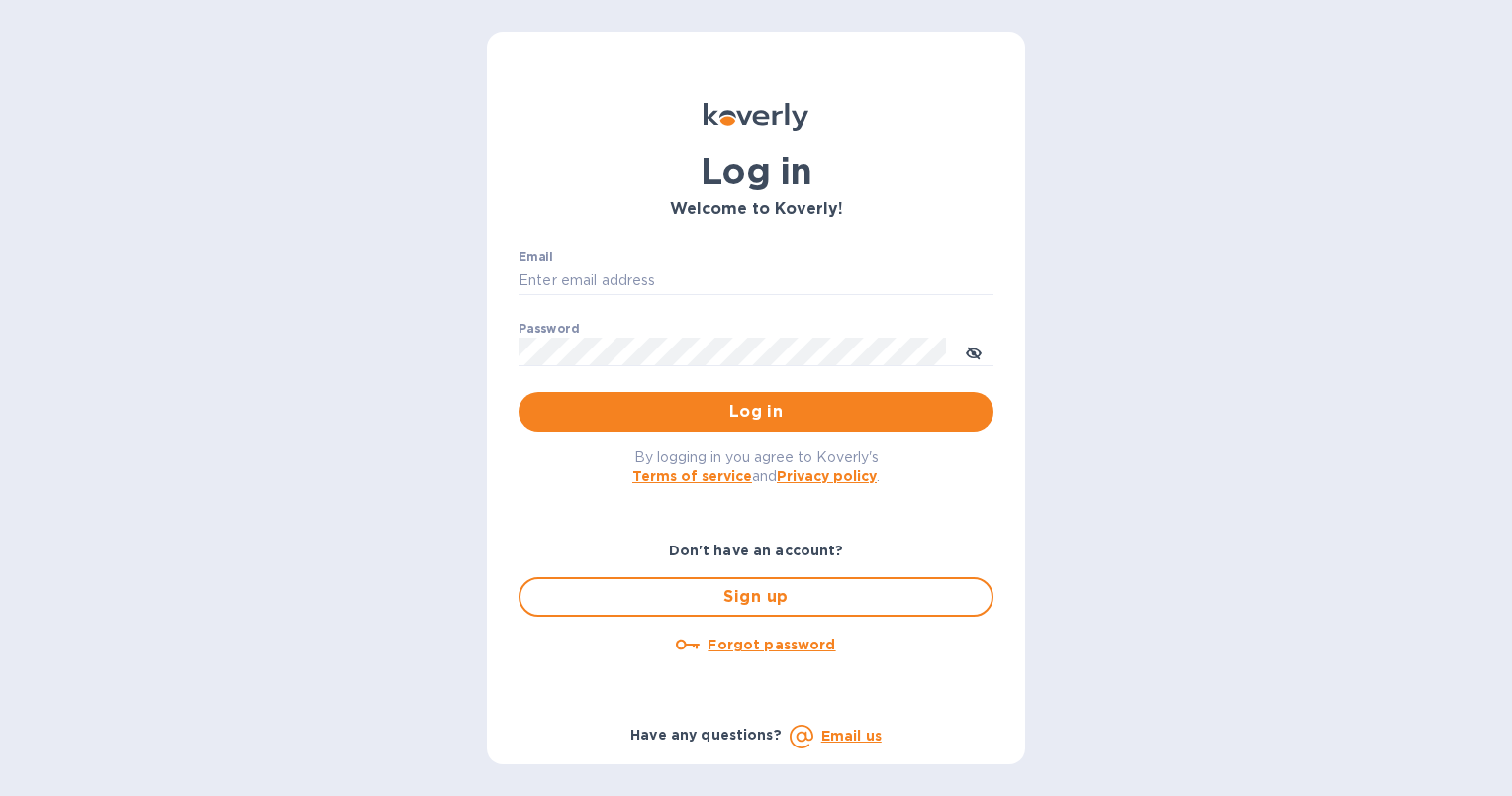 type on "[EMAIL]" 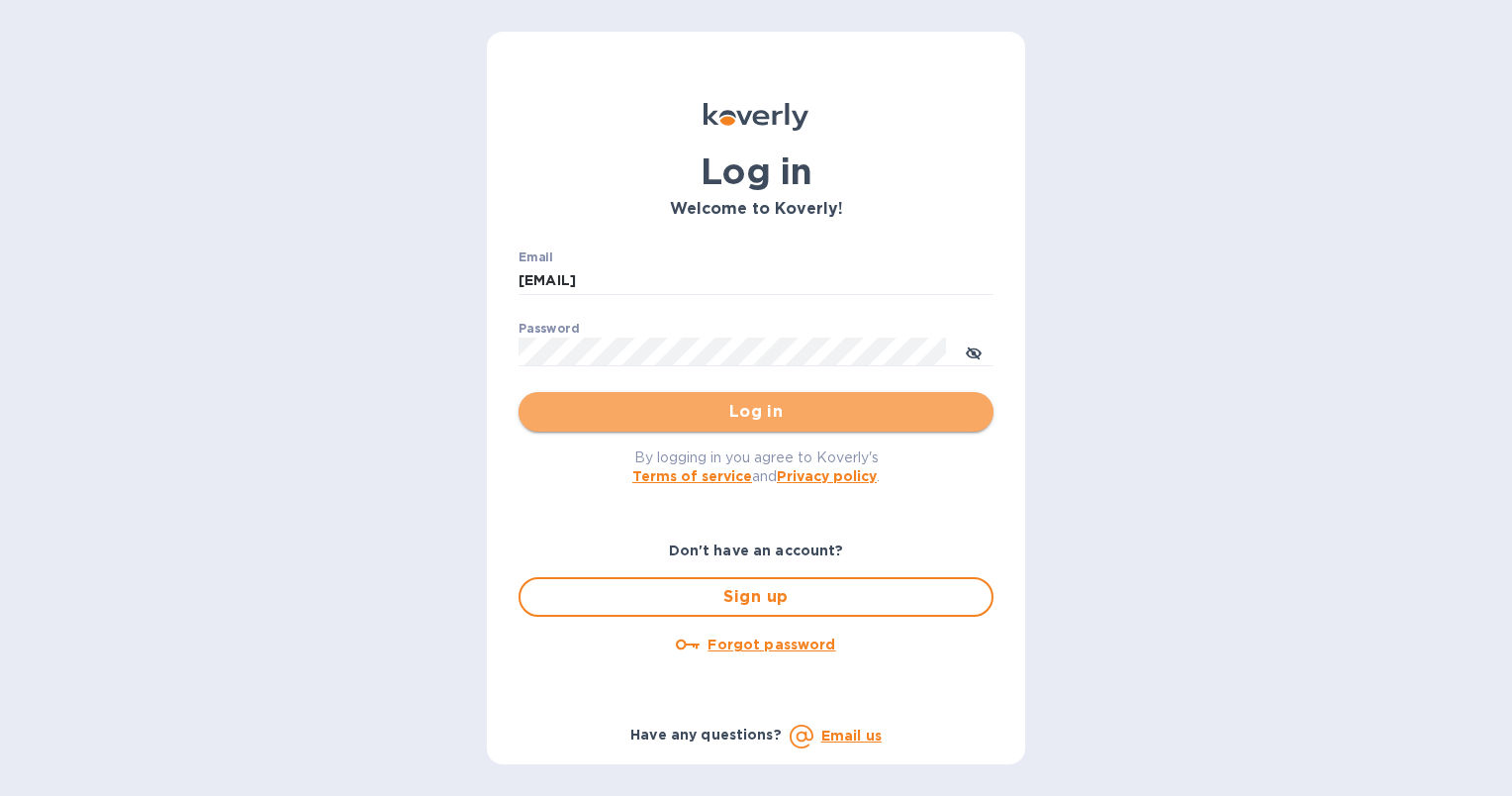 click on "Log in" at bounding box center (756, 412) 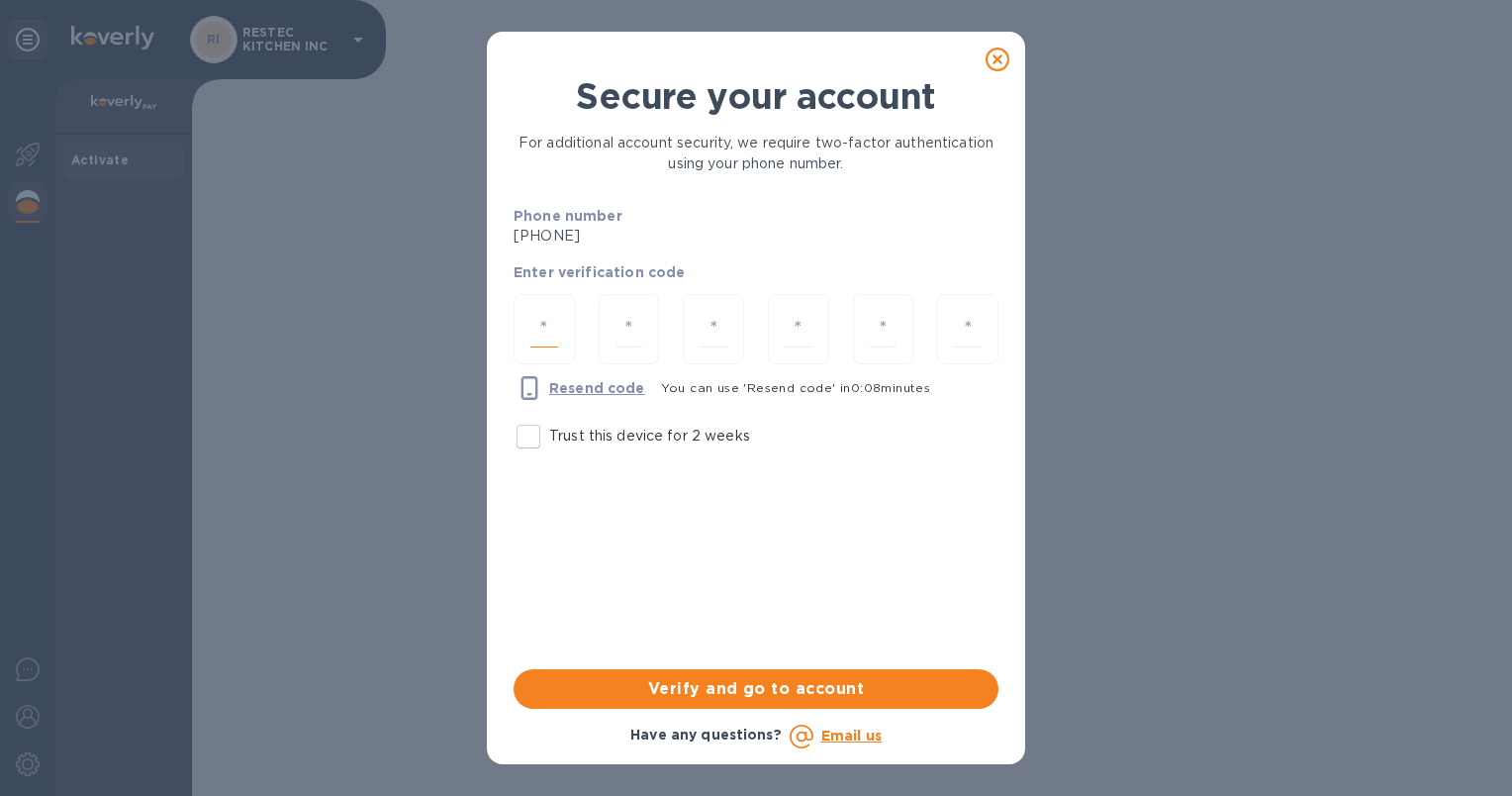 click at bounding box center [544, 329] 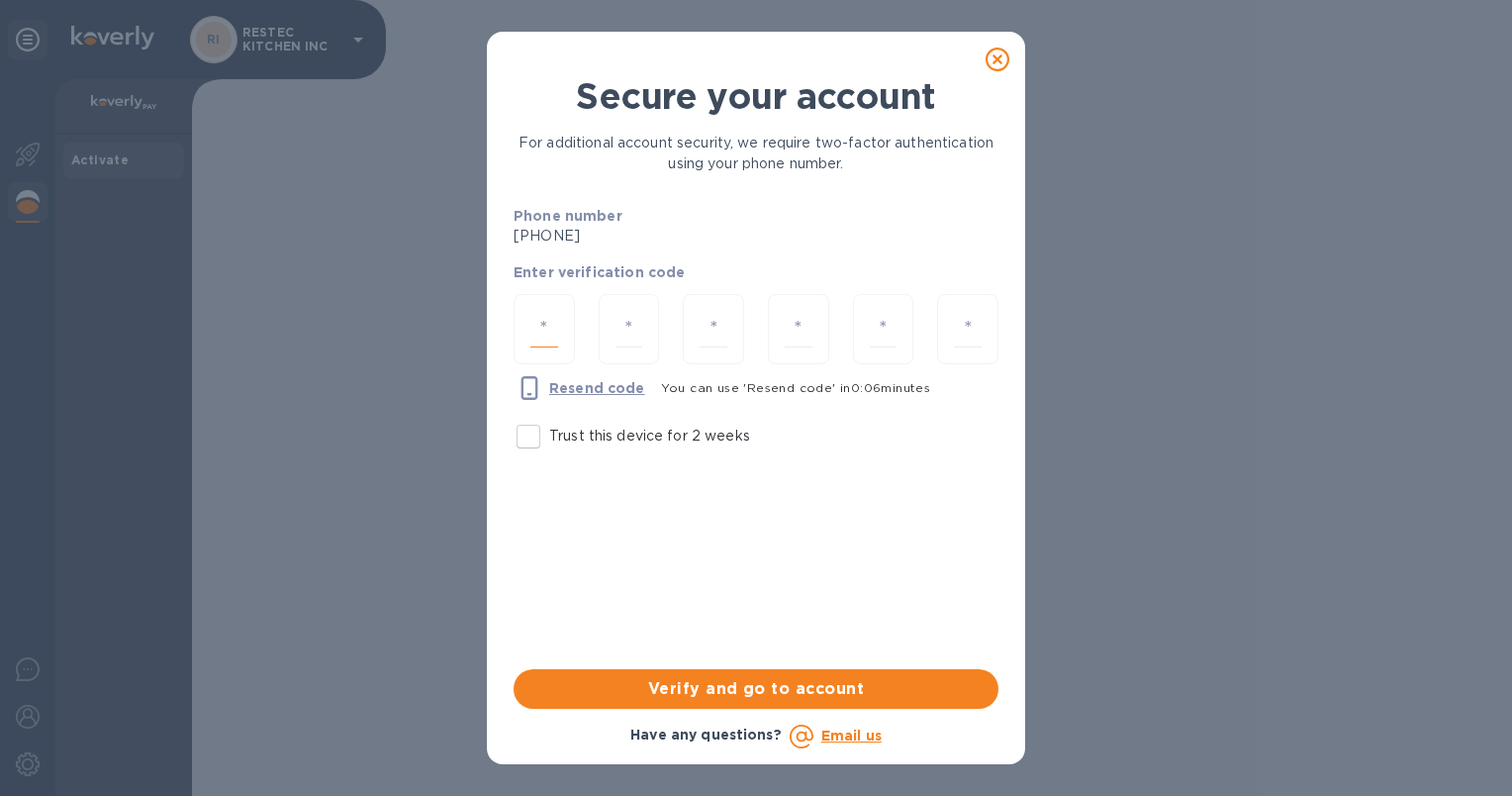 type on "6" 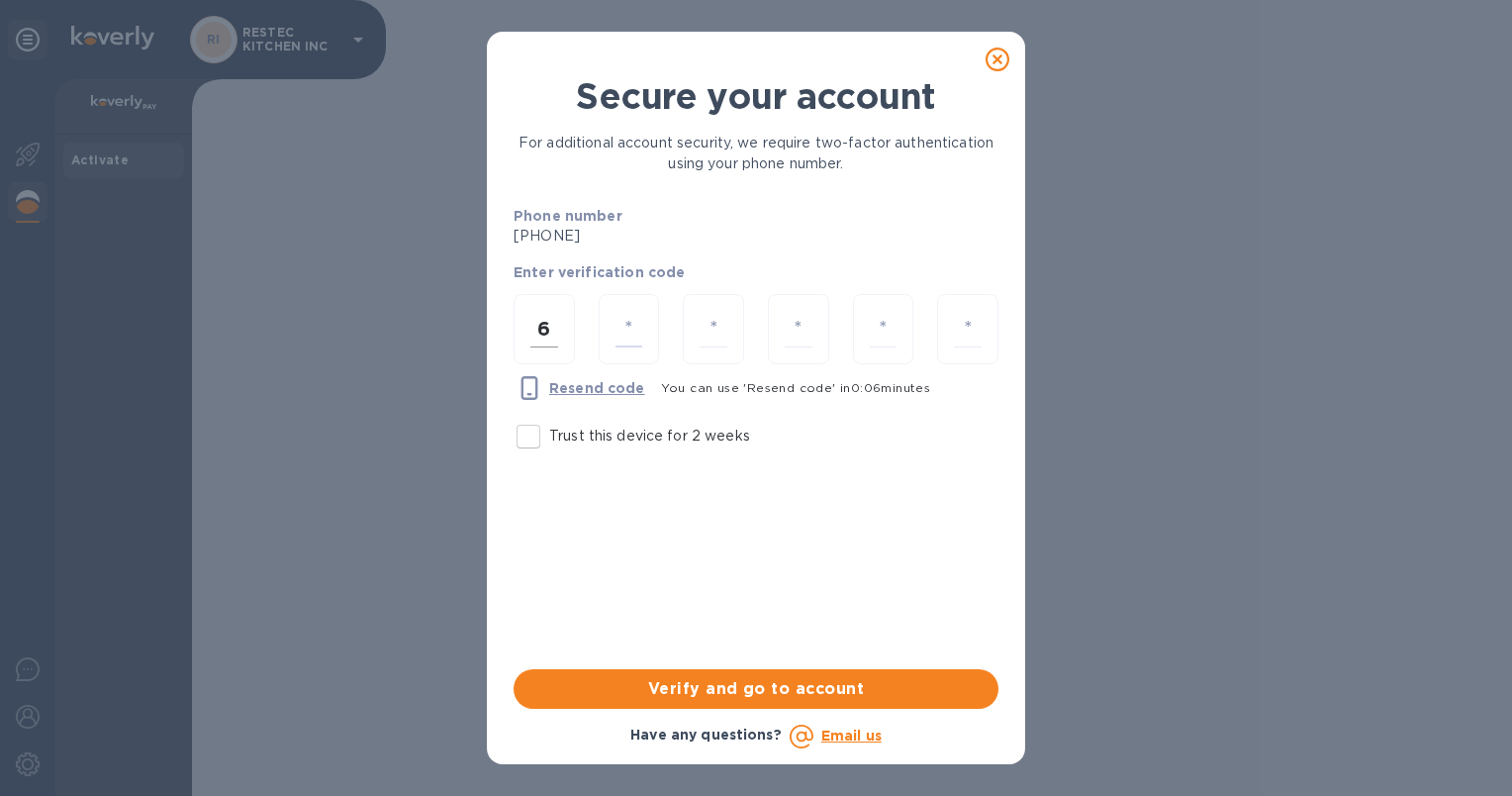 type on "7" 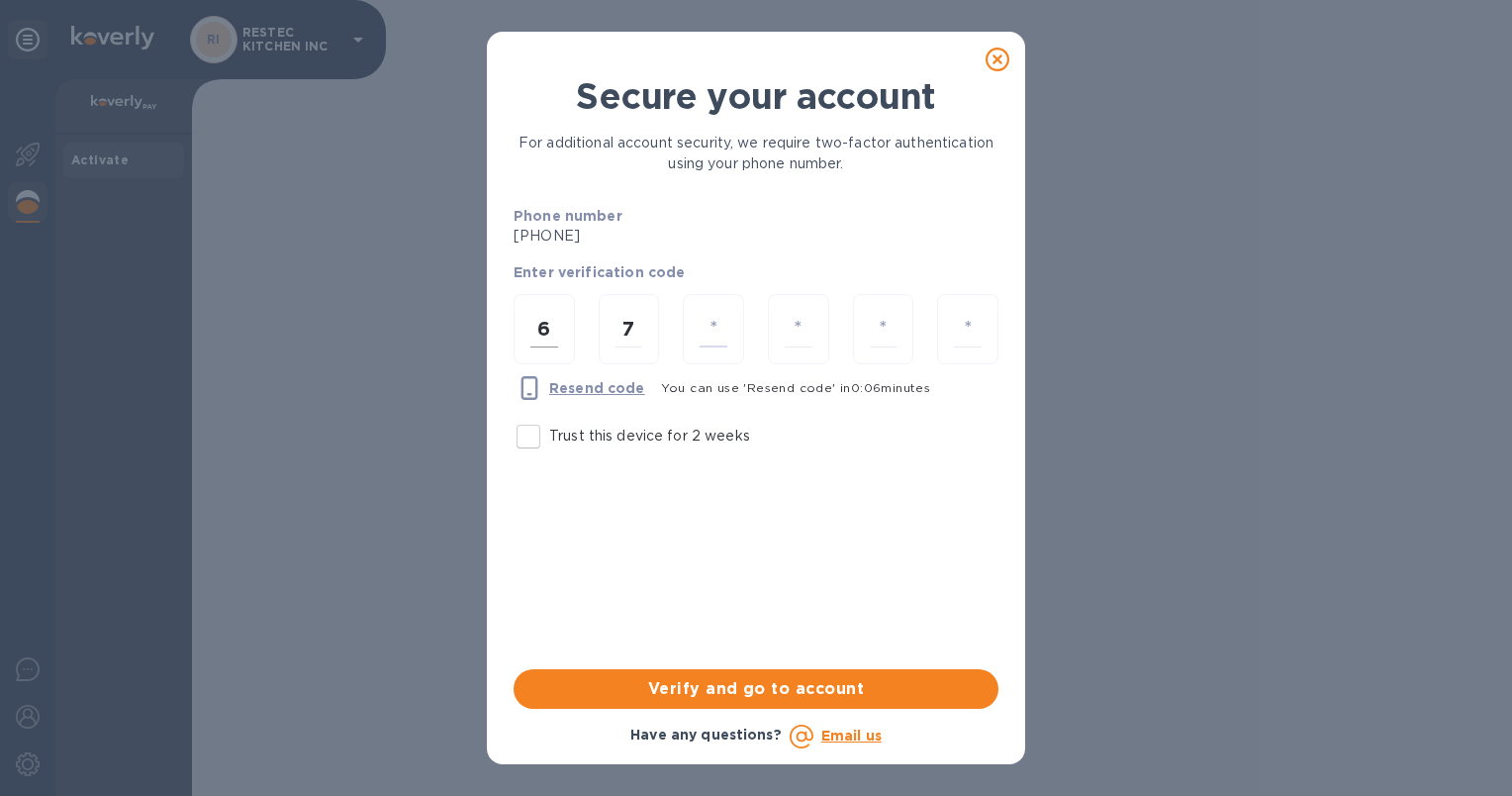 type on "7" 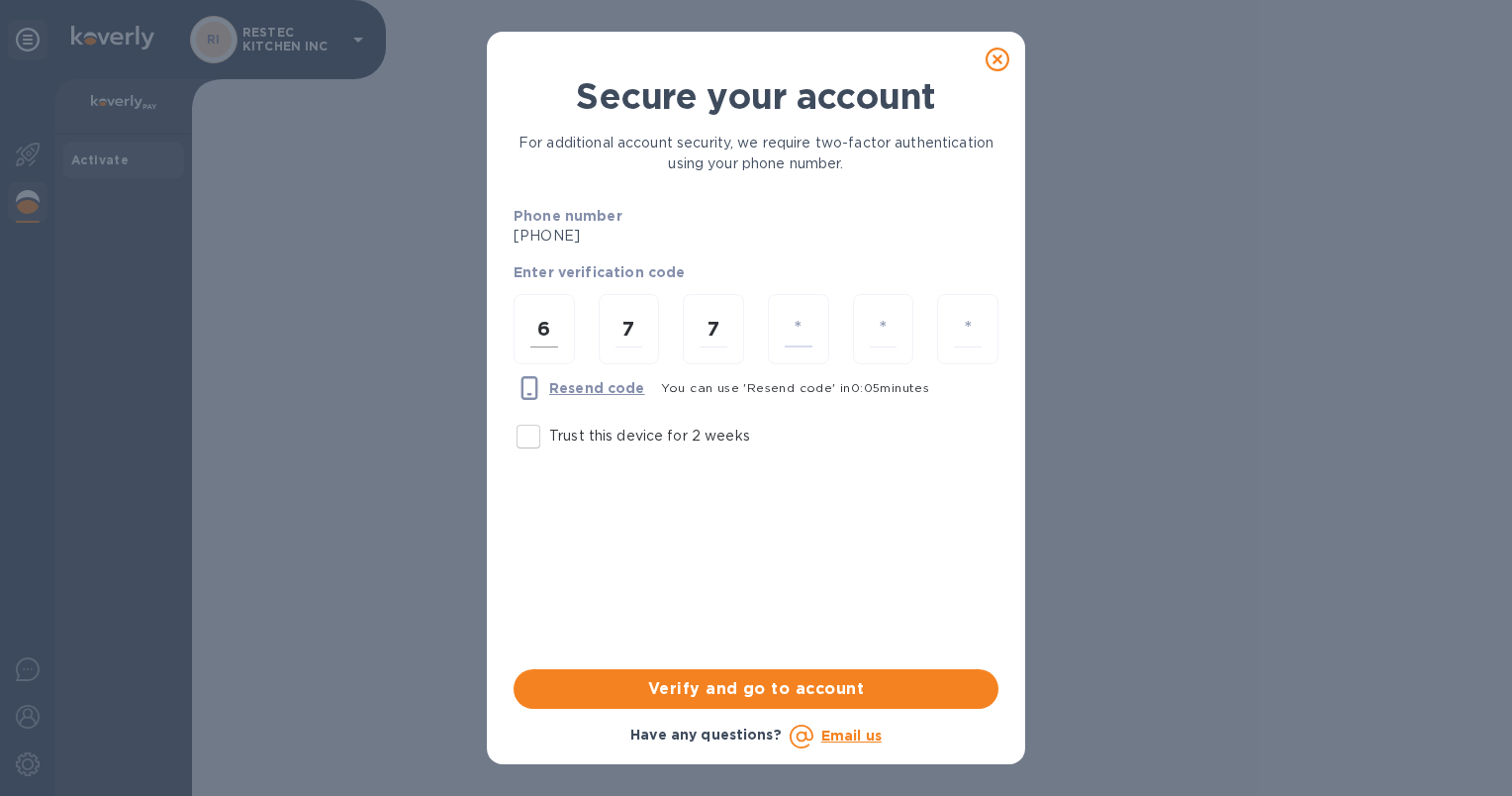 type on "8" 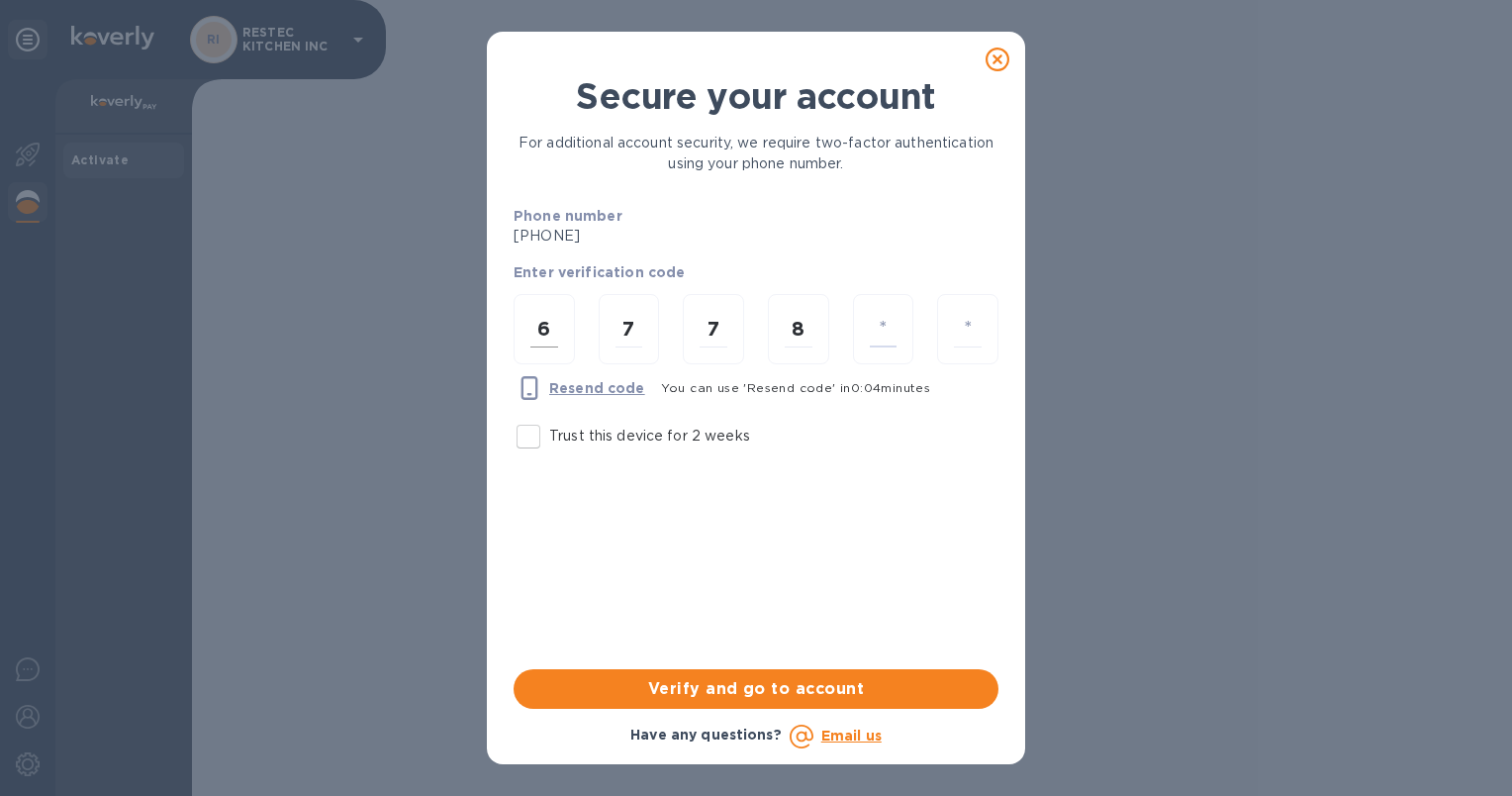type on "7" 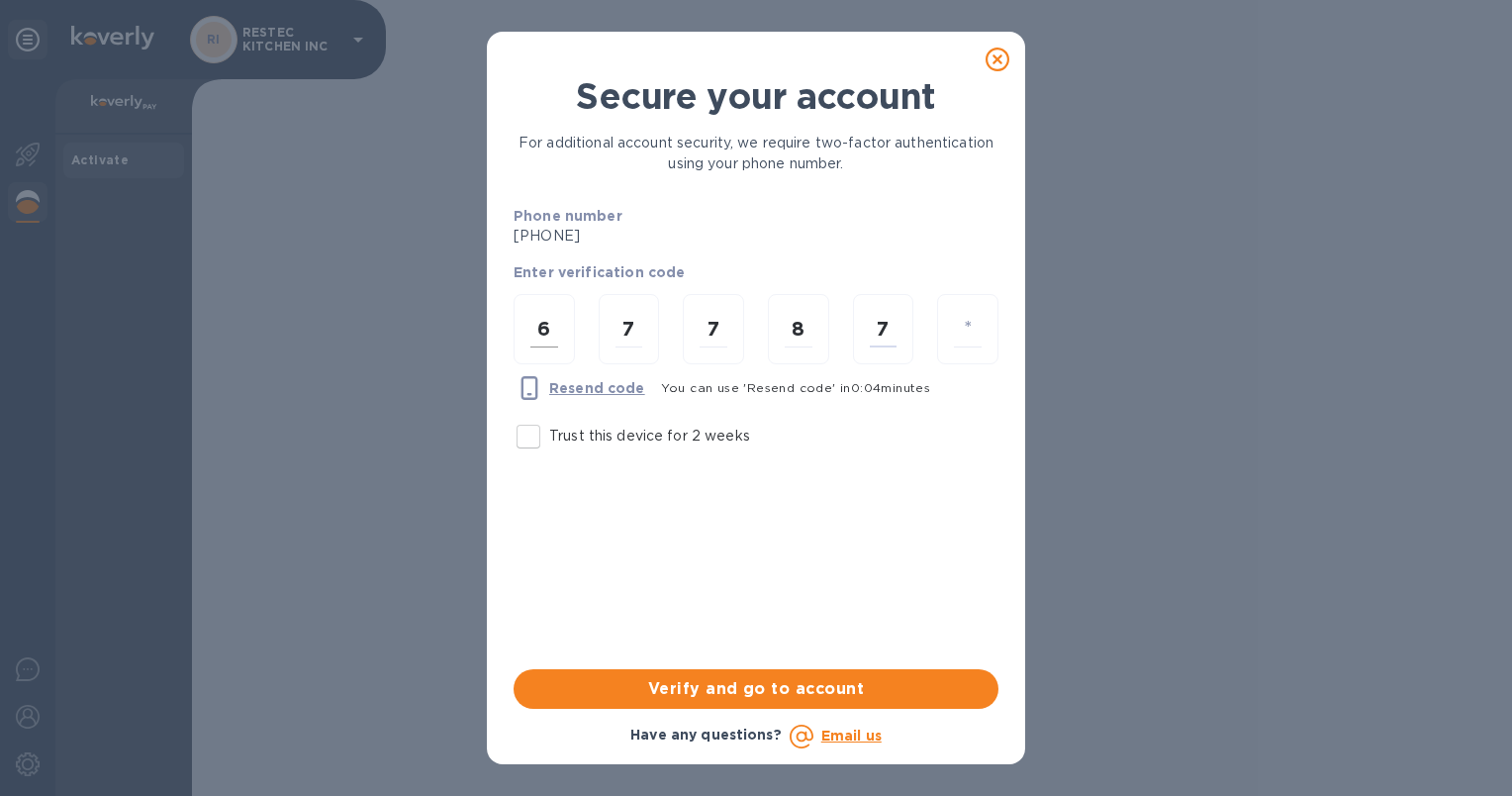 type on "7" 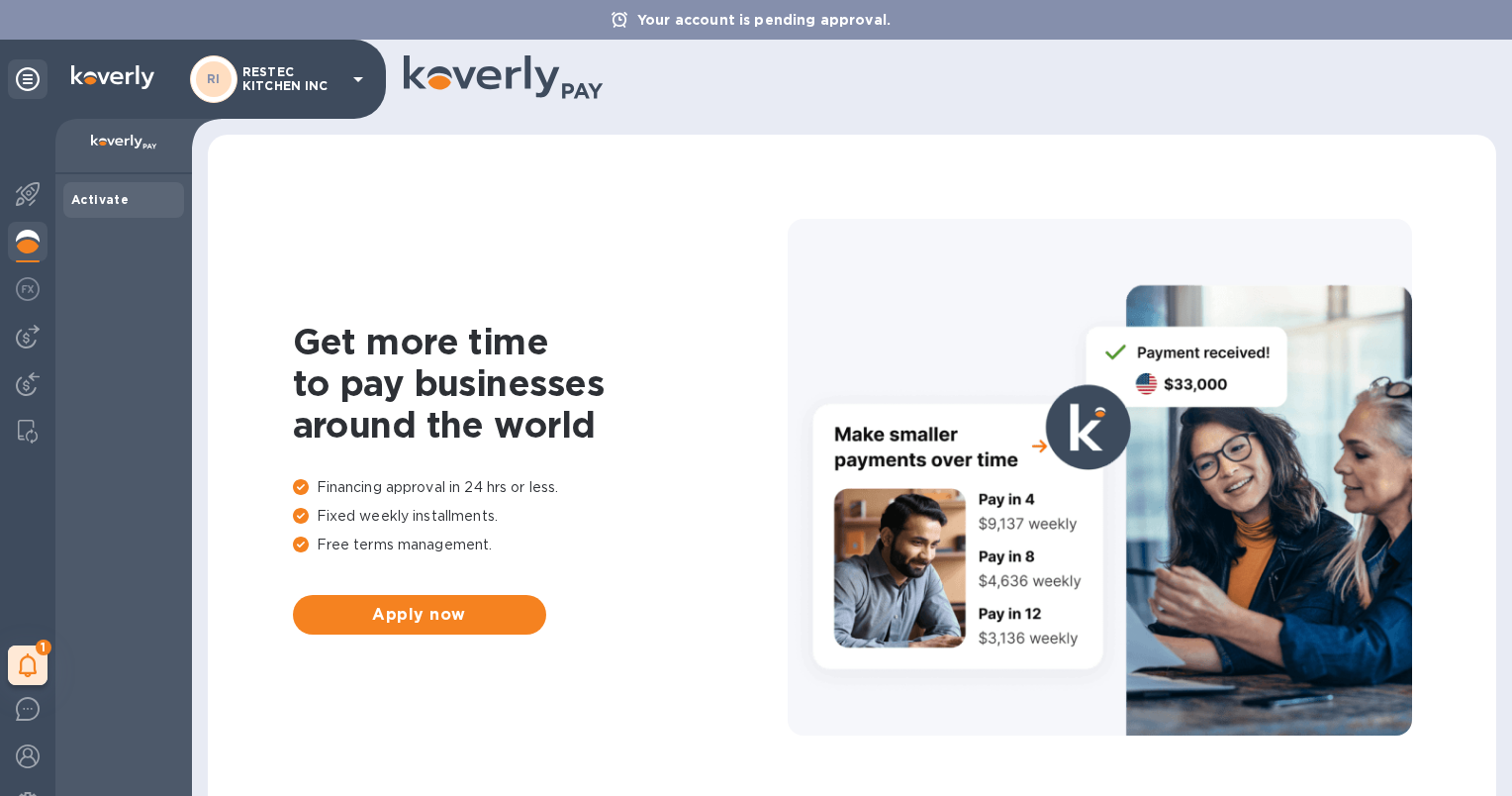 scroll, scrollTop: 0, scrollLeft: 0, axis: both 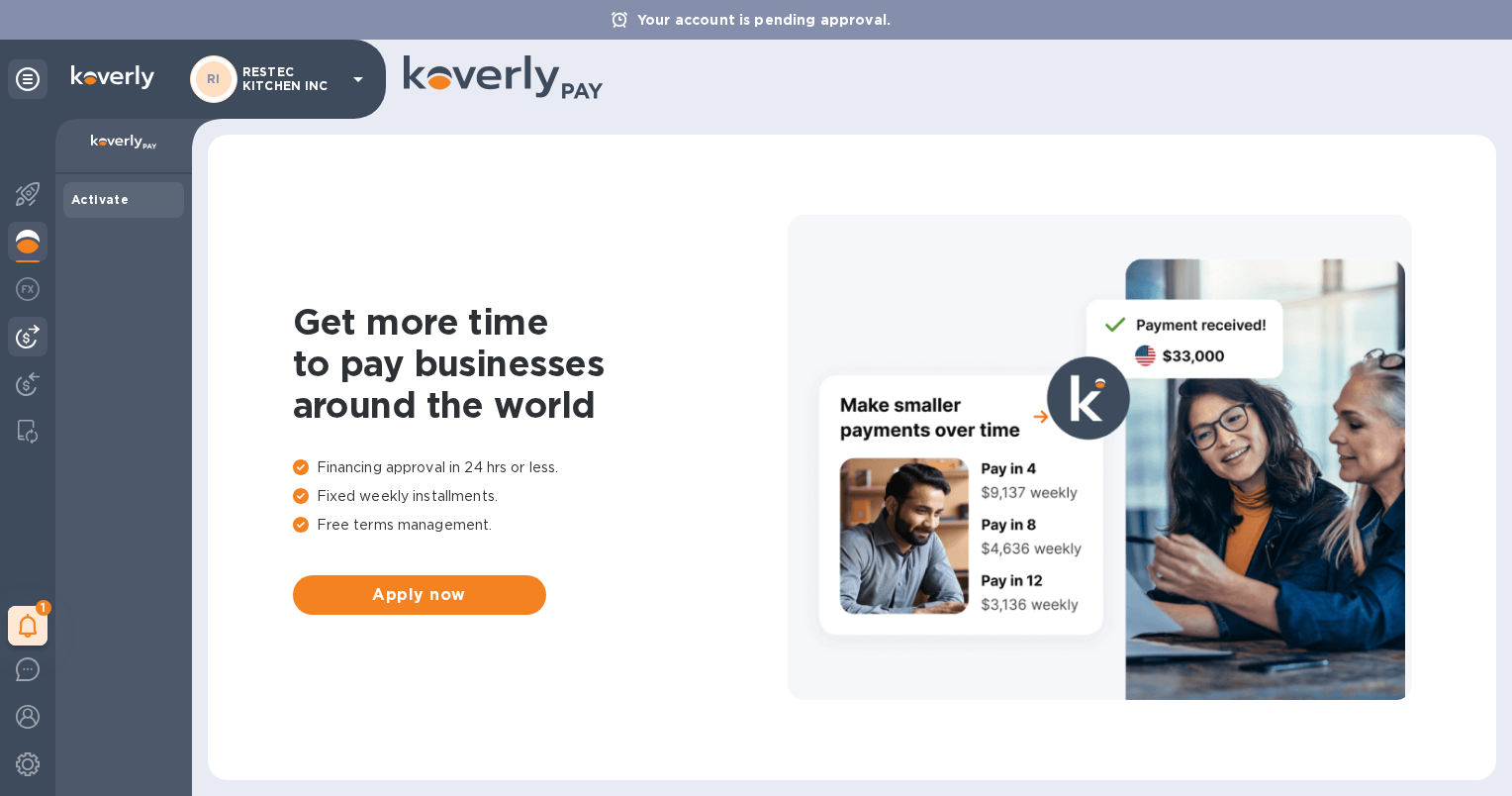 click at bounding box center (28, 337) 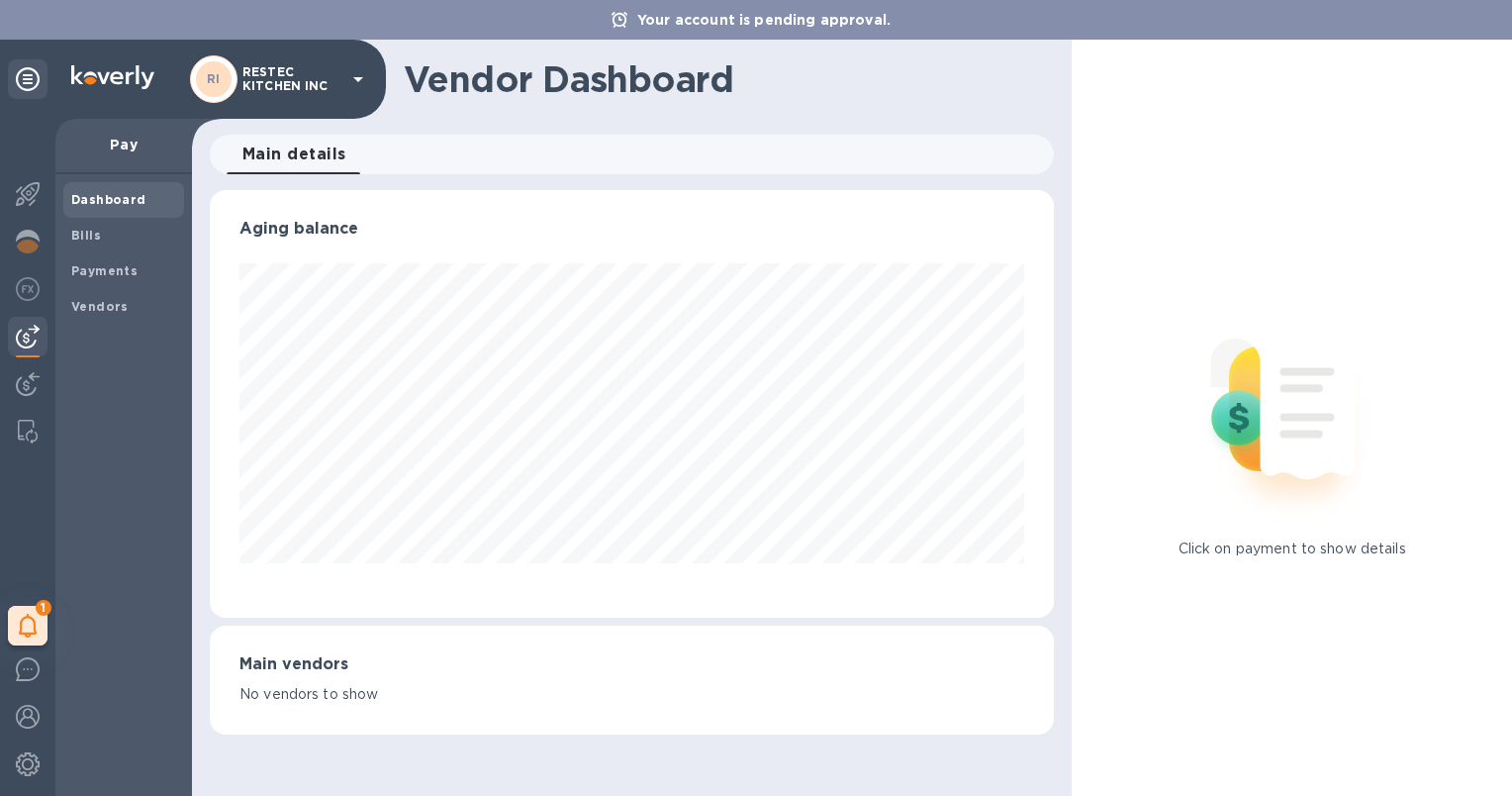 scroll, scrollTop: 989622, scrollLeft: 988684, axis: both 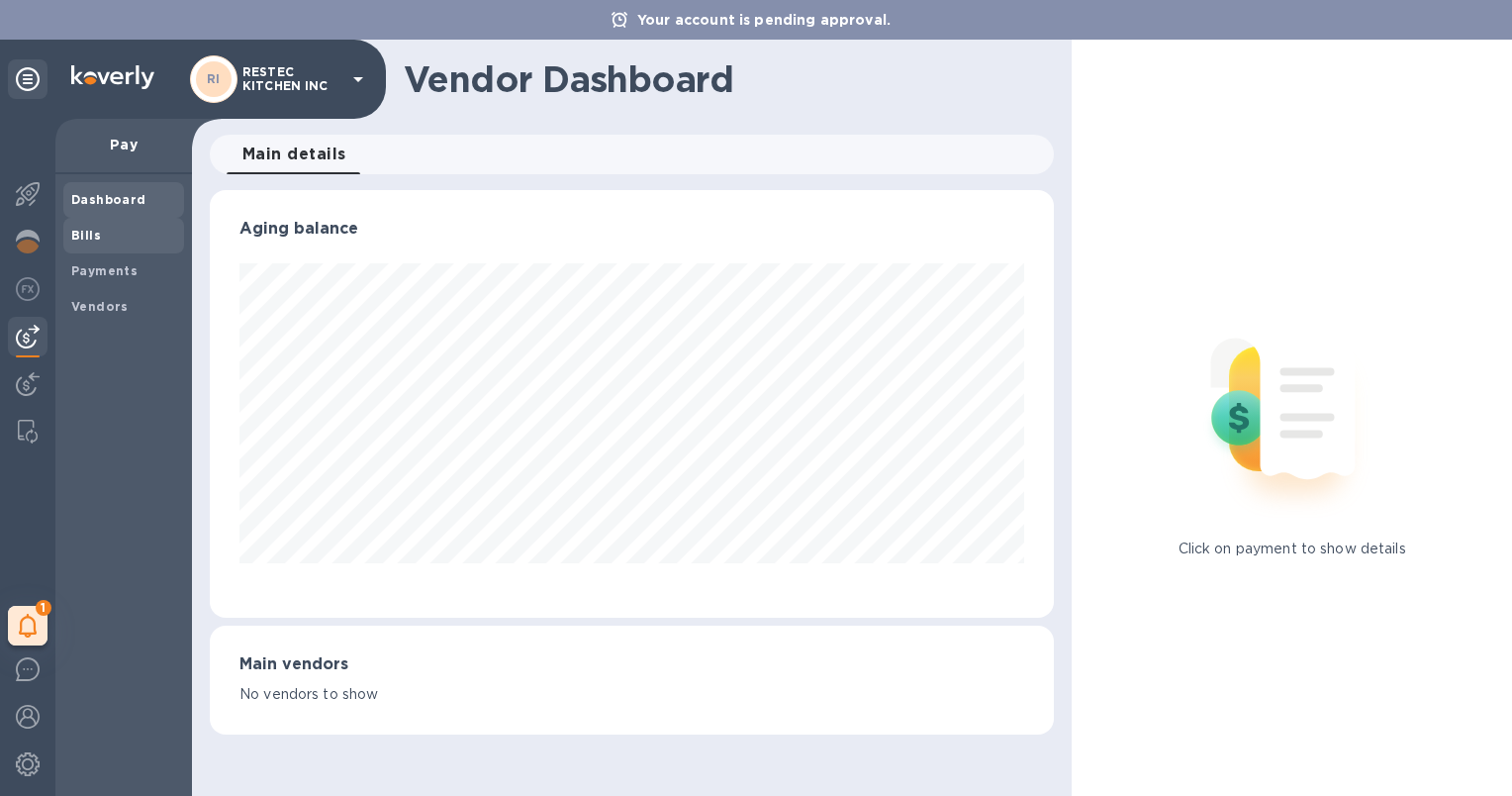 click on "Bills" at bounding box center (86, 235) 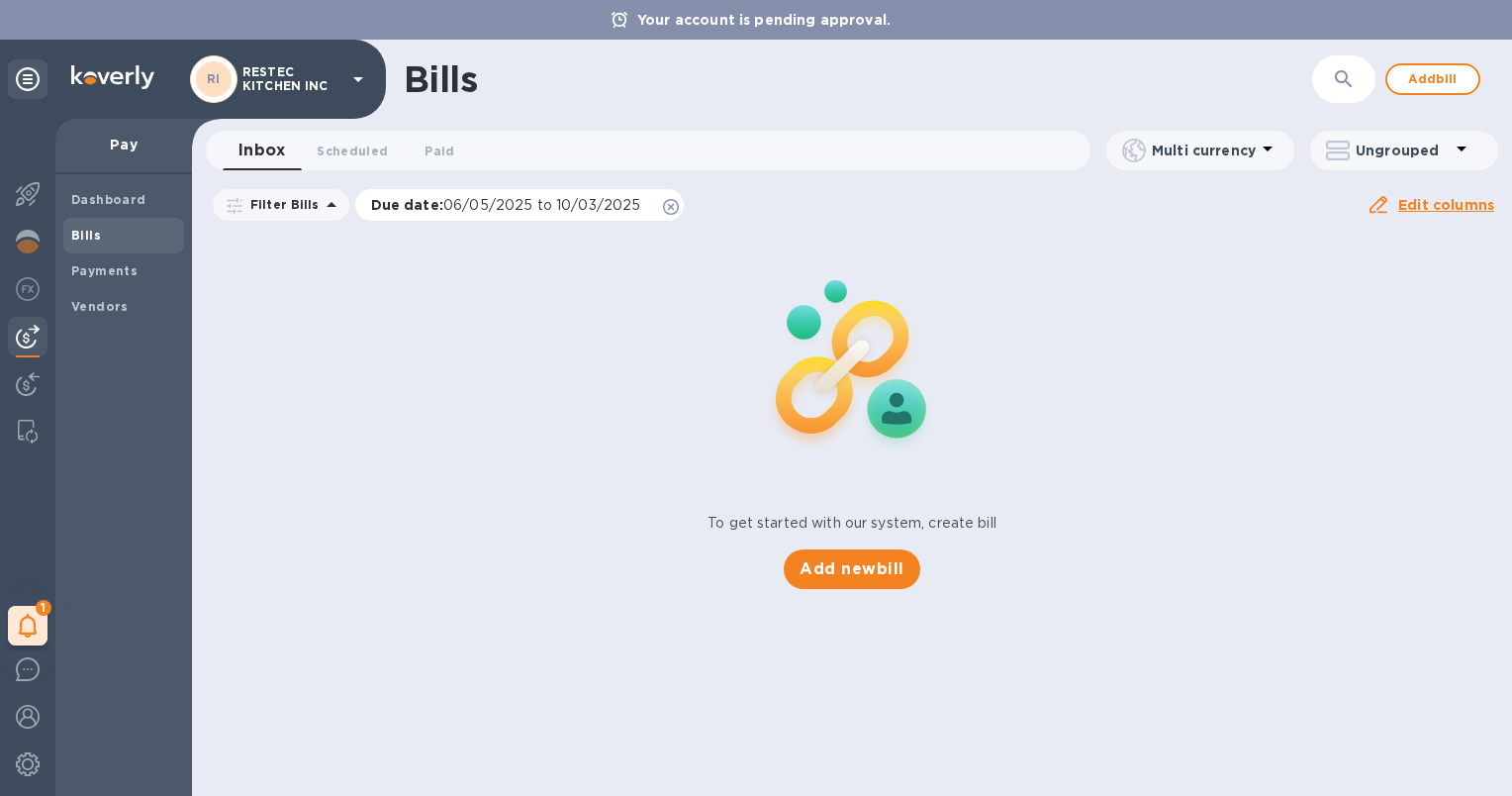 click 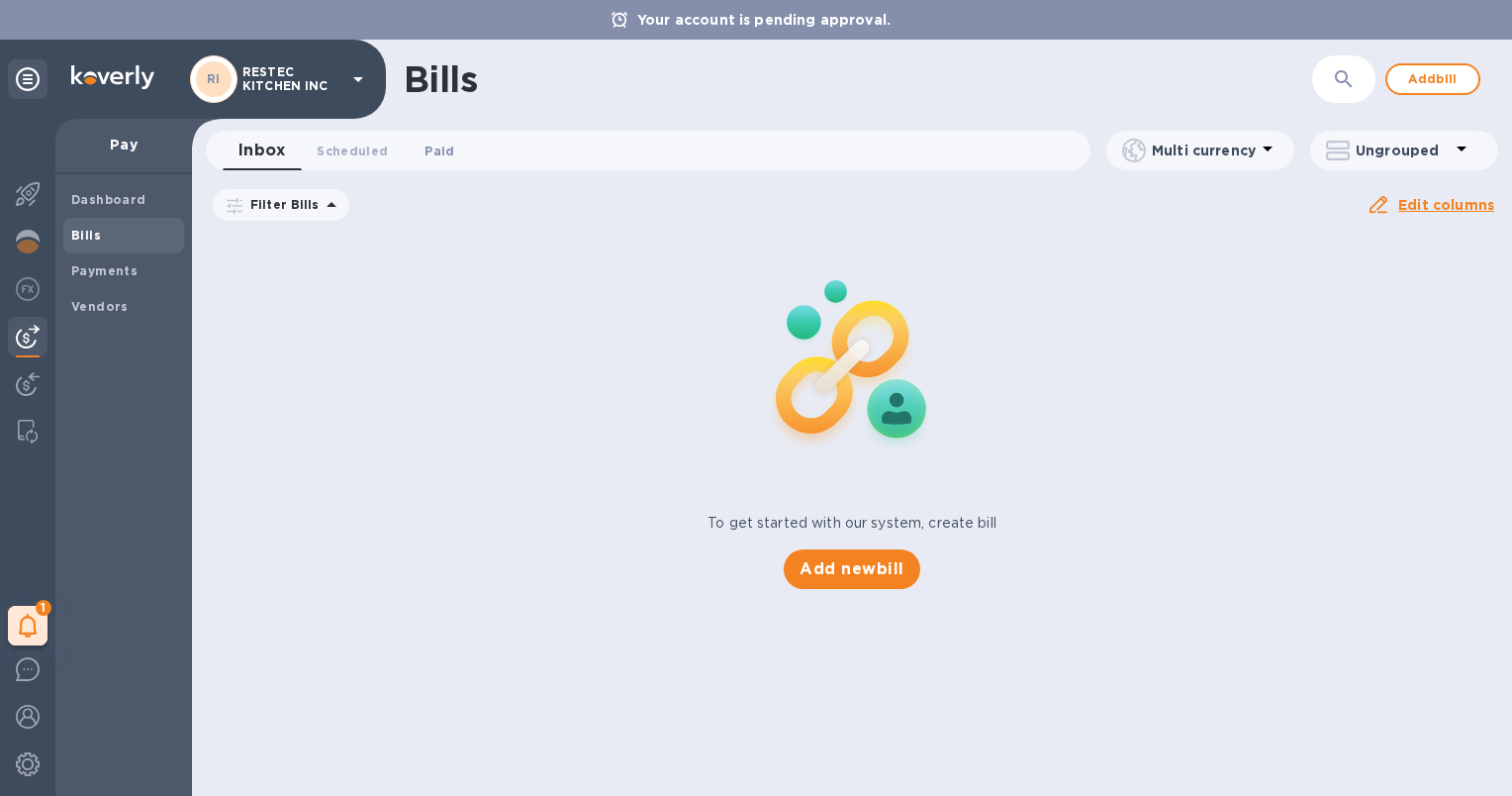 click on "Paid 0" at bounding box center [439, 150] 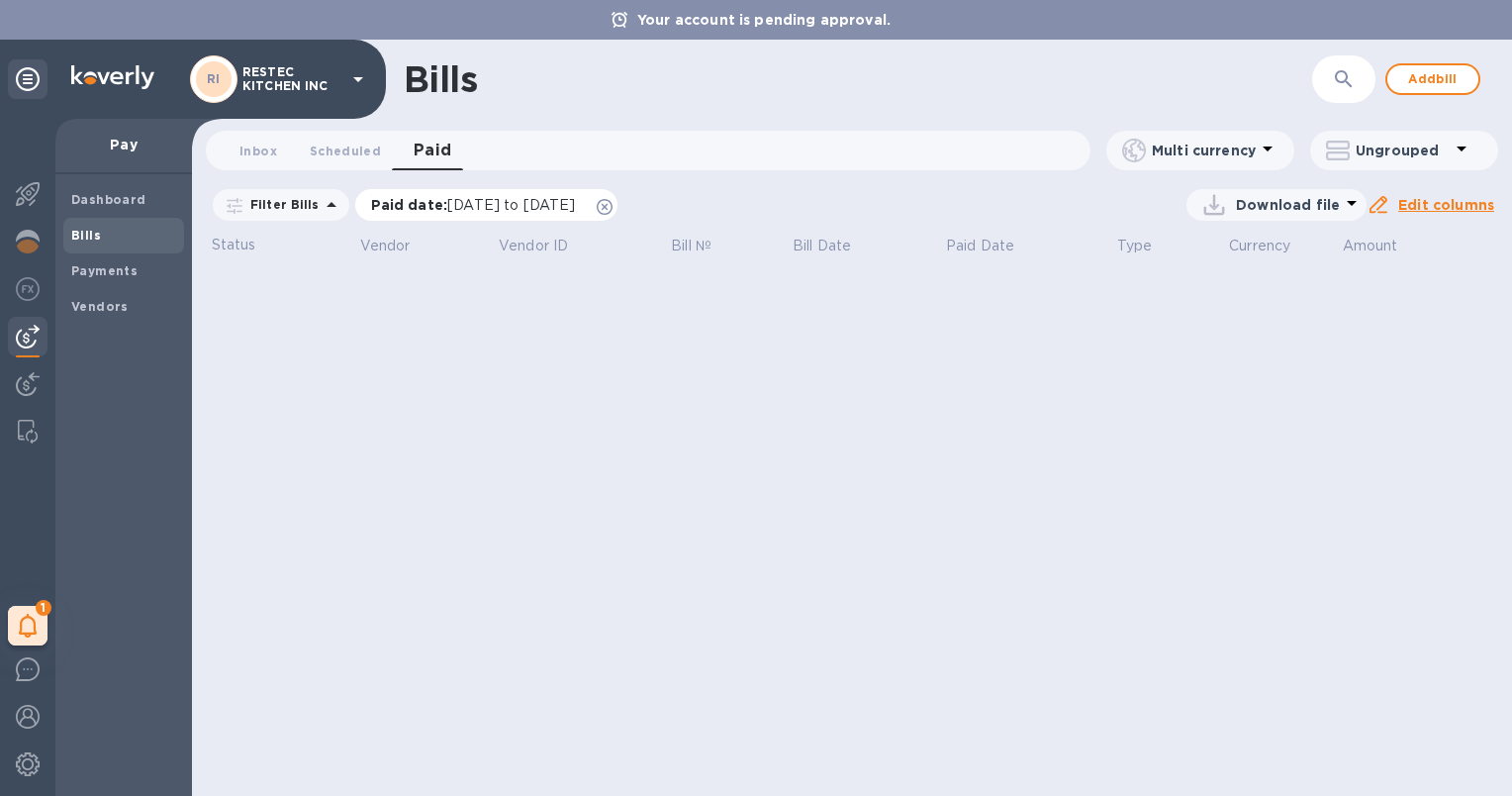 click 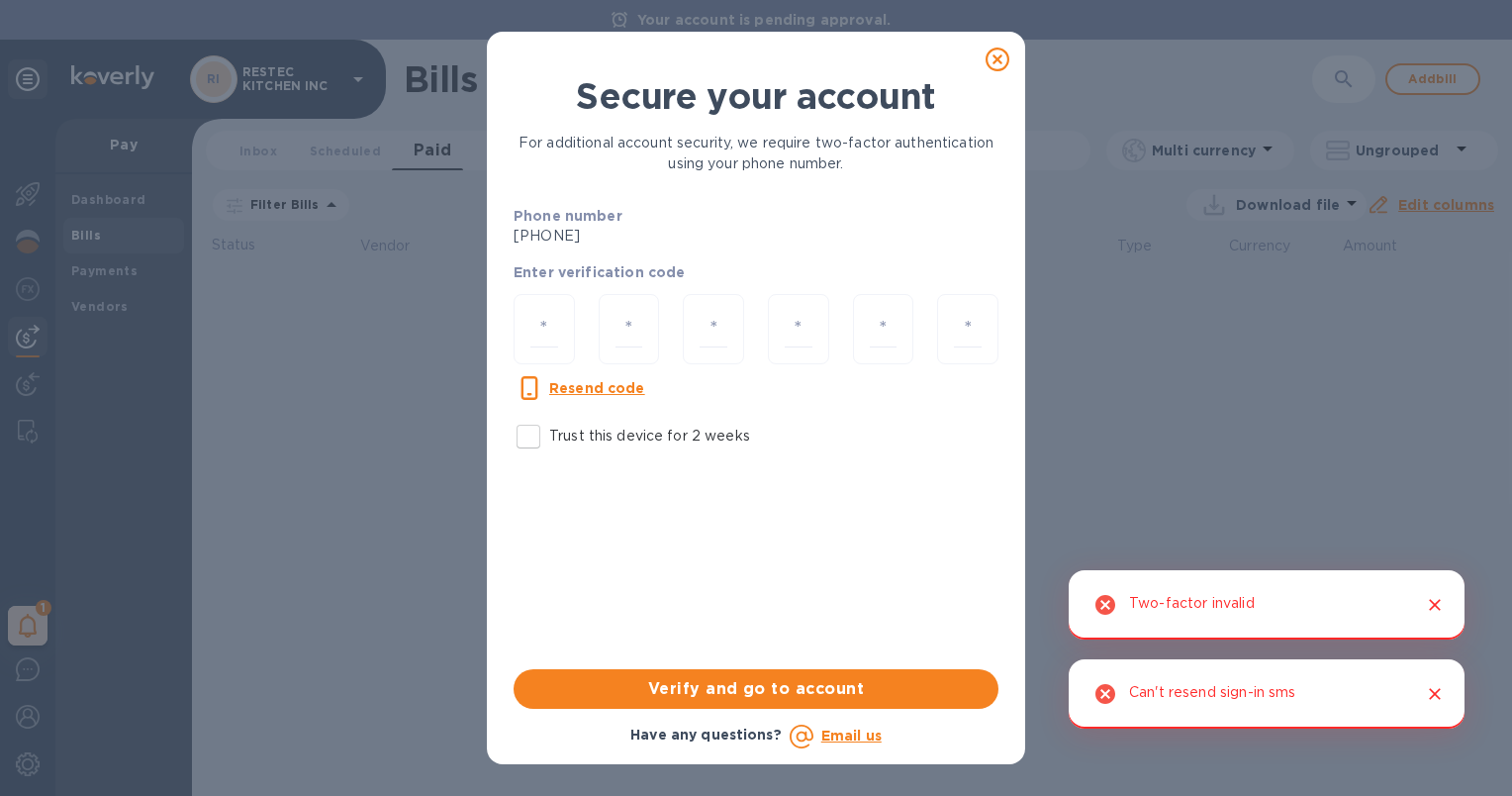 drag, startPoint x: 998, startPoint y: 55, endPoint x: 966, endPoint y: 12, distance: 54 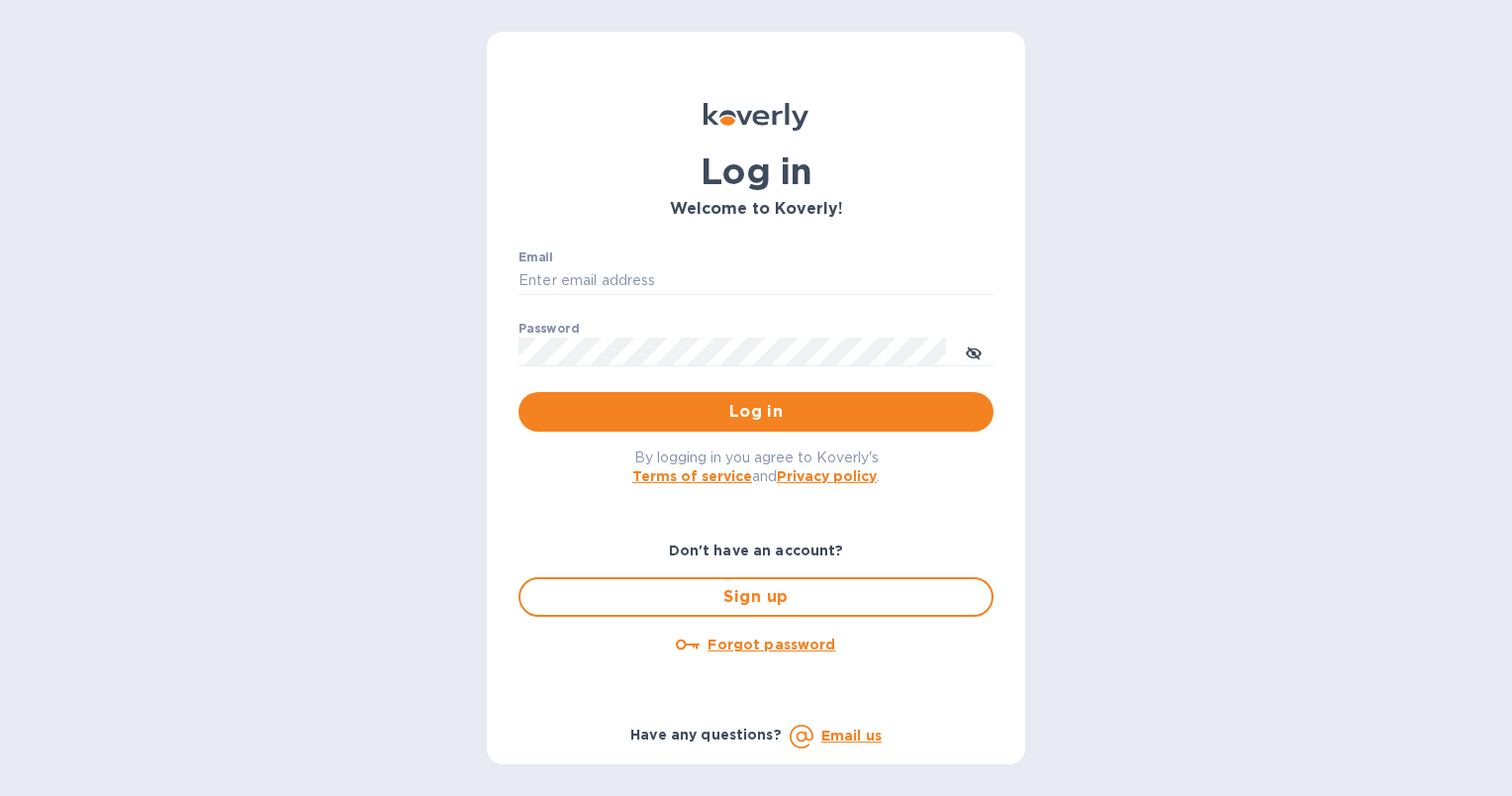 type on "[EMAIL]" 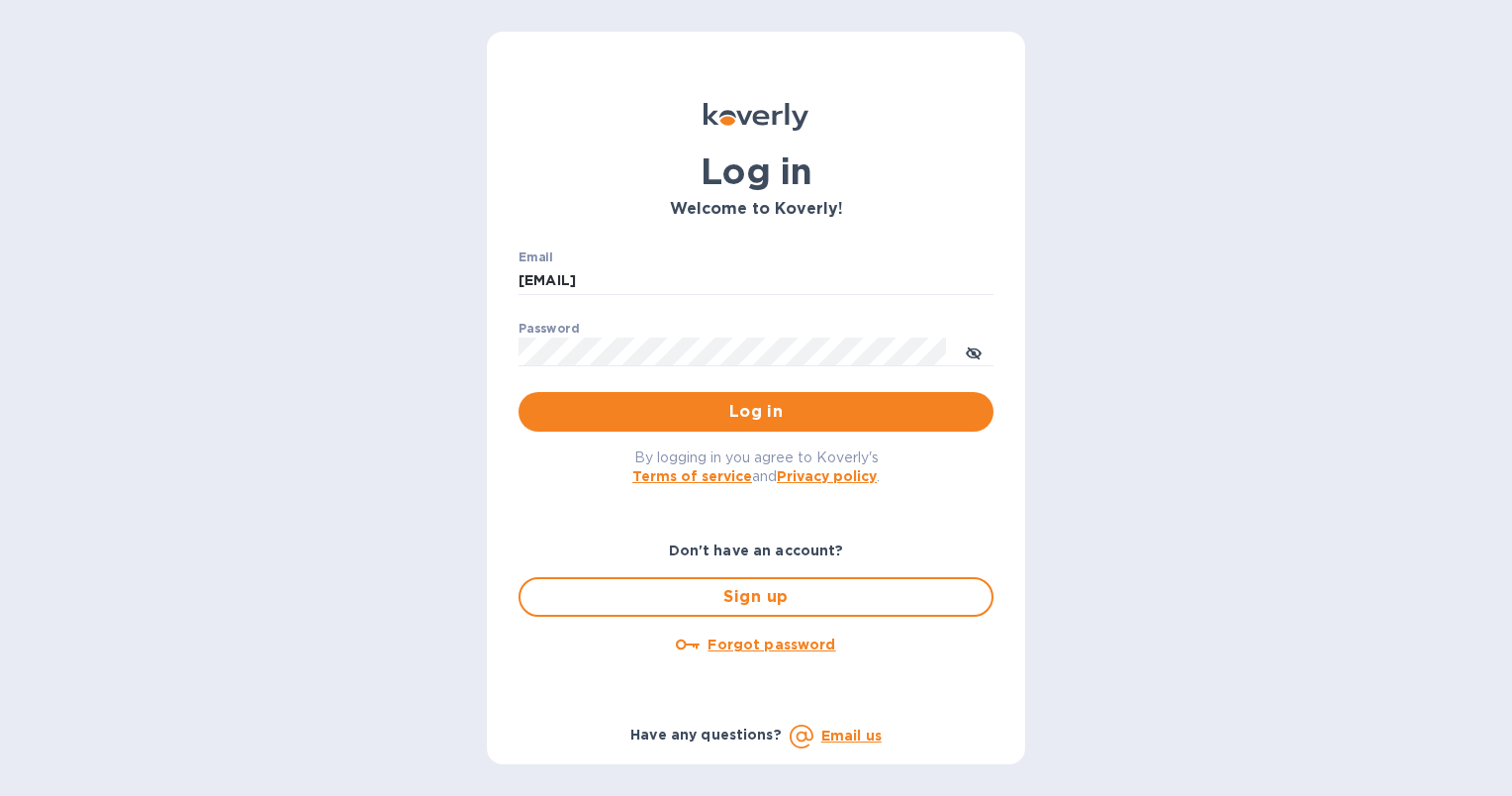 click on "Log in Welcome to Koverly! Email [EMAIL]  Password ​ Log in By logging in you agree to Koverly's  Terms of service  and  Privacy policy . Don't have an account? Sign up Forgot password Have any questions? Email us" at bounding box center (756, 398) 